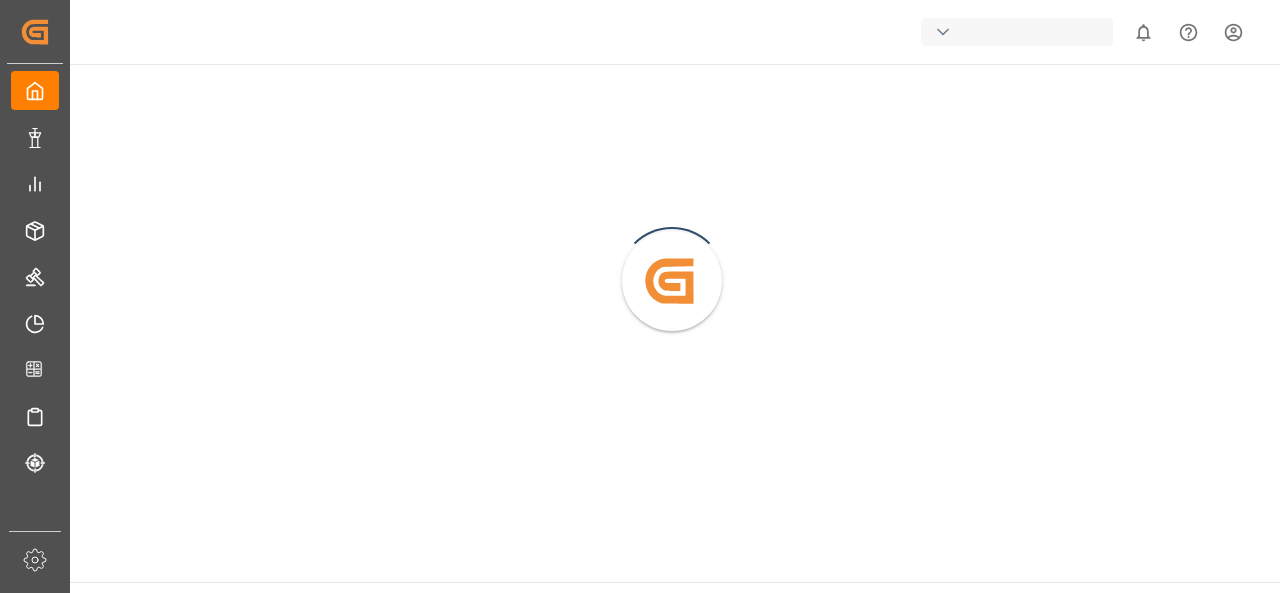 scroll, scrollTop: 0, scrollLeft: 0, axis: both 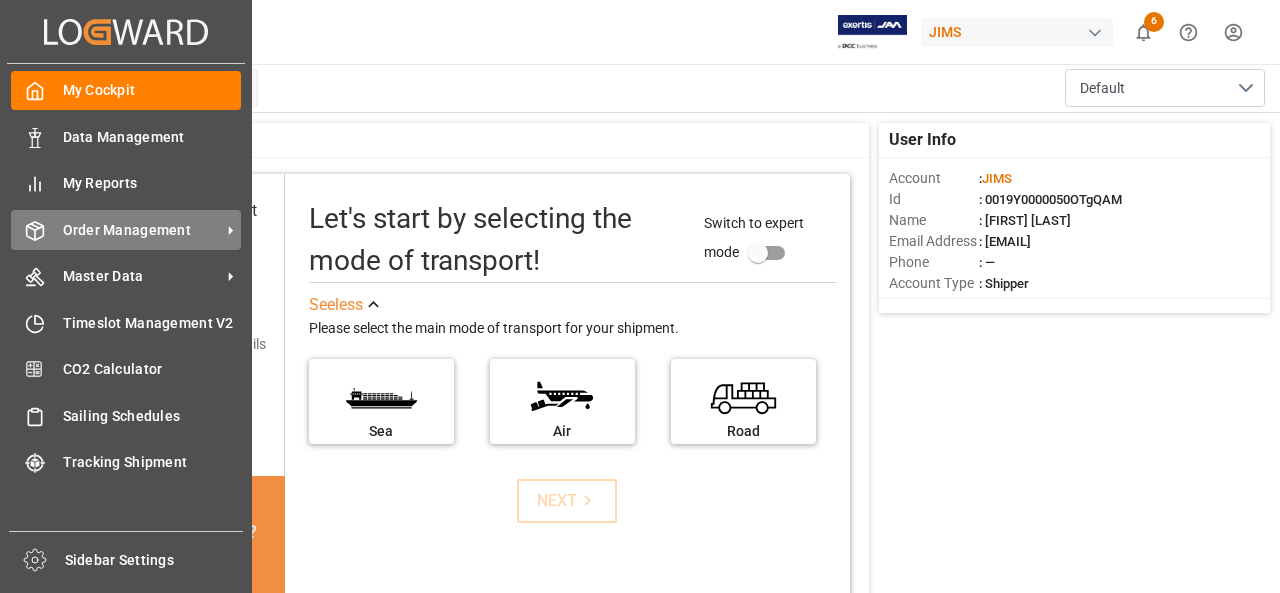 click on "Order Management" at bounding box center [142, 230] 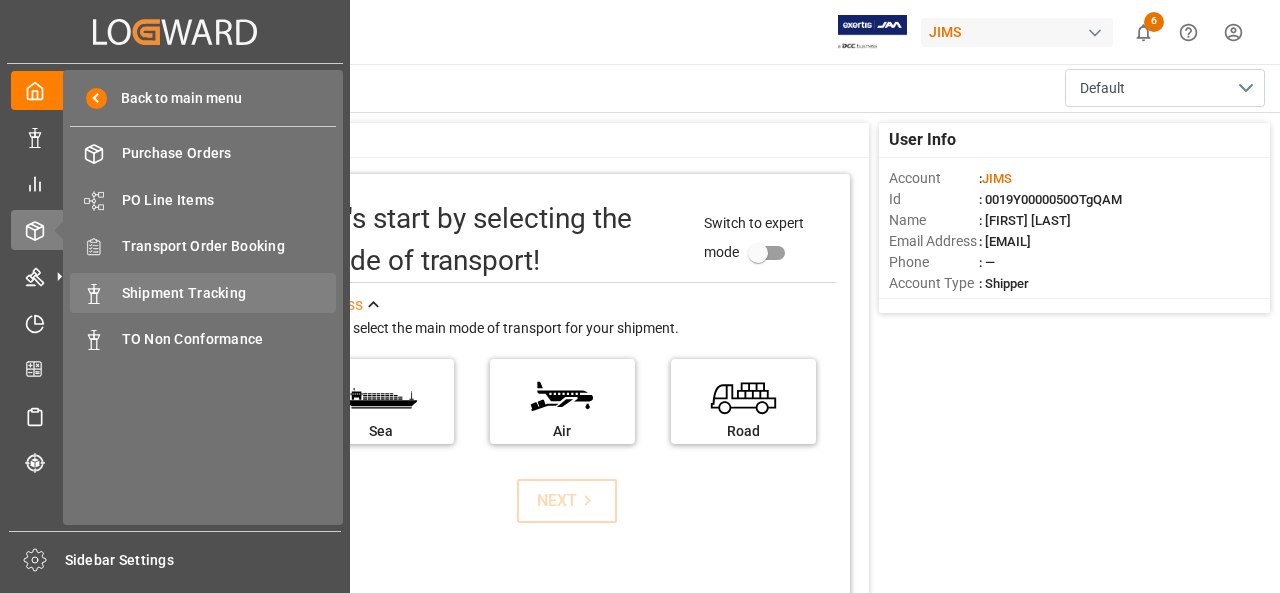 click on "Shipment Tracking" at bounding box center (229, 293) 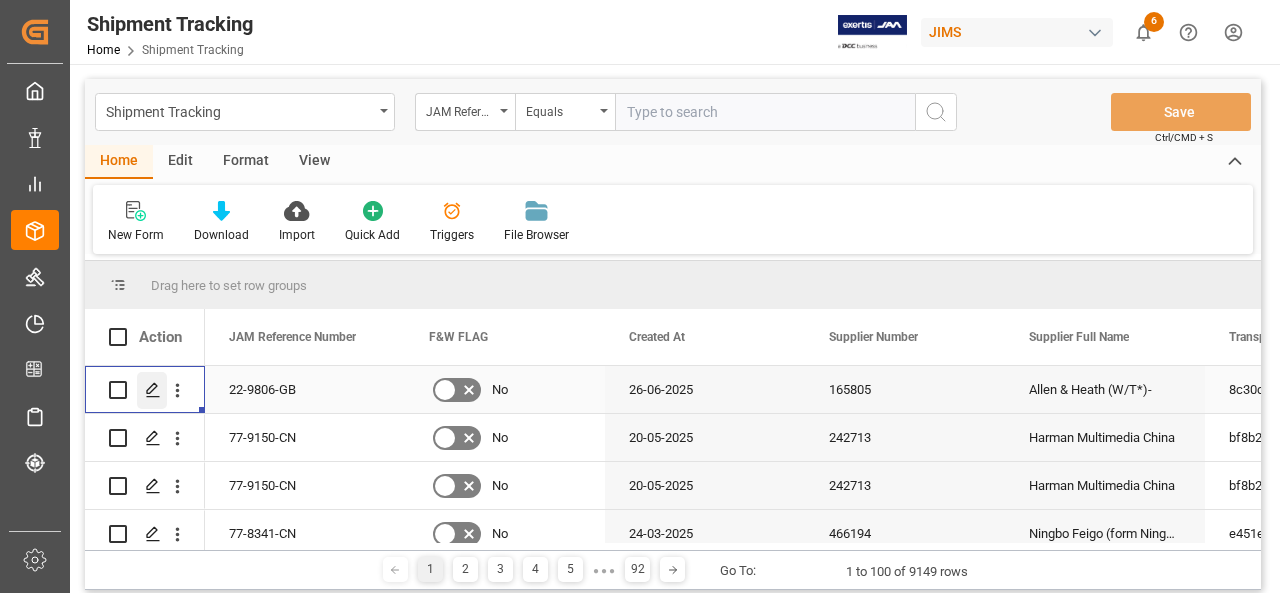 click 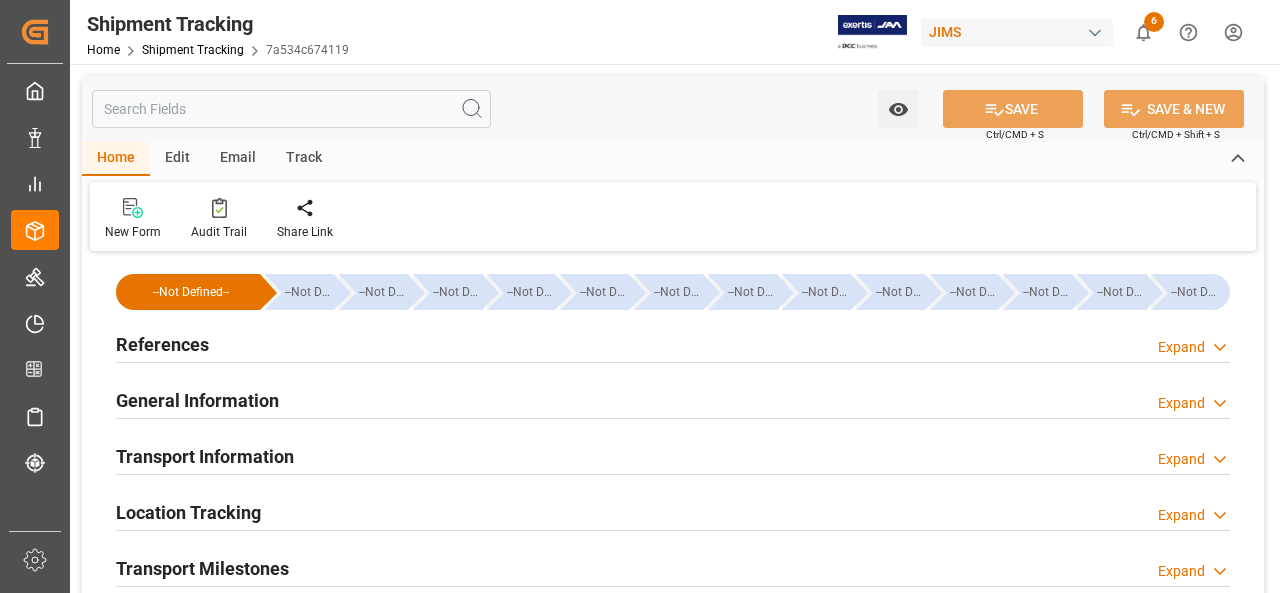 type on "103360.95" 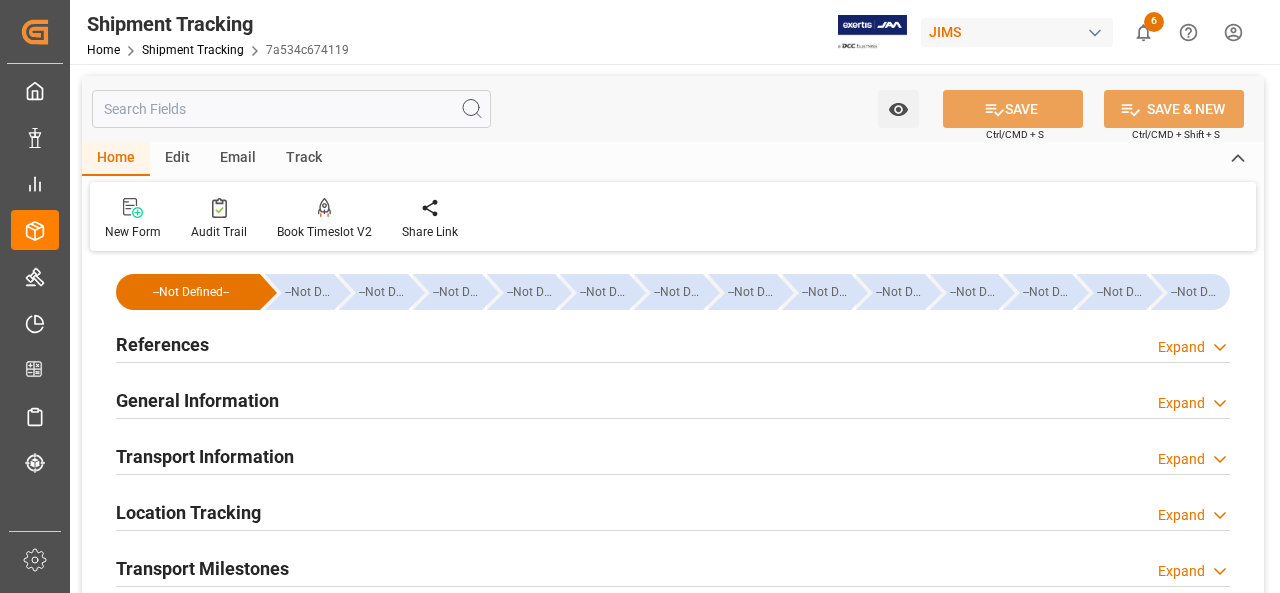 click on "General Information" at bounding box center (197, 400) 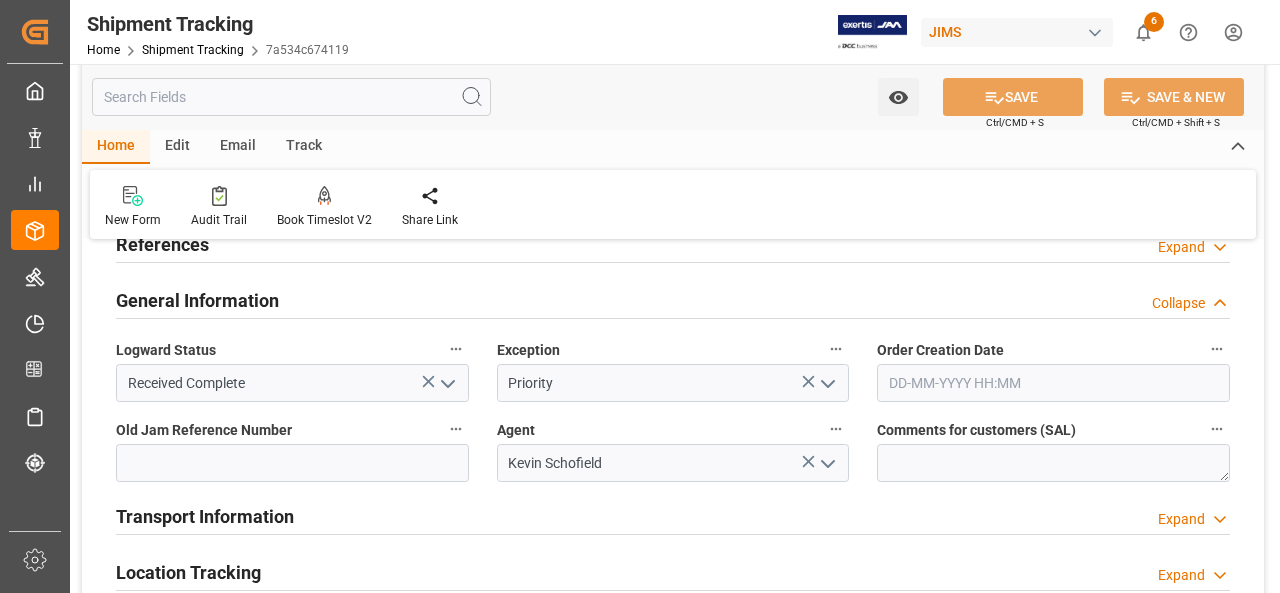 scroll, scrollTop: 200, scrollLeft: 0, axis: vertical 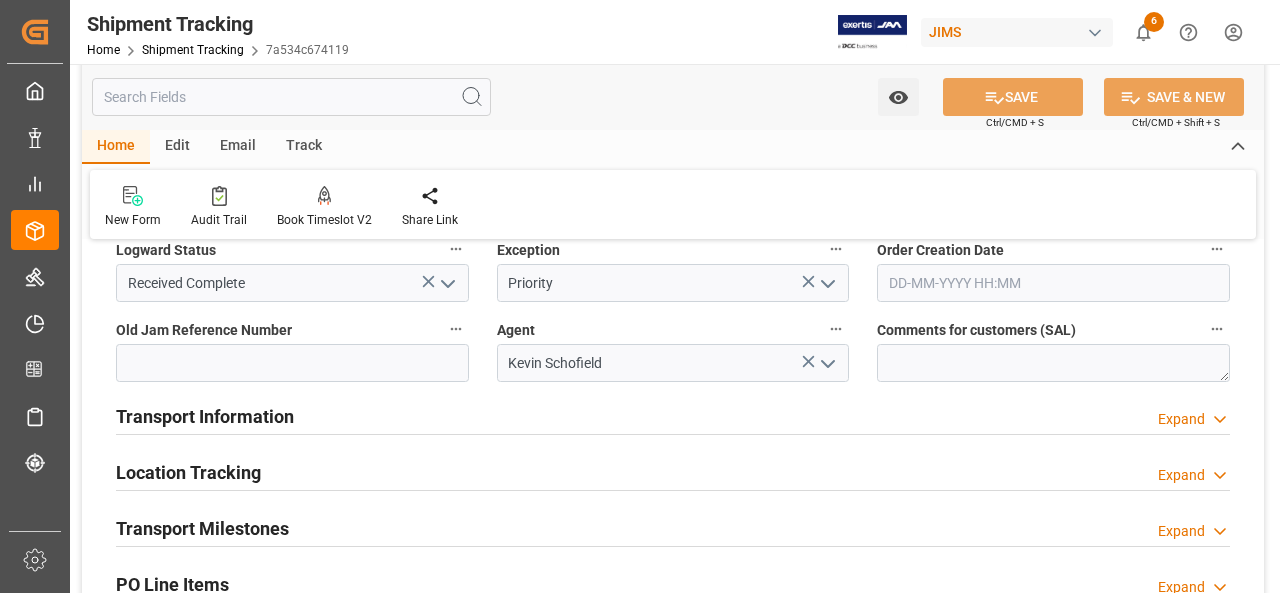 click on "Transport Information" at bounding box center (205, 416) 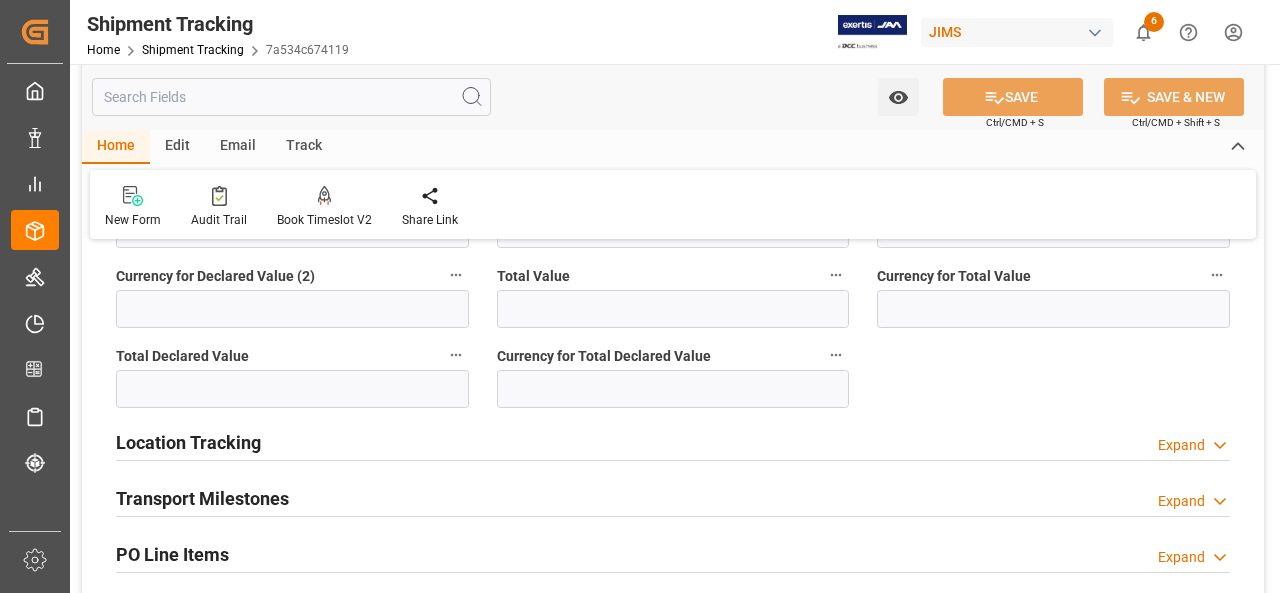 scroll, scrollTop: 1000, scrollLeft: 0, axis: vertical 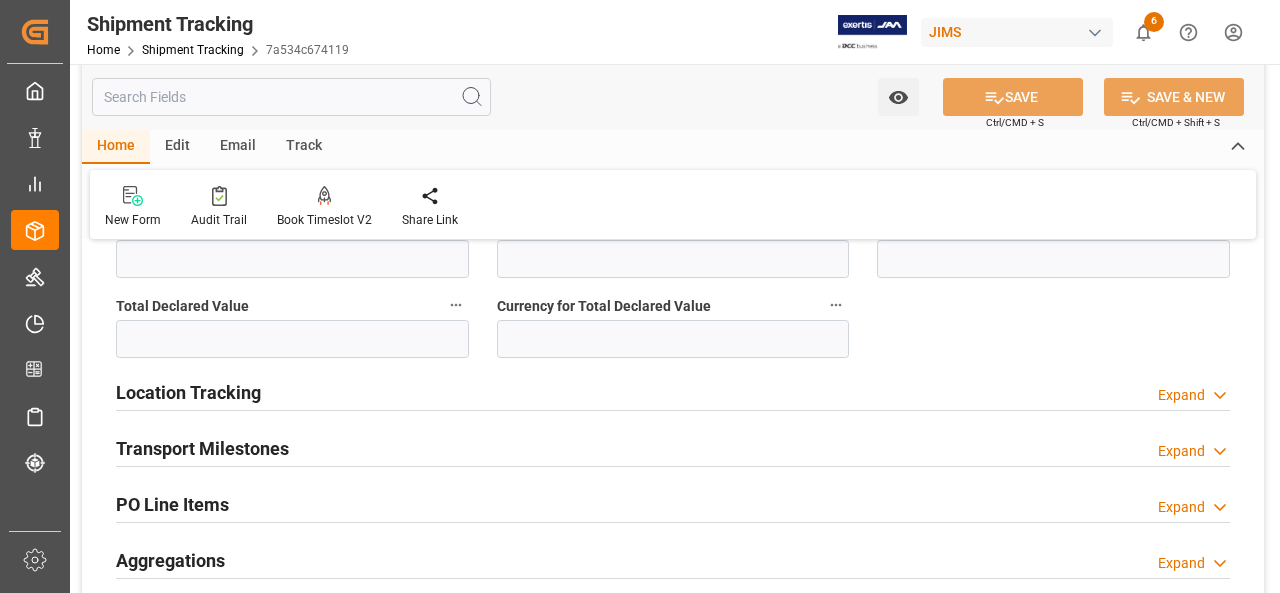 click on "Location Tracking" at bounding box center (188, 392) 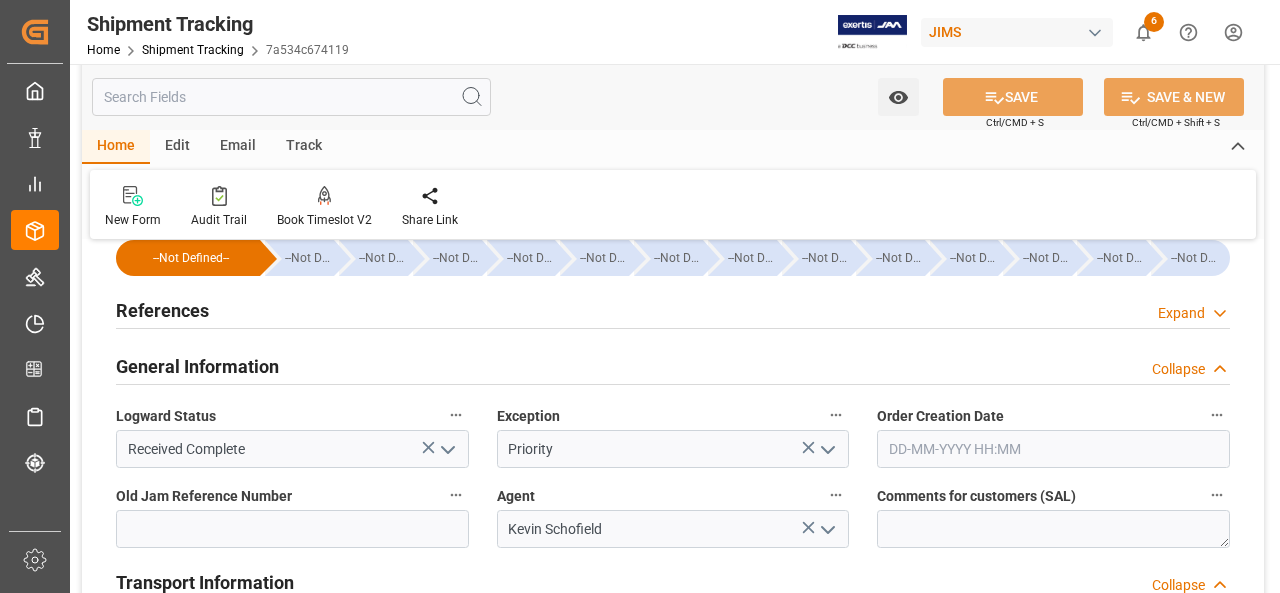 scroll, scrollTop: 0, scrollLeft: 0, axis: both 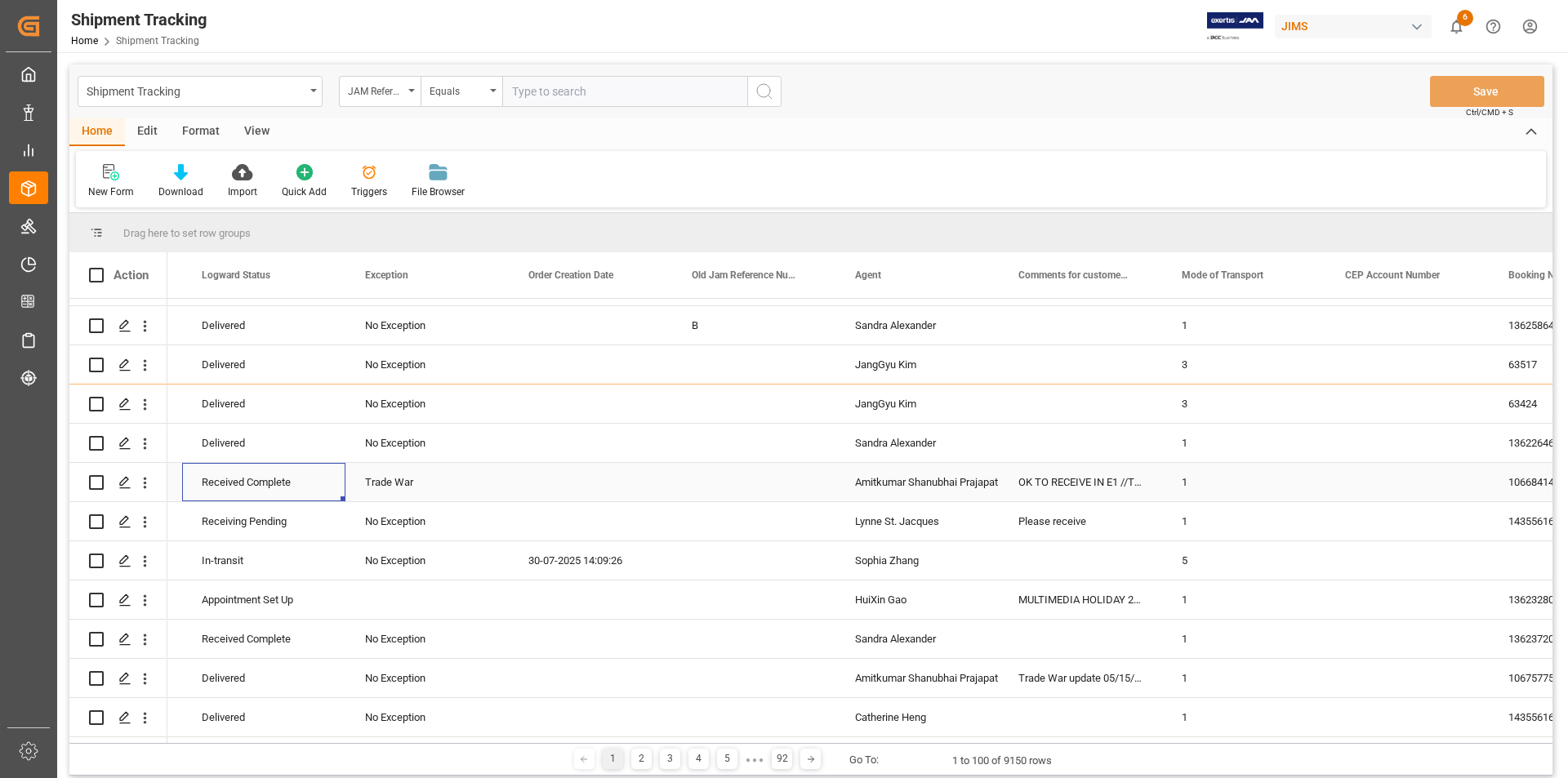 click on "Received Complete" at bounding box center (264, 482) 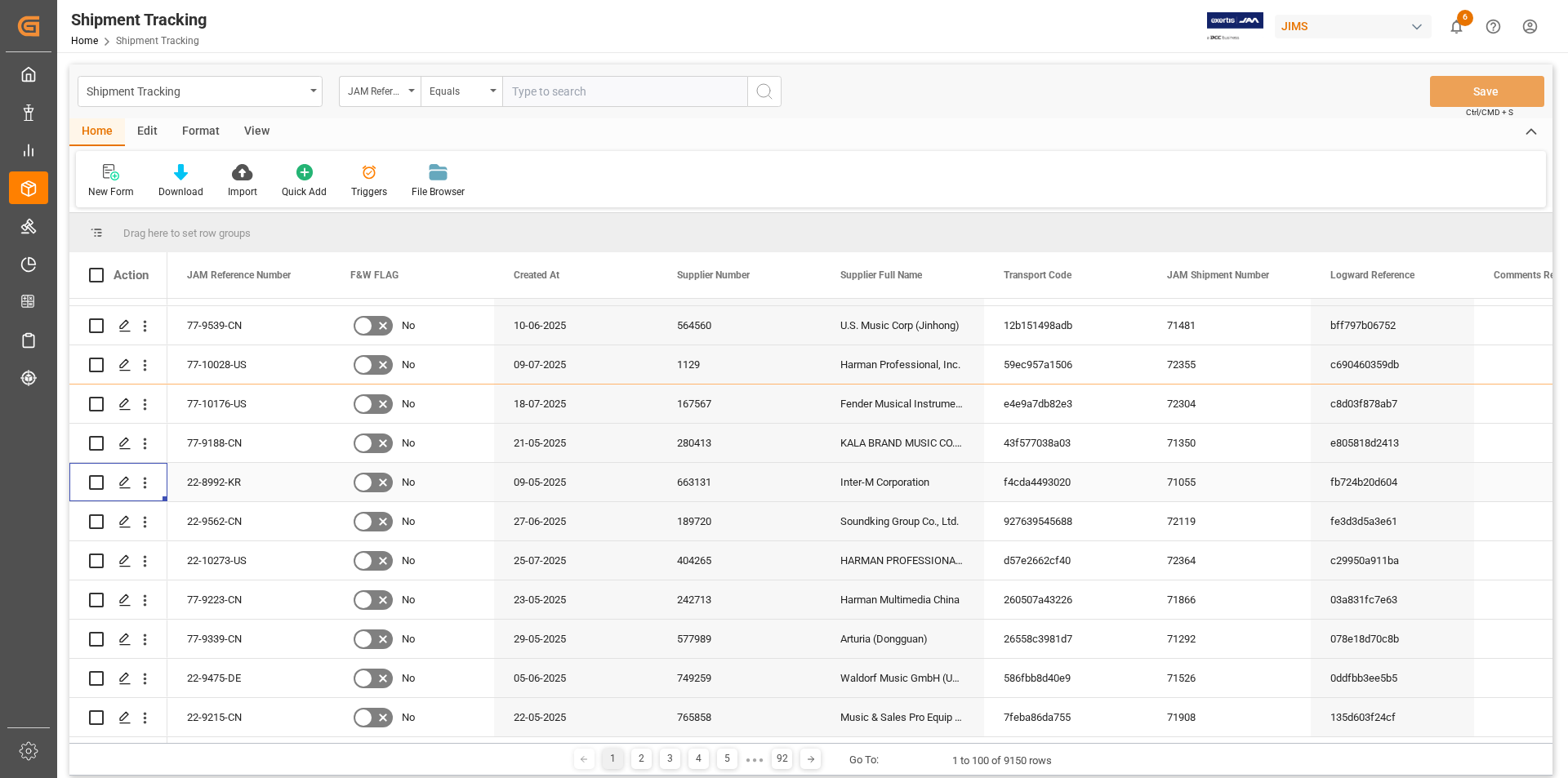 click on "22-8992-KR" at bounding box center [249, 482] 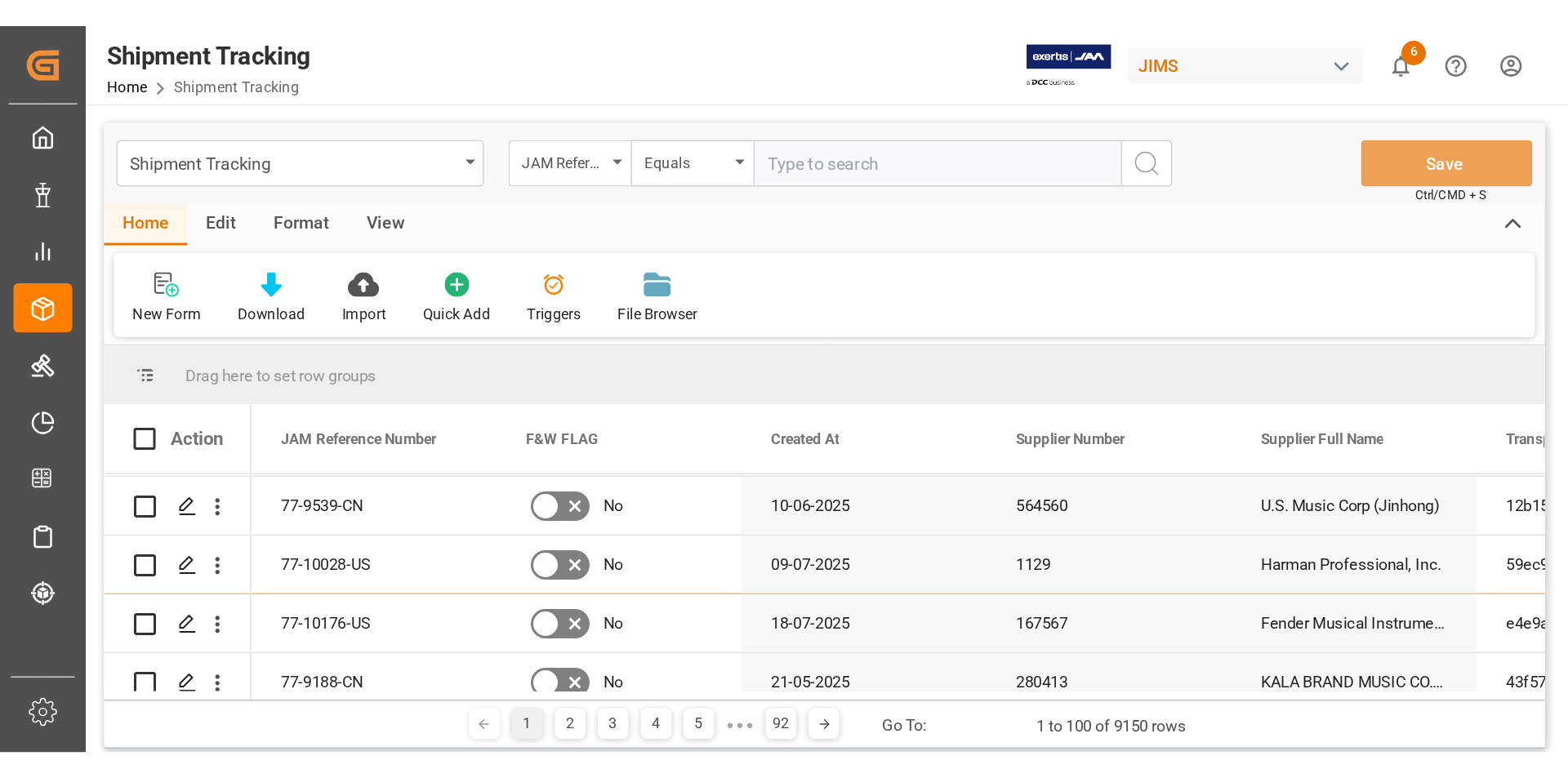 scroll, scrollTop: 3485, scrollLeft: 0, axis: vertical 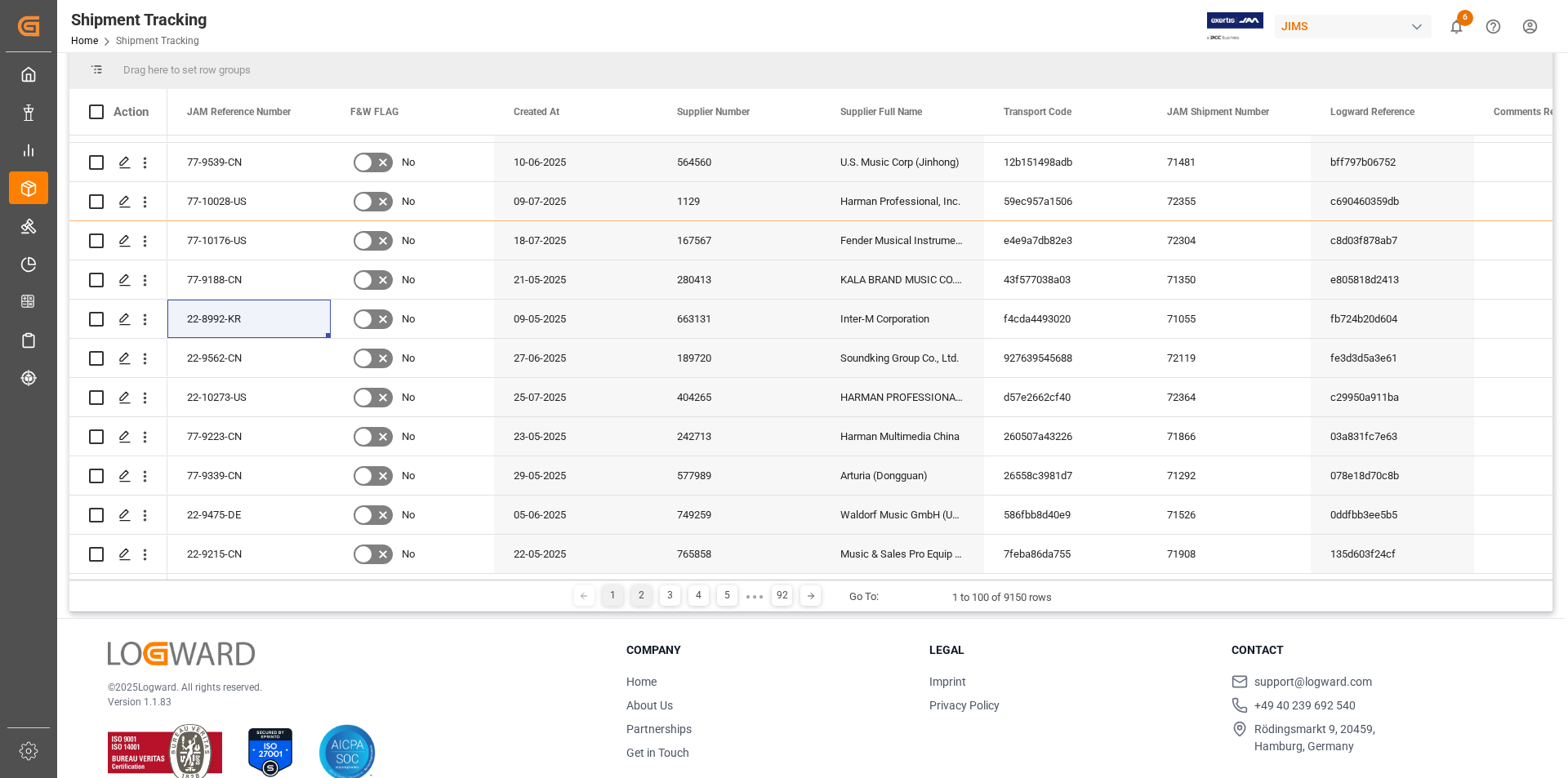 click on "2" at bounding box center (641, 595) 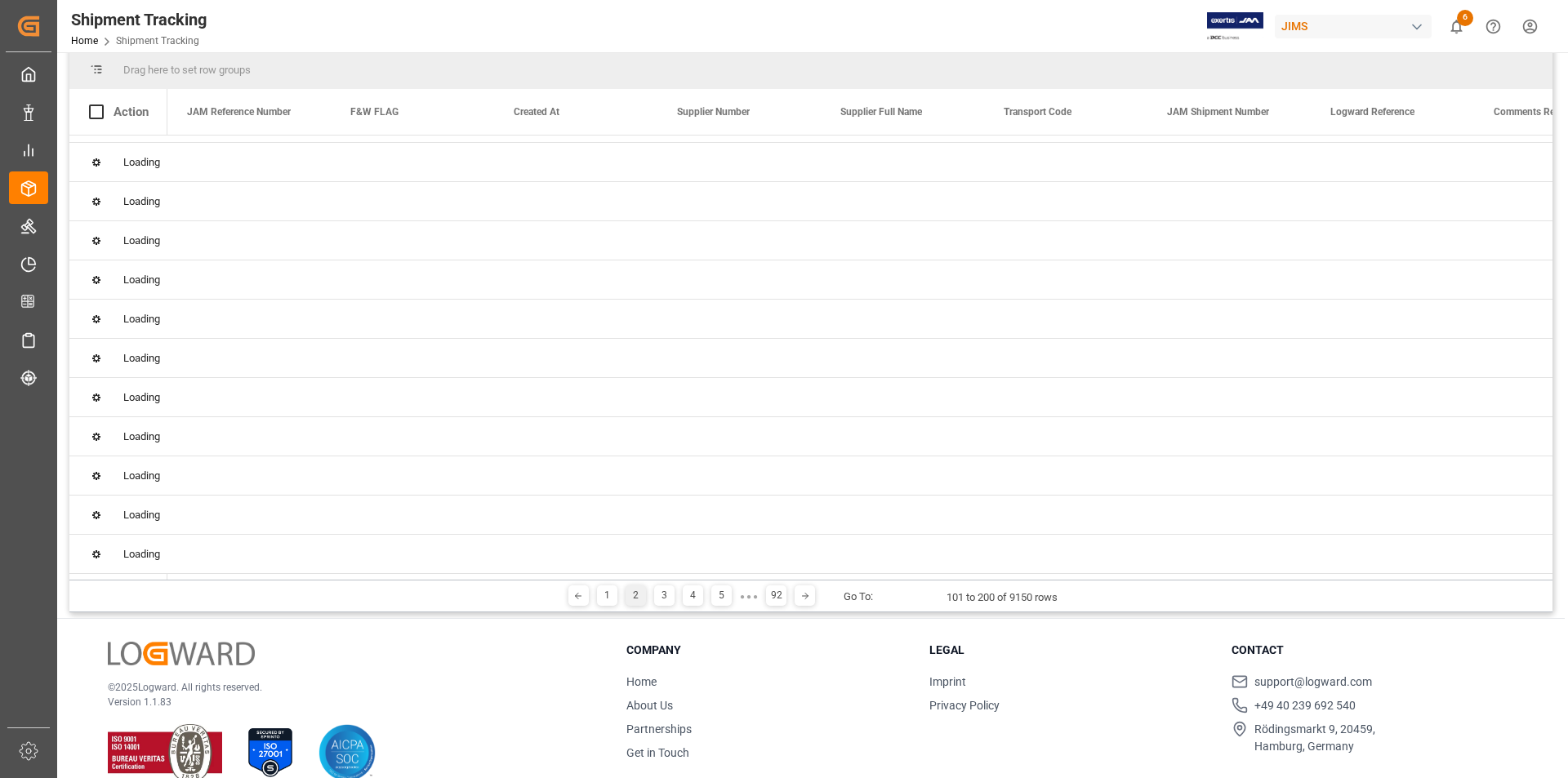 scroll, scrollTop: 0, scrollLeft: 0, axis: both 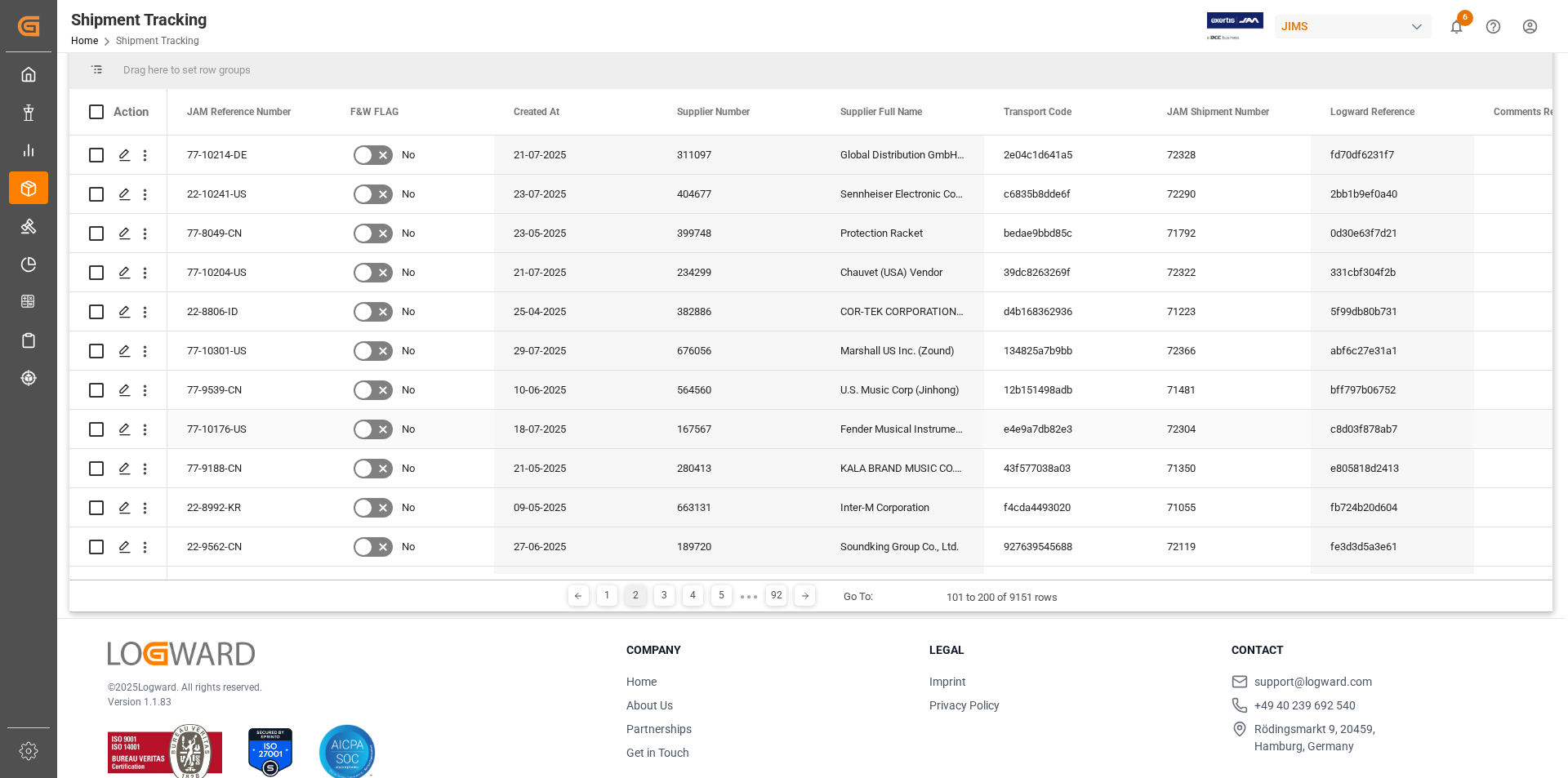 click on "77-10176-US" at bounding box center (249, 429) 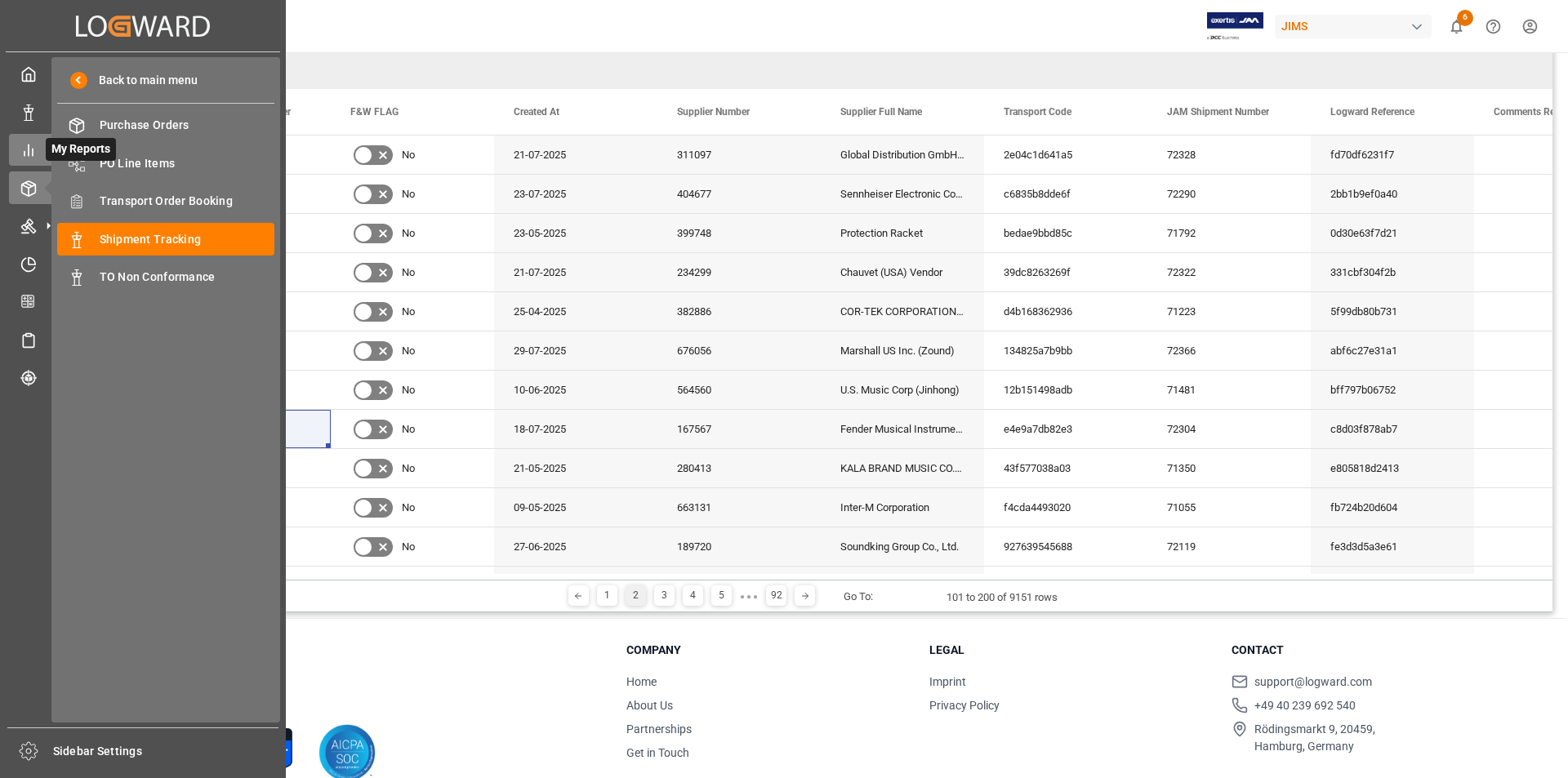 click 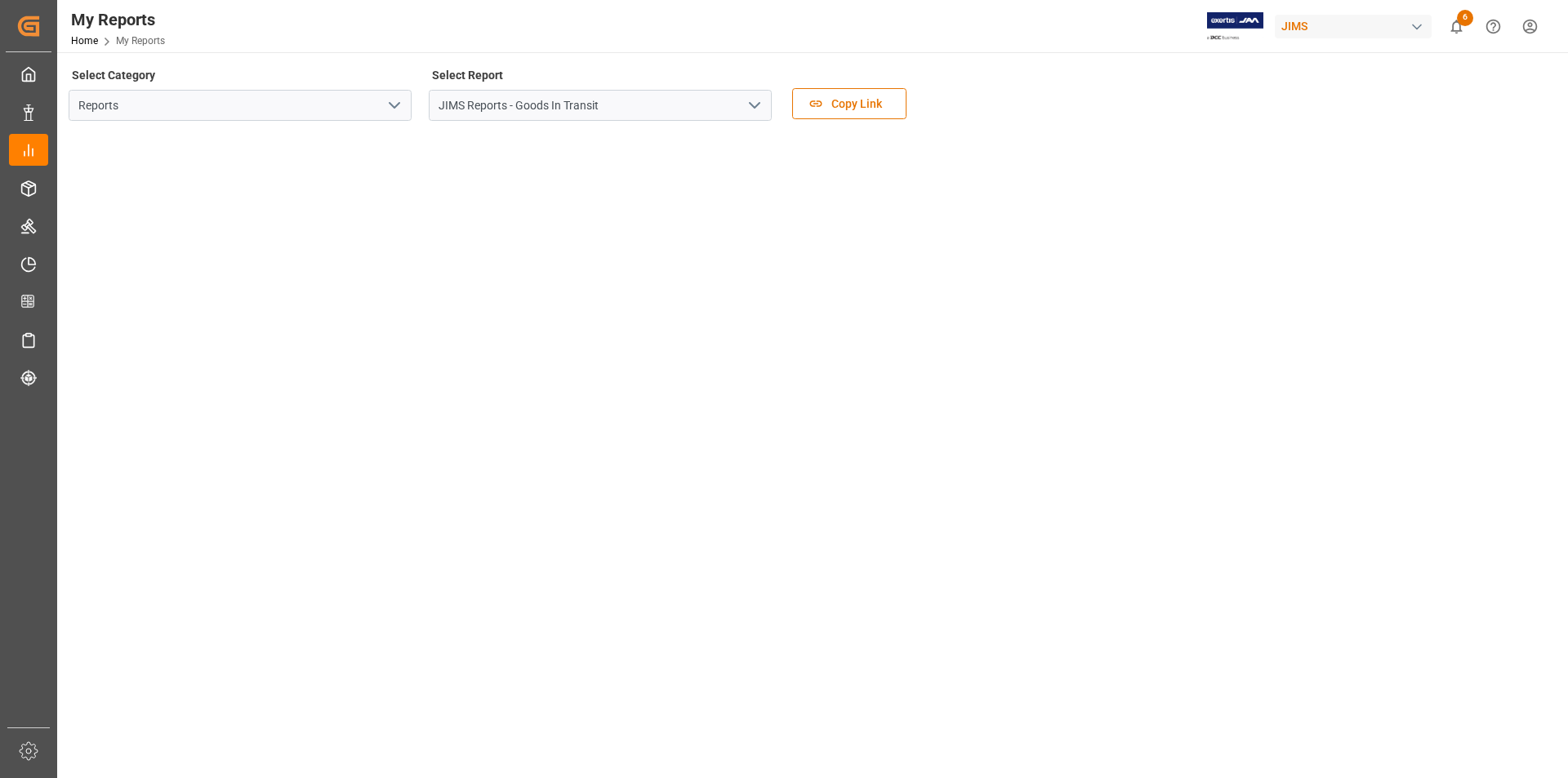 click at bounding box center (394, 105) 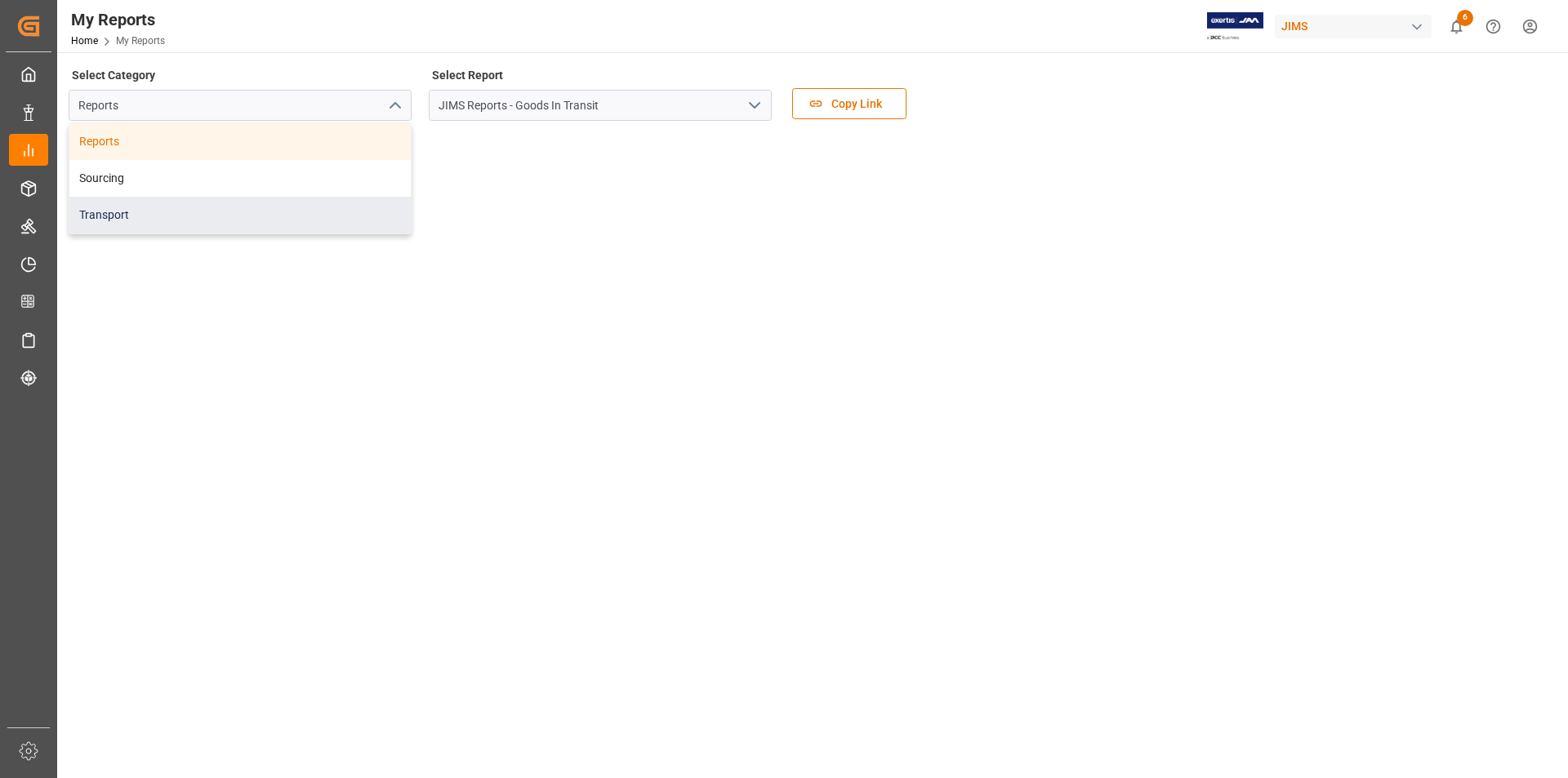 click on "Transport" at bounding box center [240, 215] 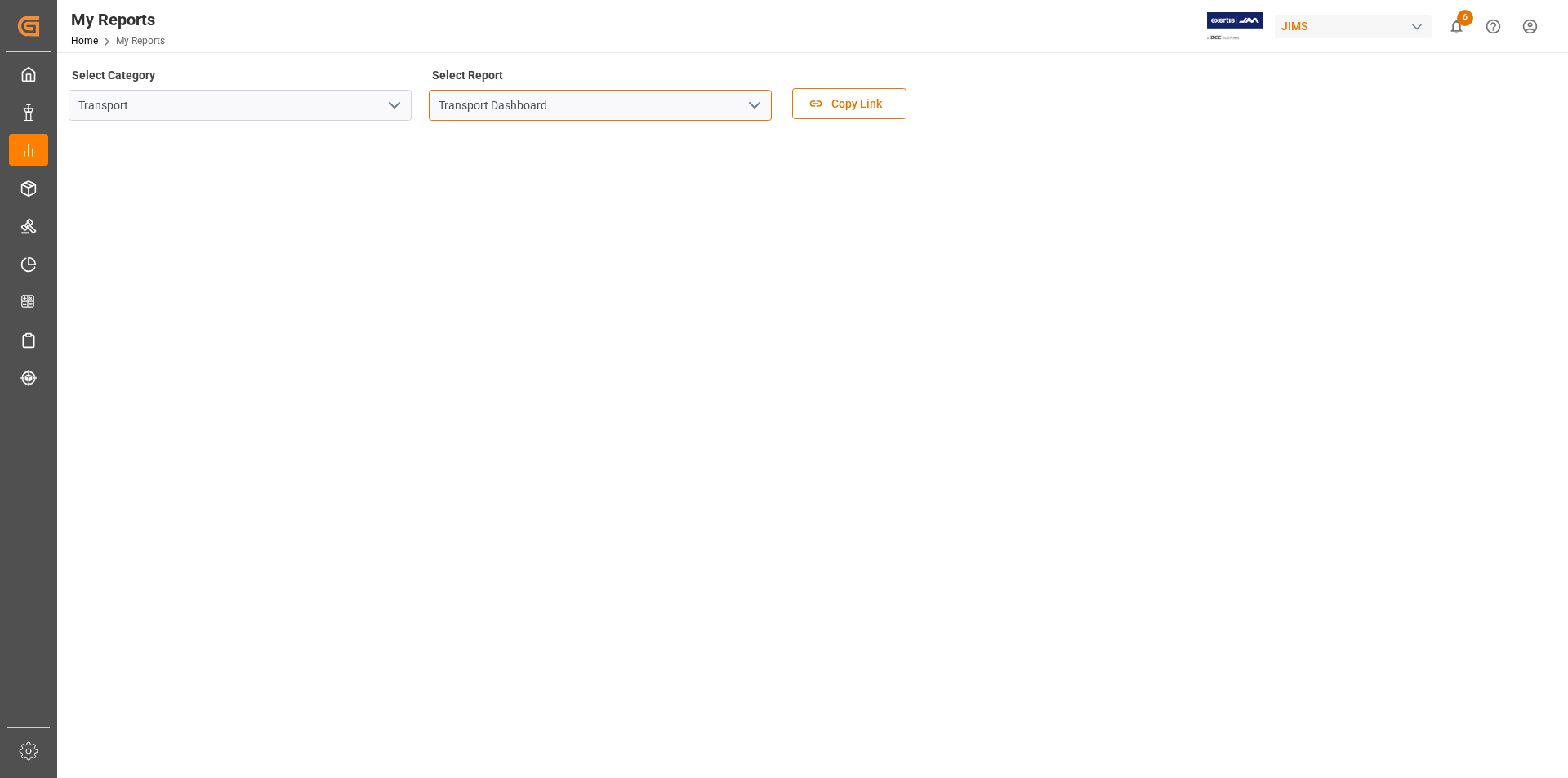 click on "Transport Dashboard" at bounding box center (600, 105) 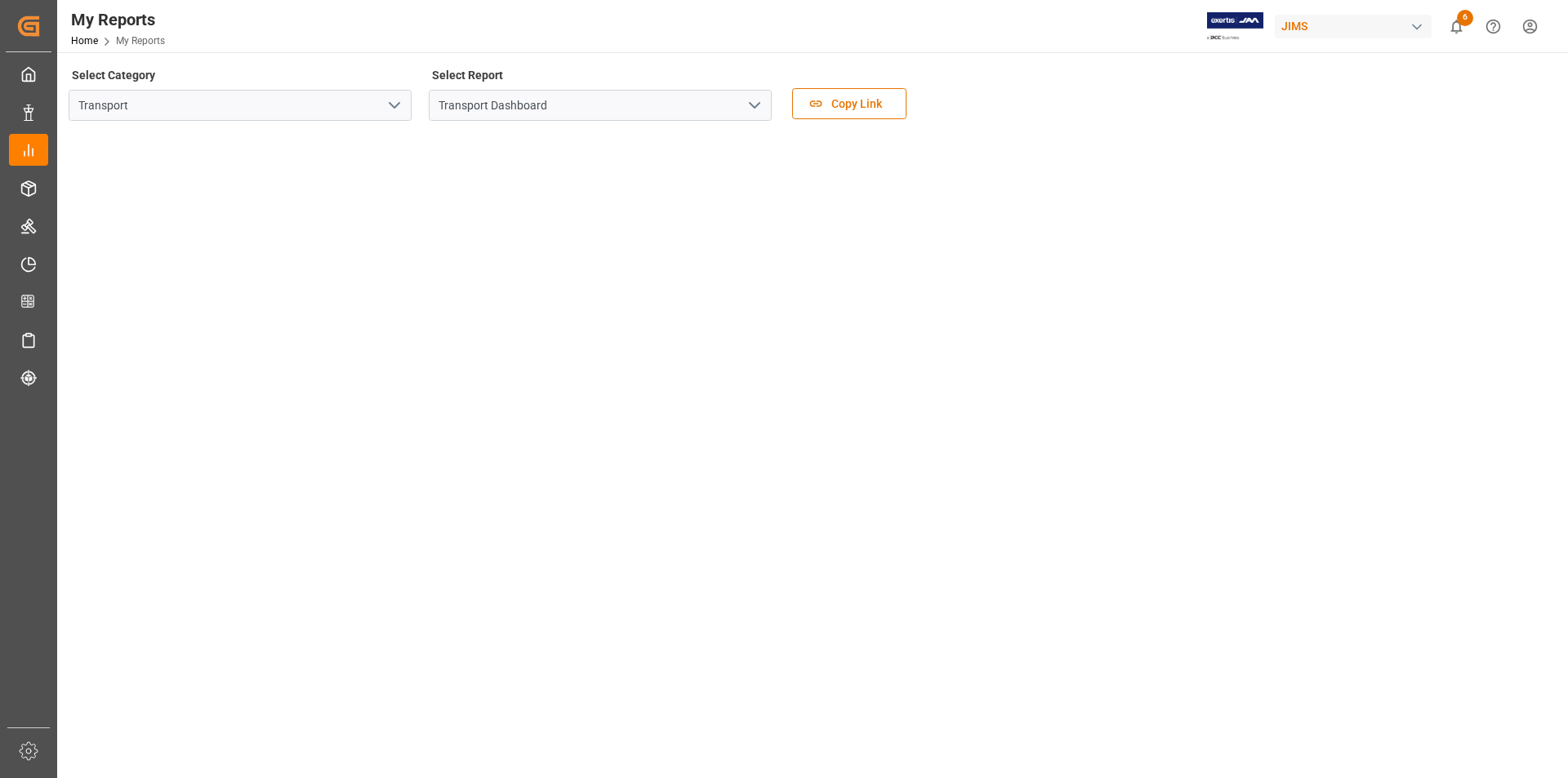 click 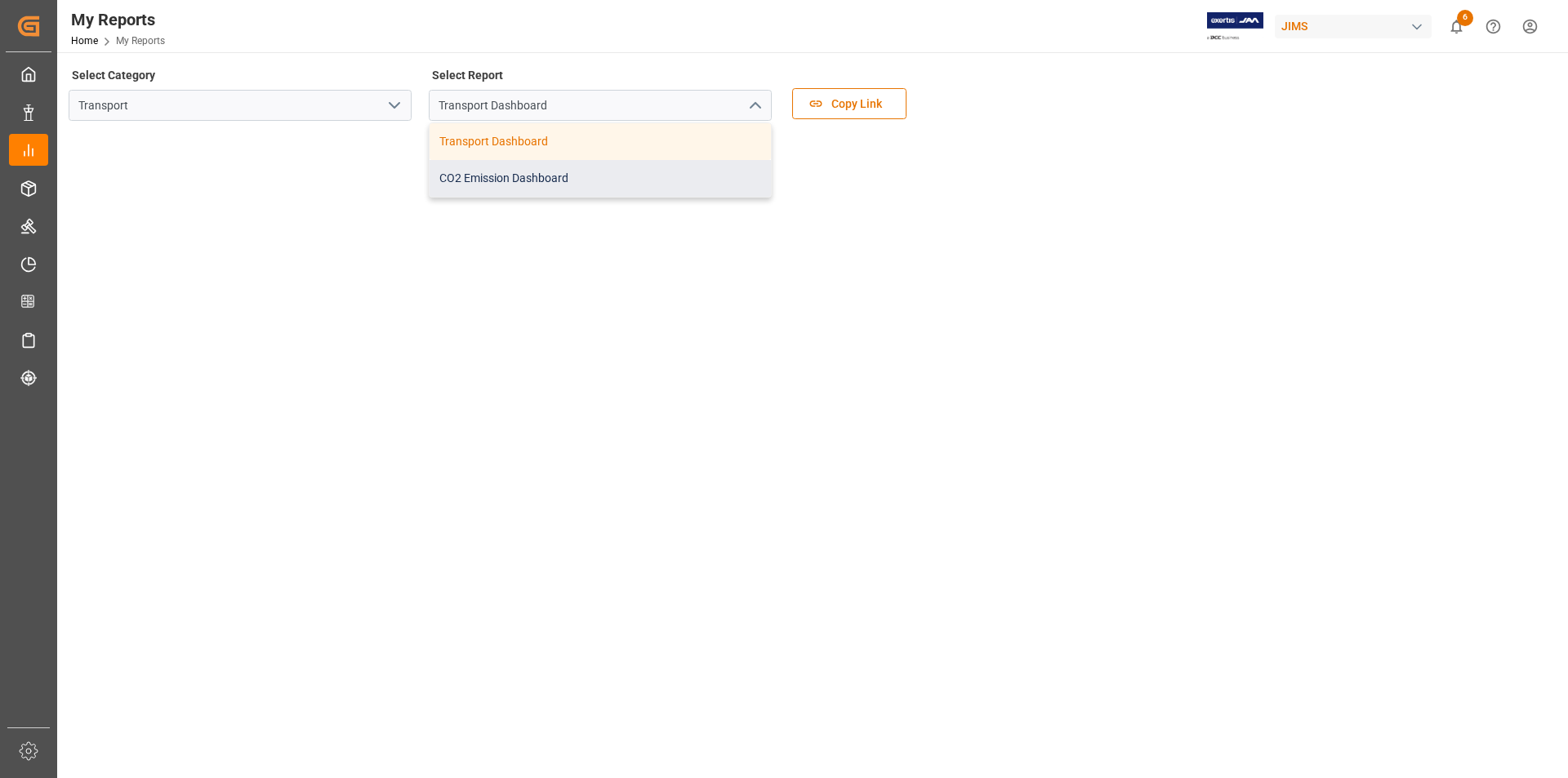 click on "CO2 Emission Dashboard" at bounding box center (600, 178) 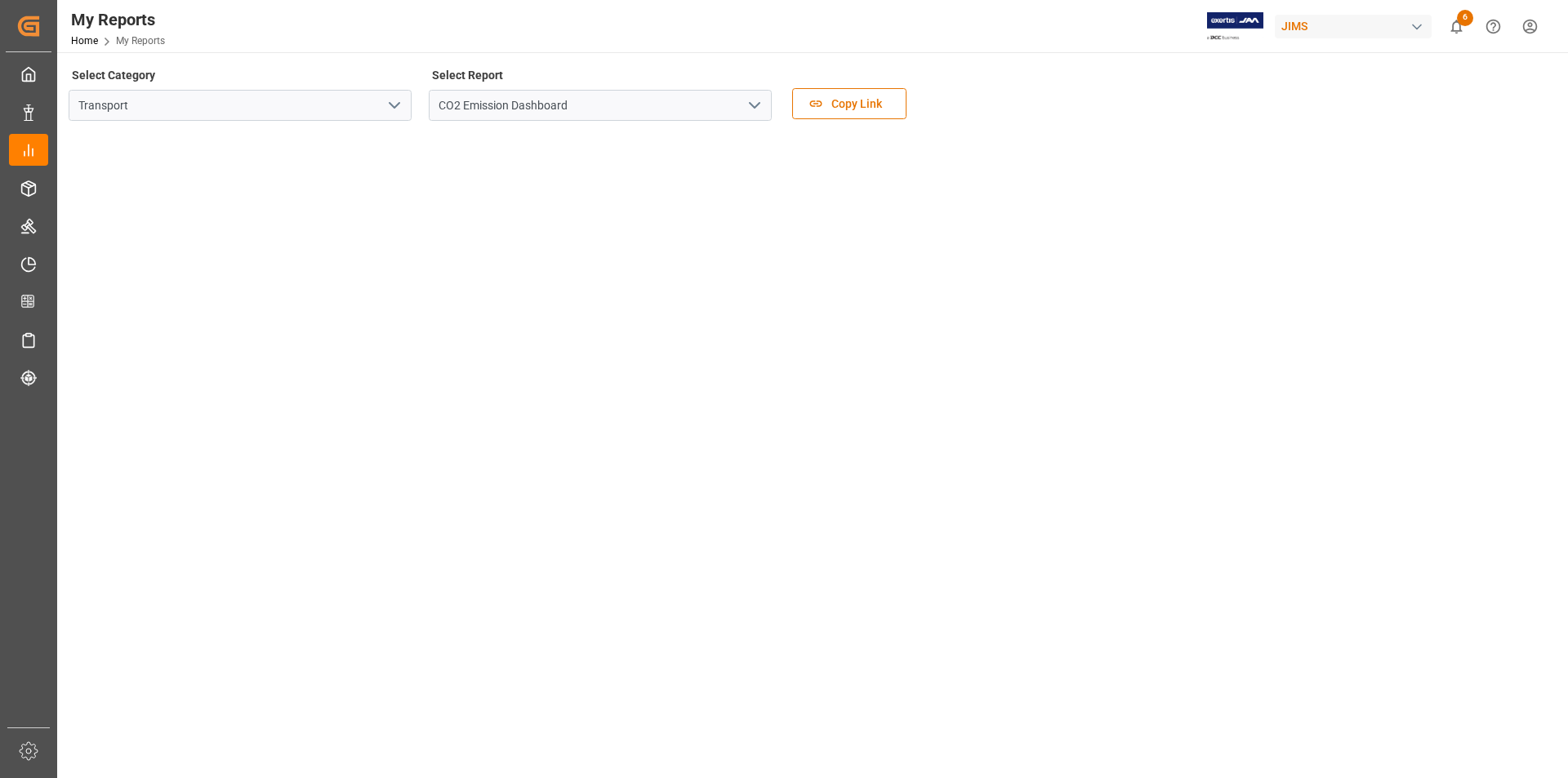 click at bounding box center (811, 757) 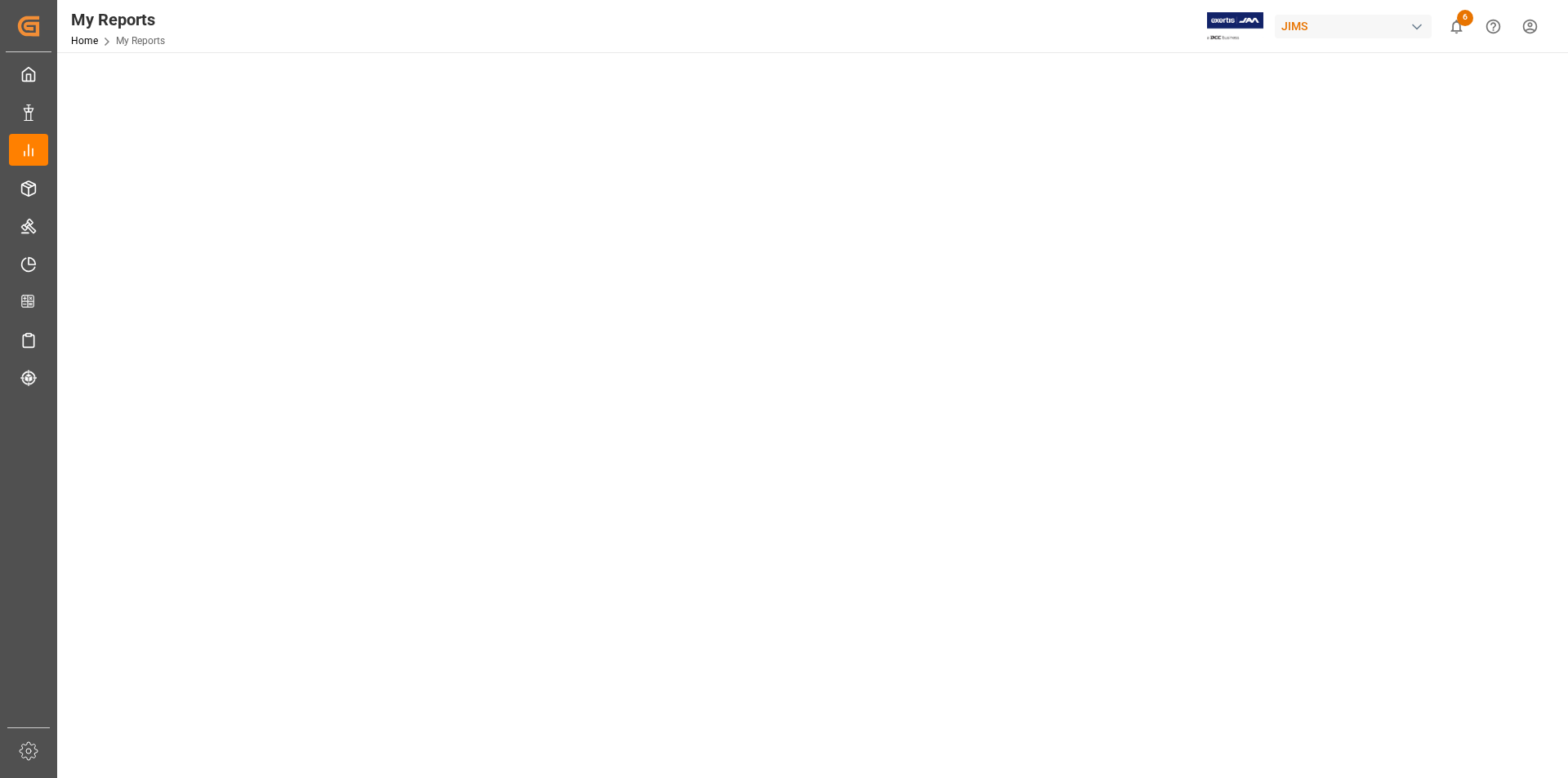 scroll, scrollTop: 163, scrollLeft: 0, axis: vertical 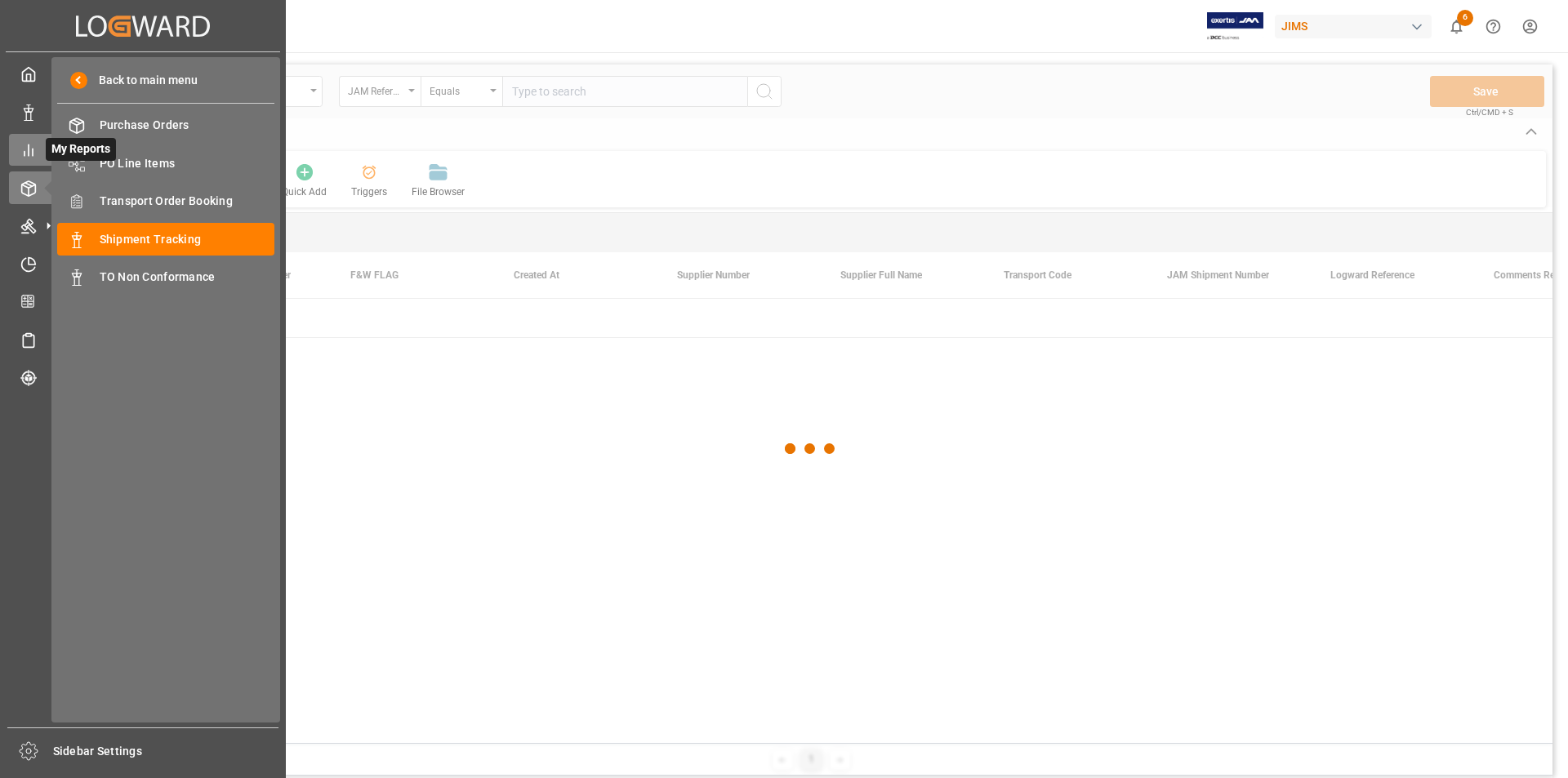 click 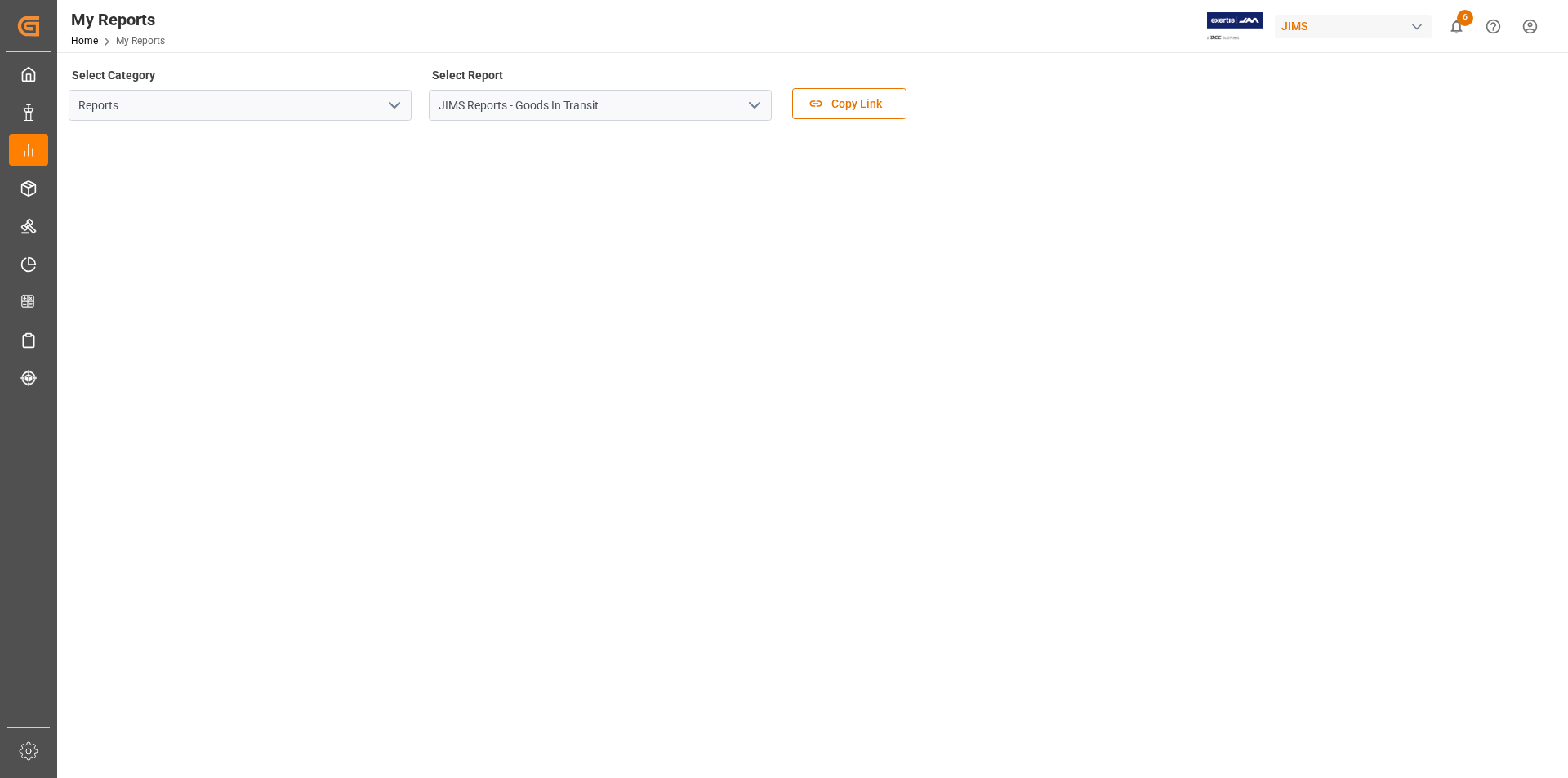 click 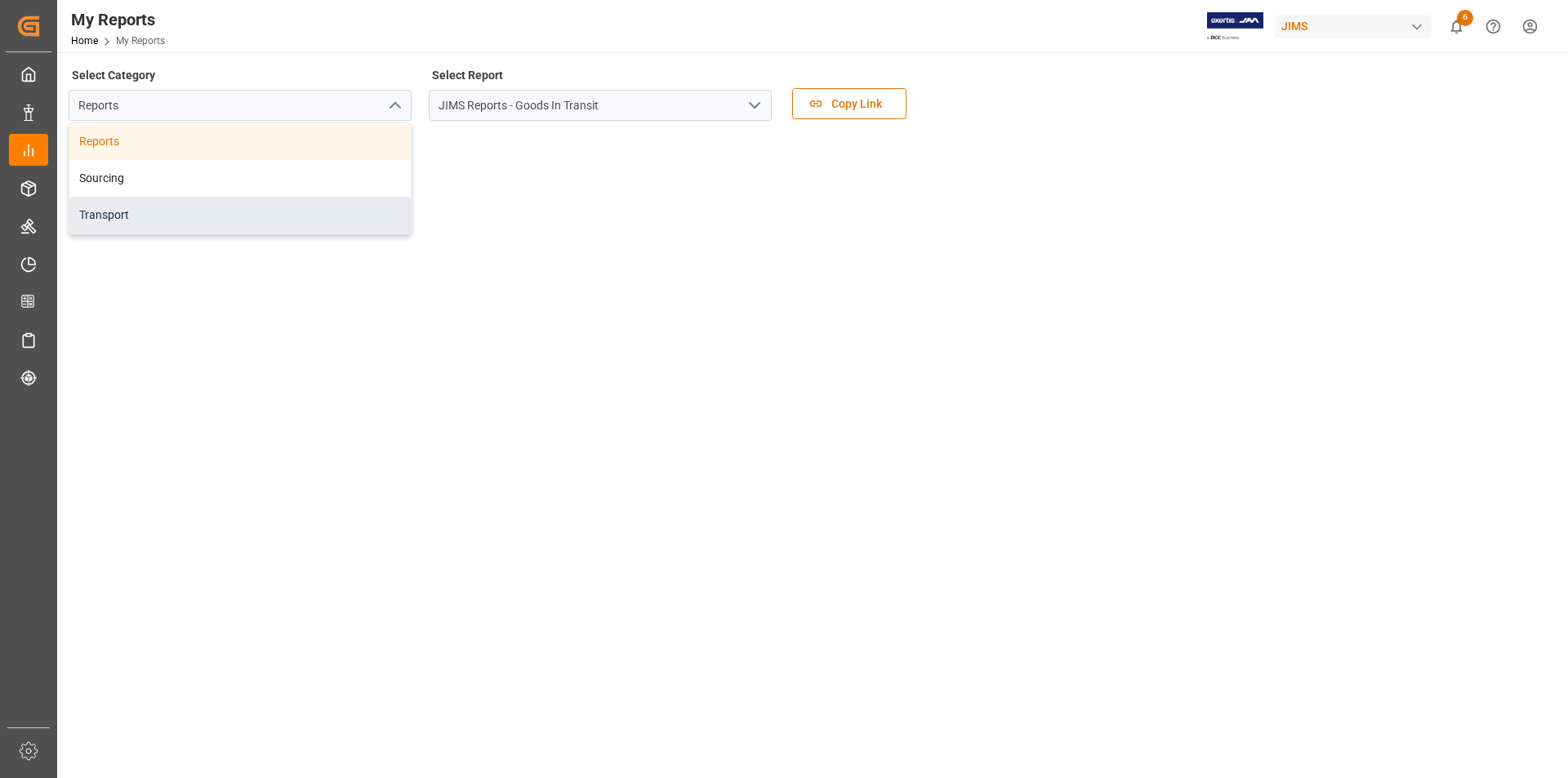 click on "Transport" at bounding box center [240, 215] 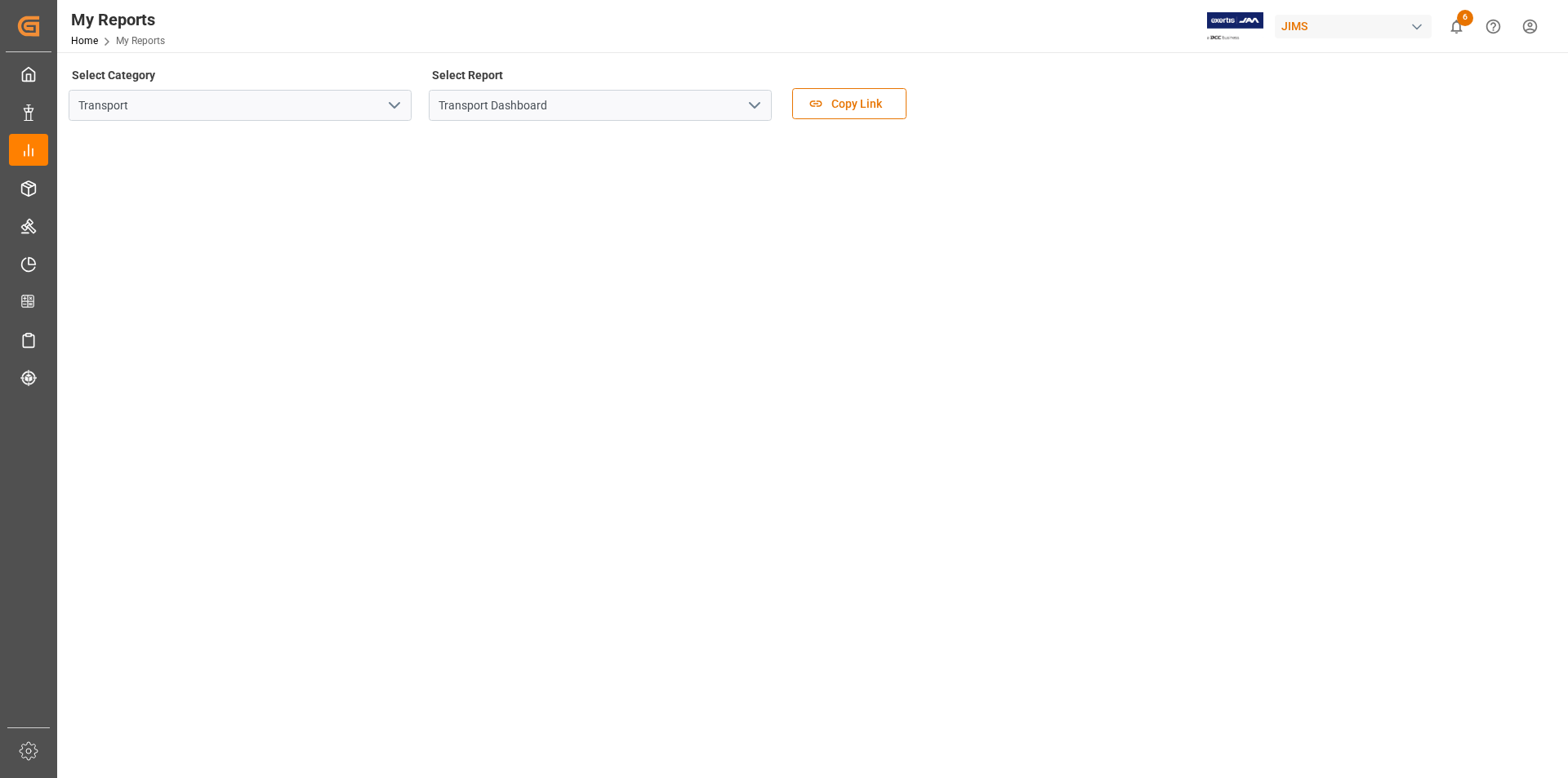 click on "Transport Dashboard" at bounding box center (600, 105) 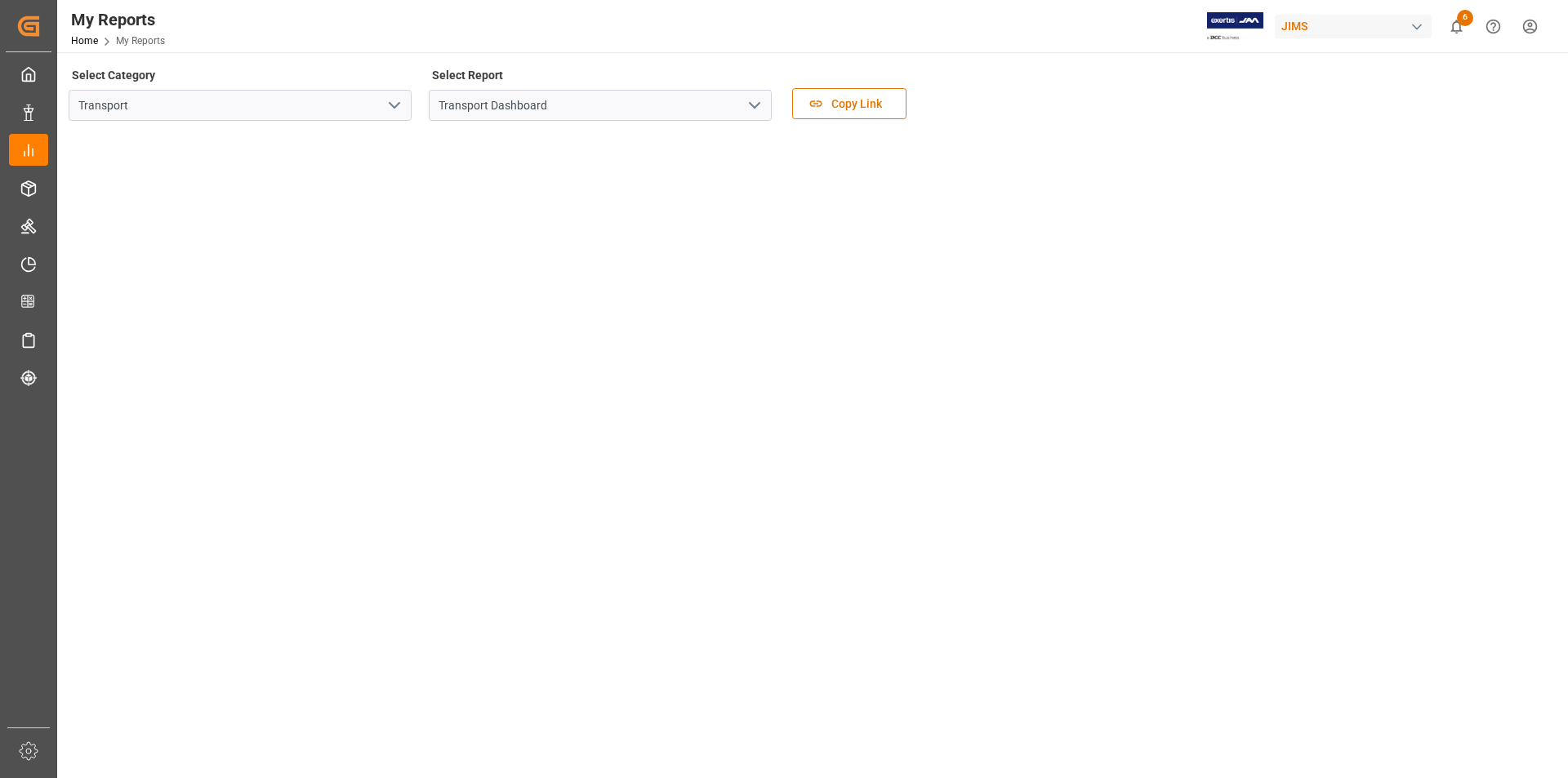 click 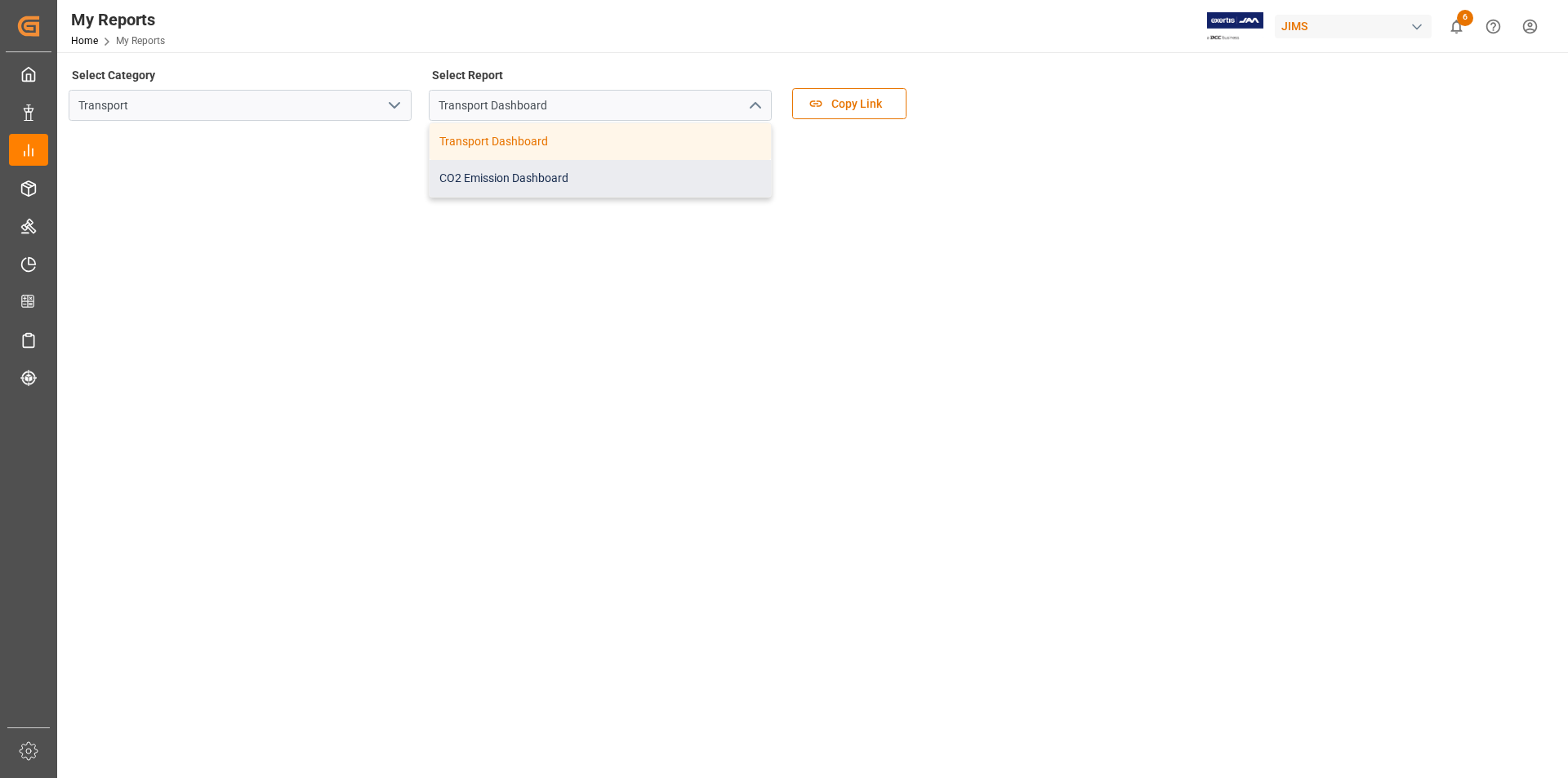 click on "CO2 Emission Dashboard" at bounding box center [600, 178] 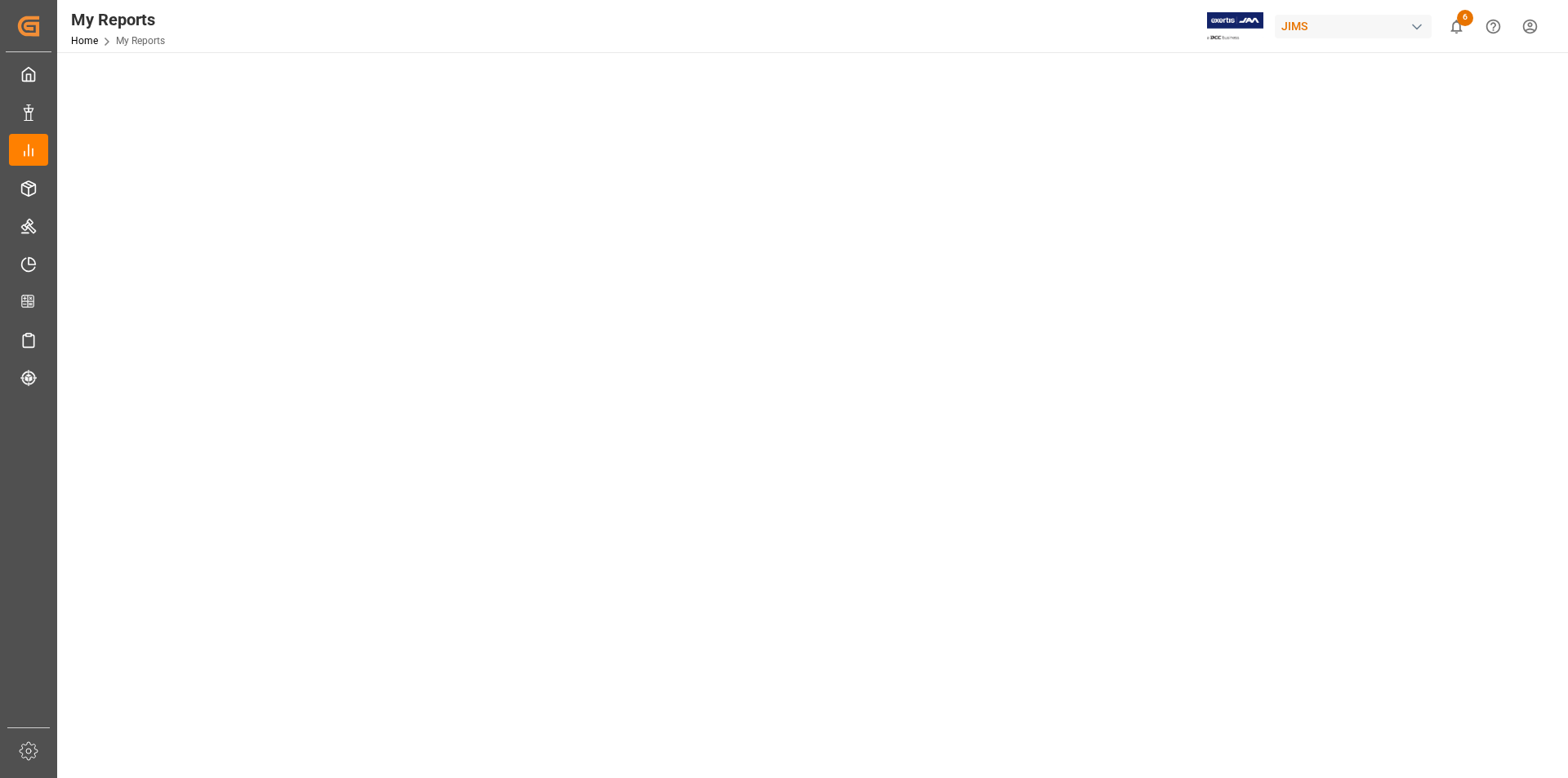 scroll, scrollTop: 327, scrollLeft: 0, axis: vertical 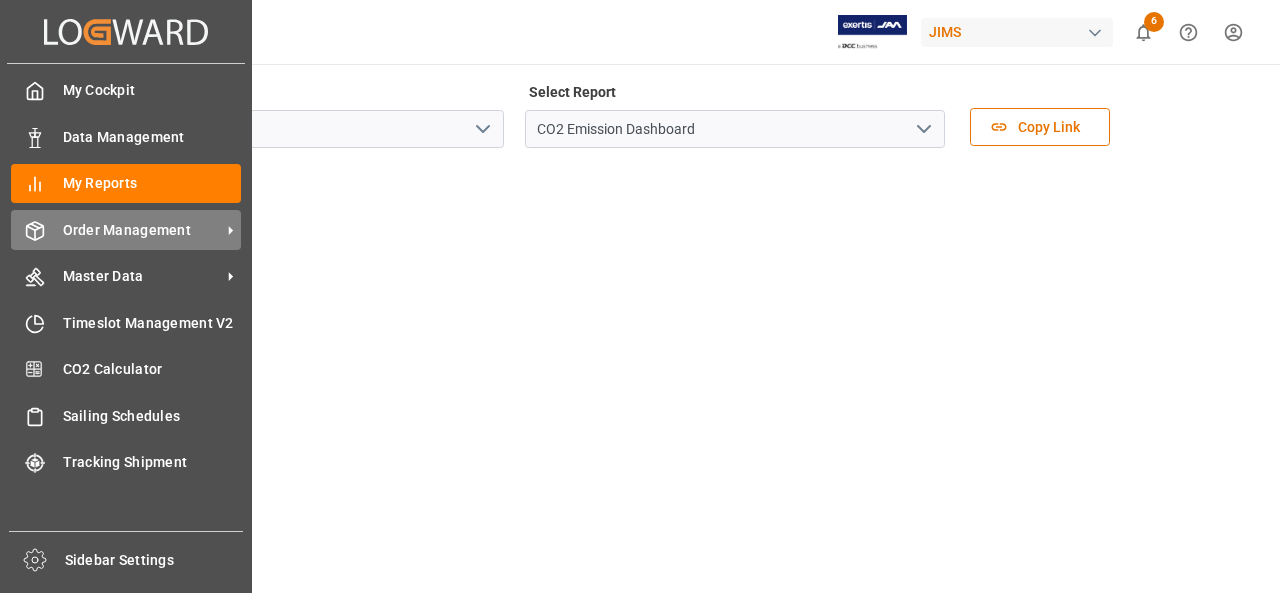 click on "Order Management" at bounding box center (142, 230) 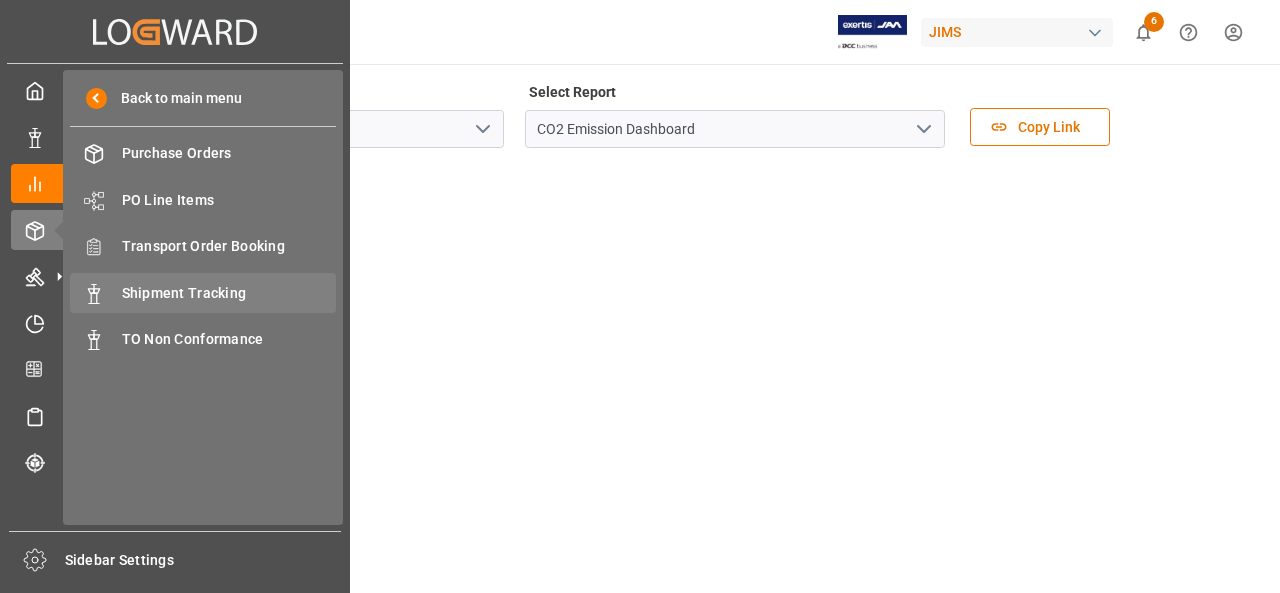 click on "Shipment Tracking" at bounding box center (229, 293) 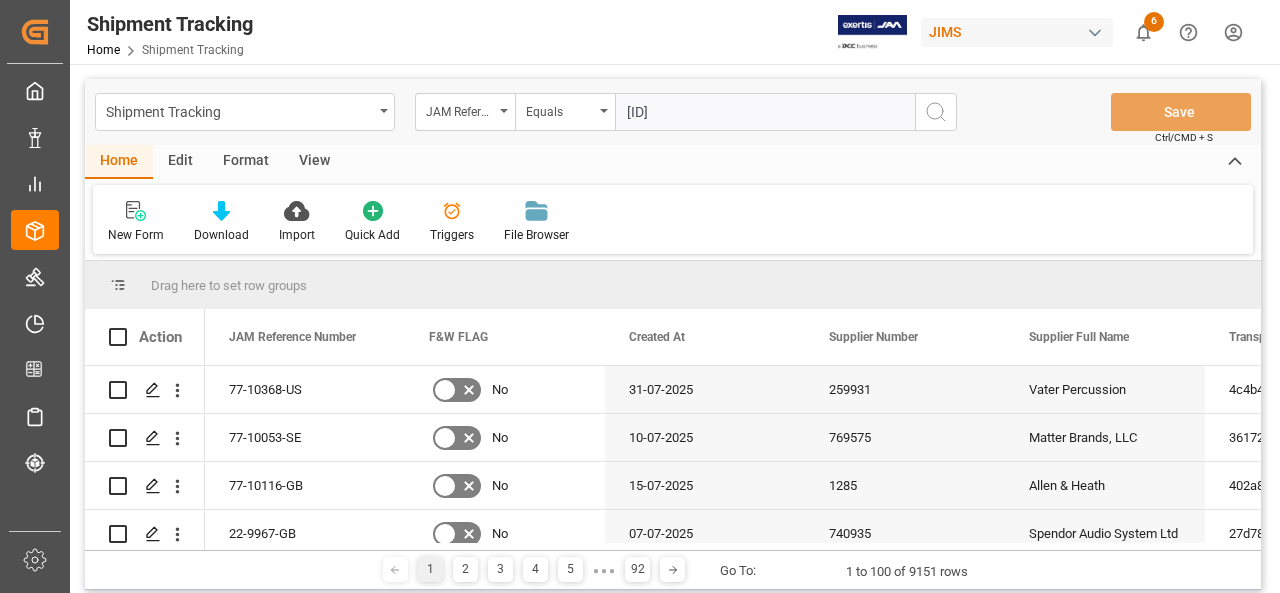 type on "[ID]" 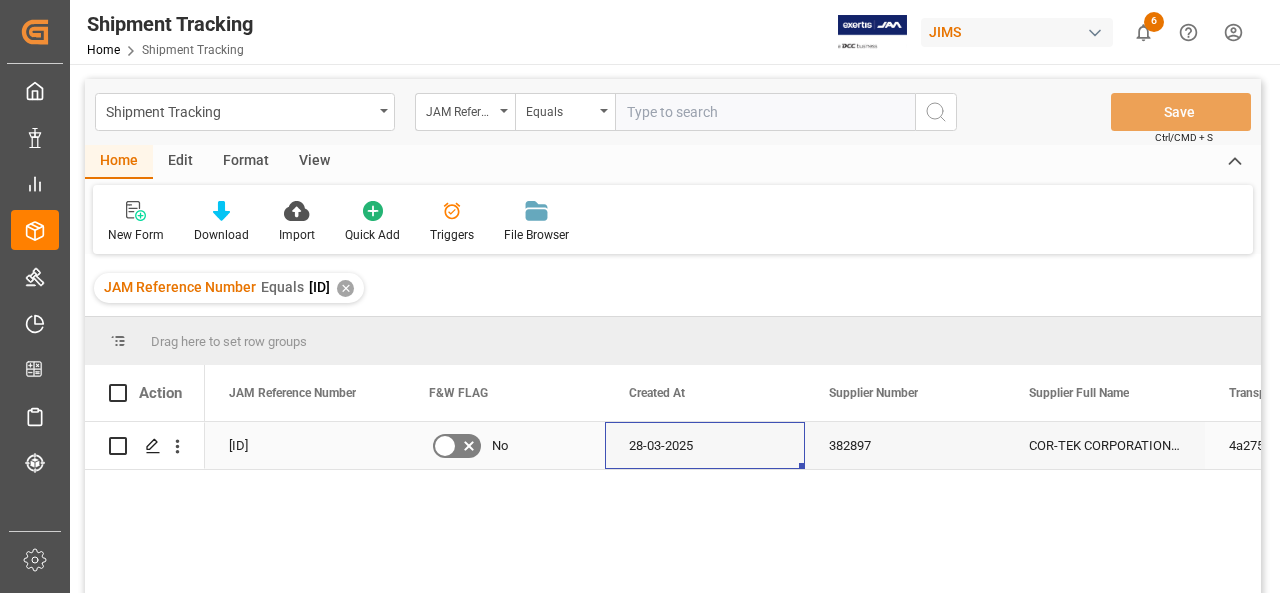 click on "28-03-2025" at bounding box center [705, 445] 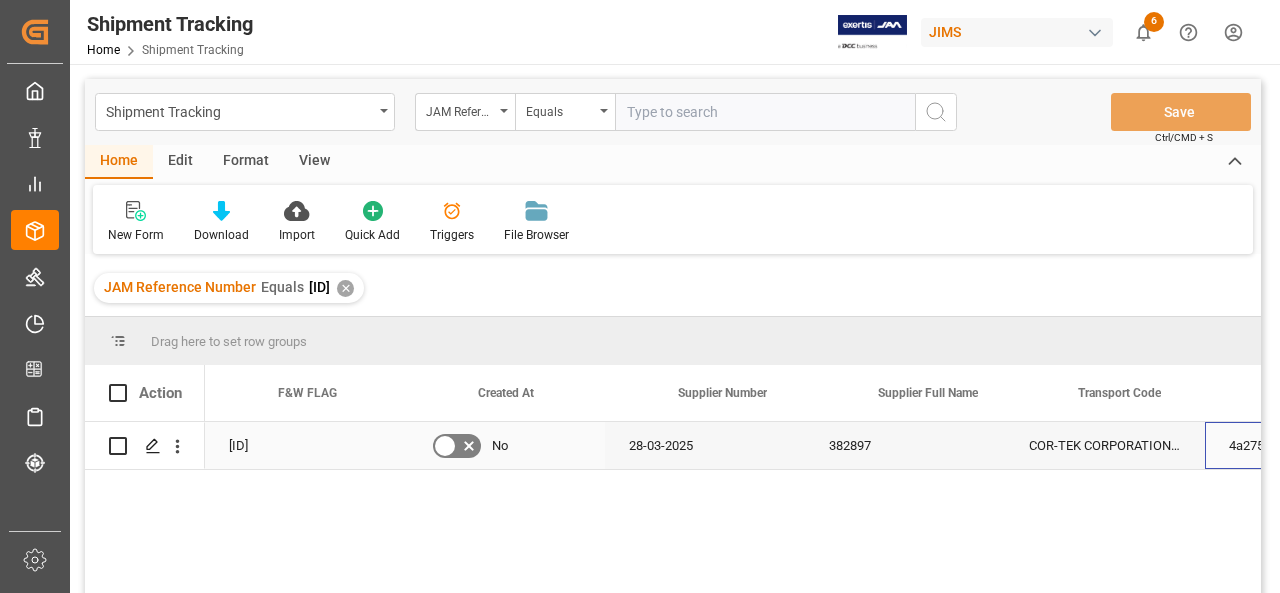 scroll, scrollTop: 0, scrollLeft: 150, axis: horizontal 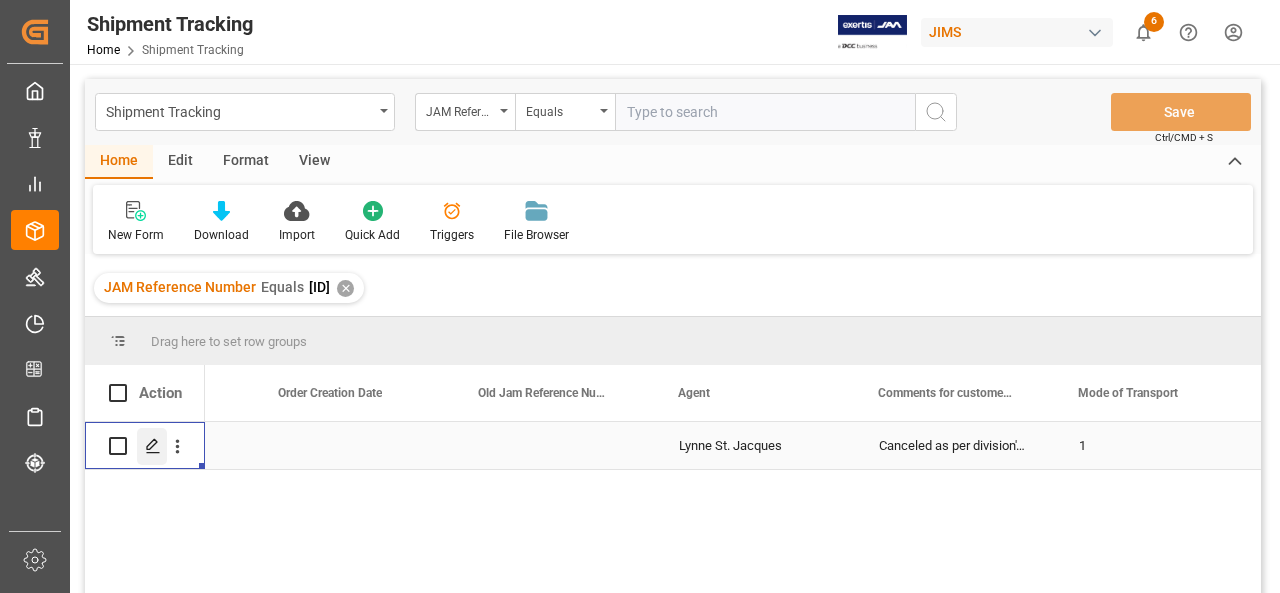 click 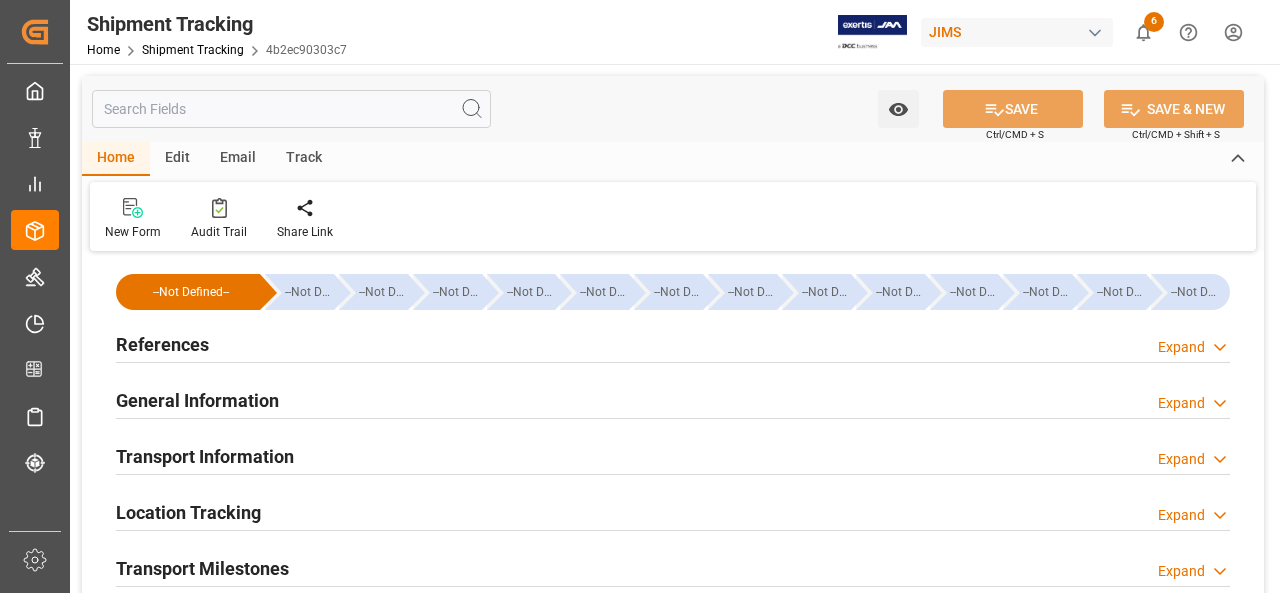 type on "CNDLC" 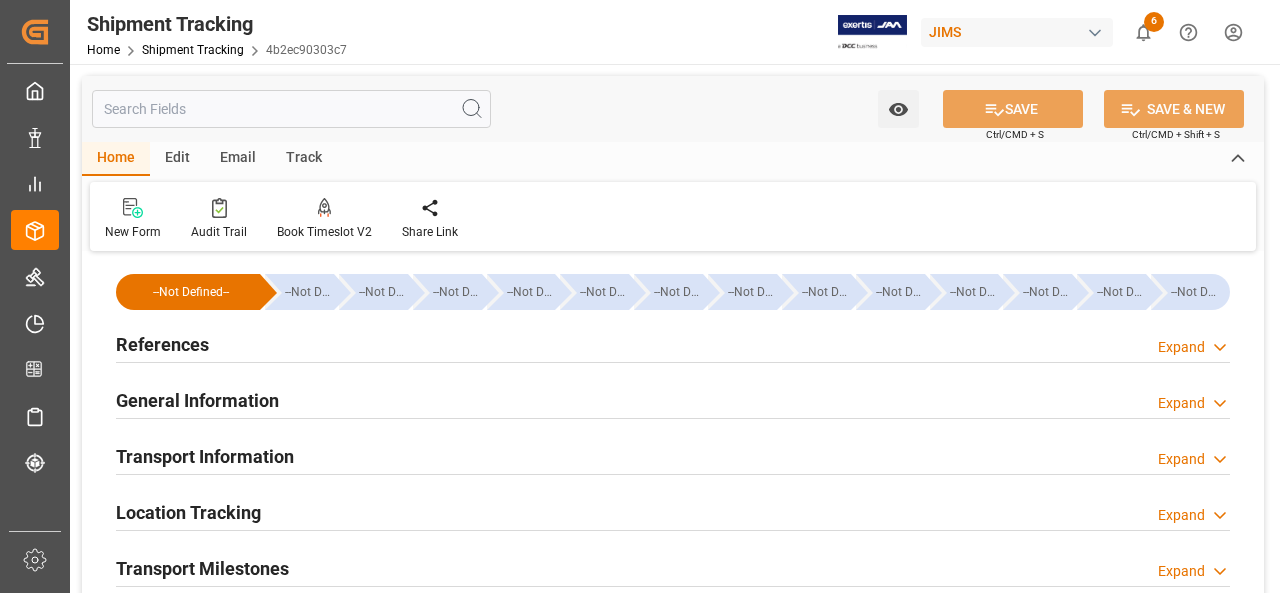 click on "Location Tracking" at bounding box center [188, 512] 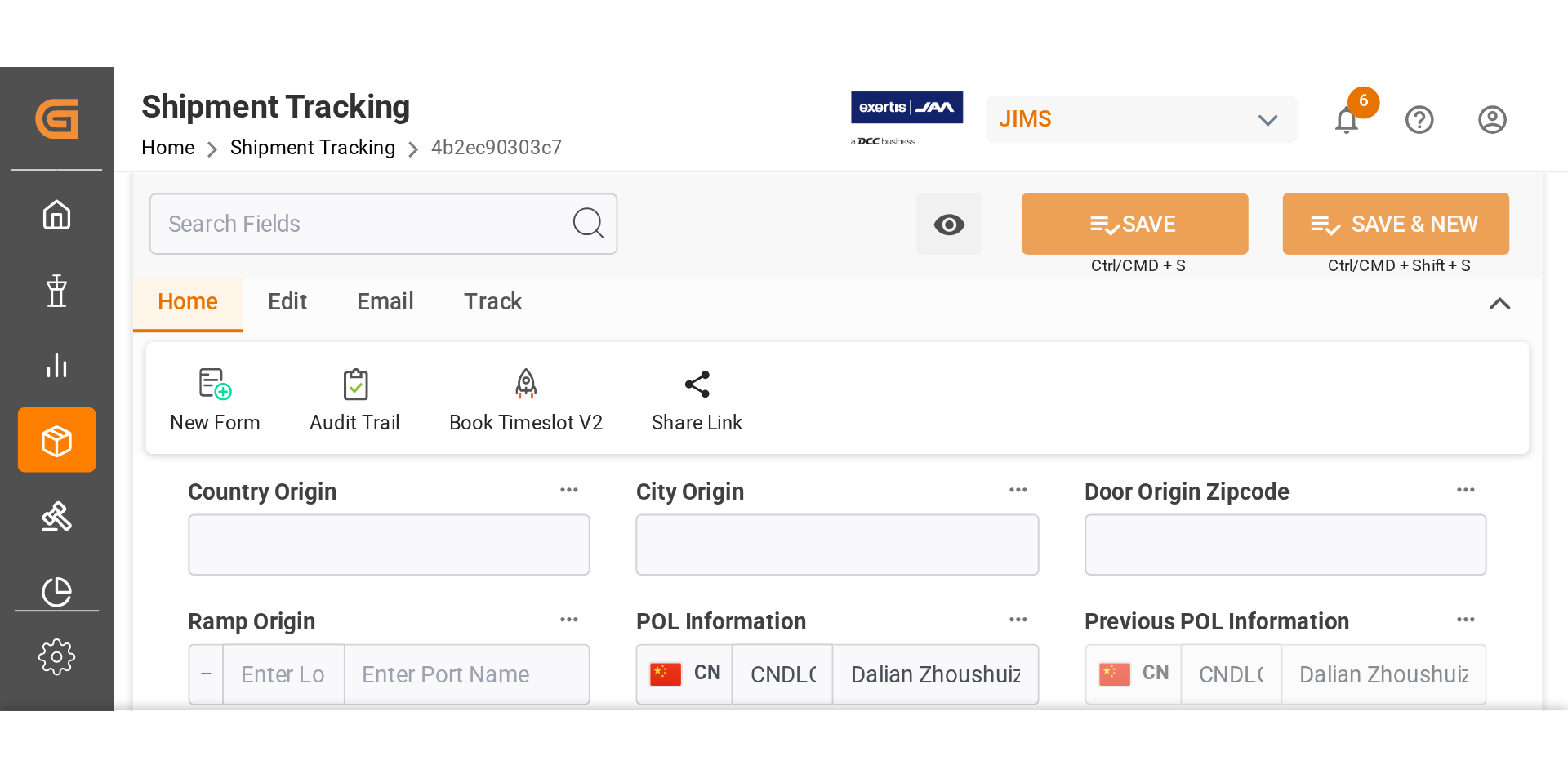 scroll, scrollTop: 245, scrollLeft: 0, axis: vertical 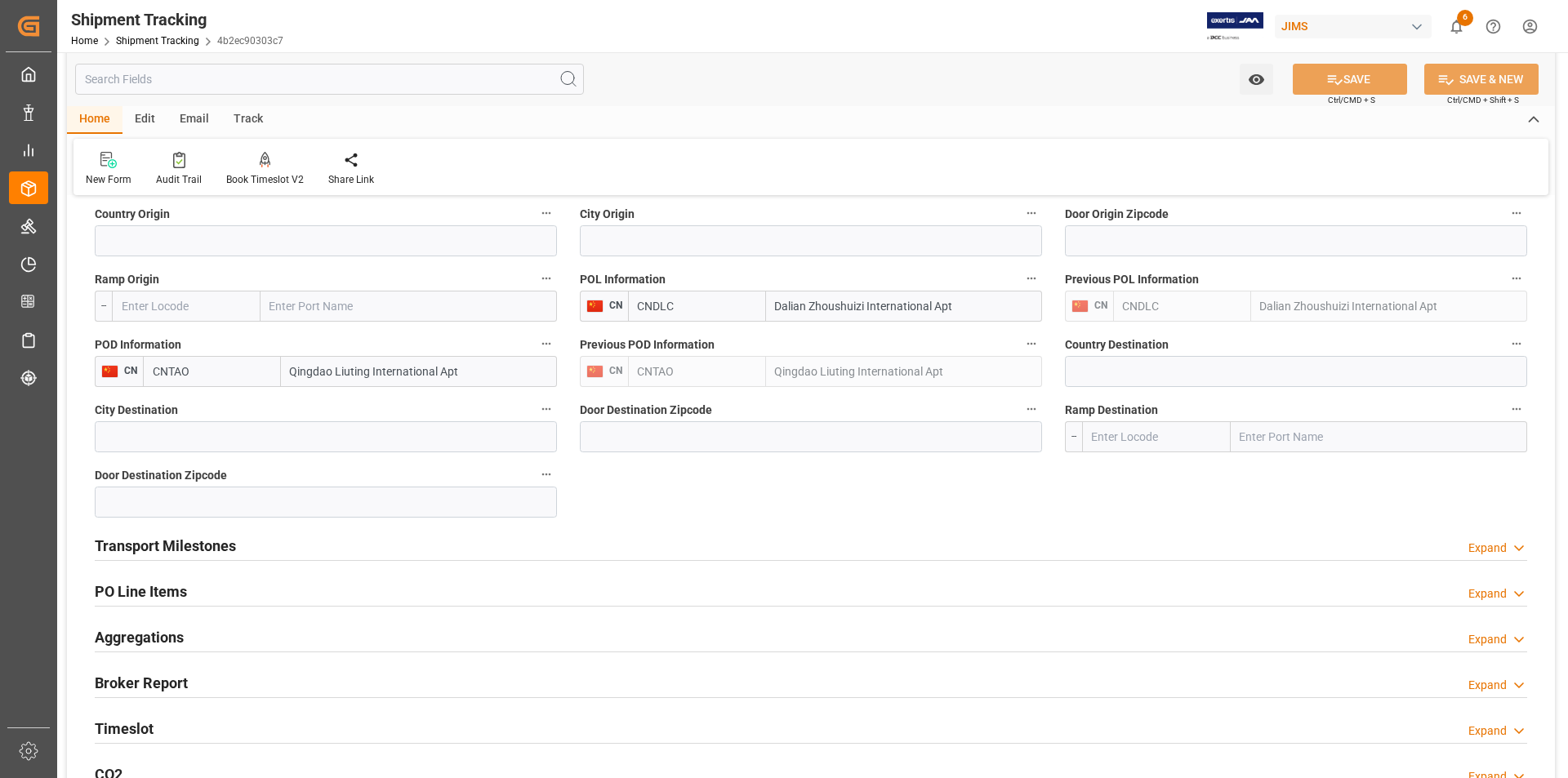 click on "Transport Milestones" at bounding box center [165, 545] 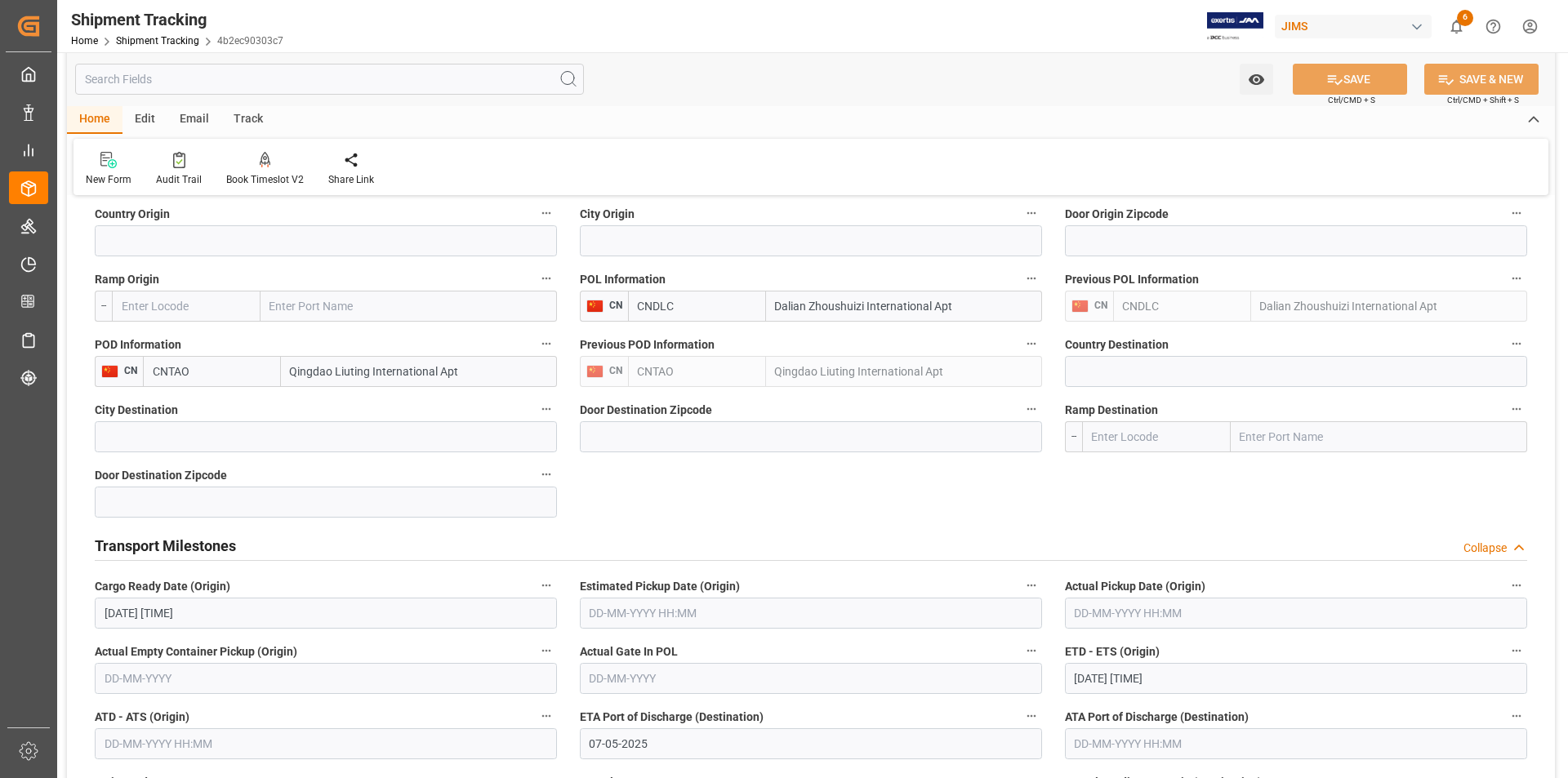 click on "Transport Milestones" at bounding box center (165, 545) 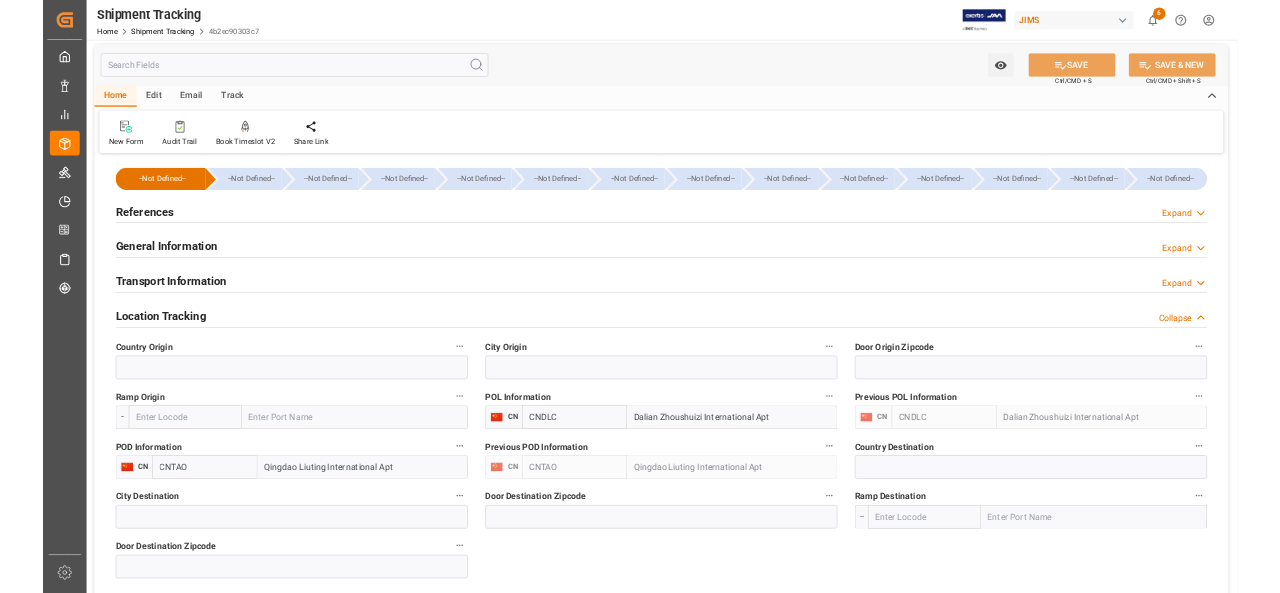 scroll, scrollTop: 0, scrollLeft: 0, axis: both 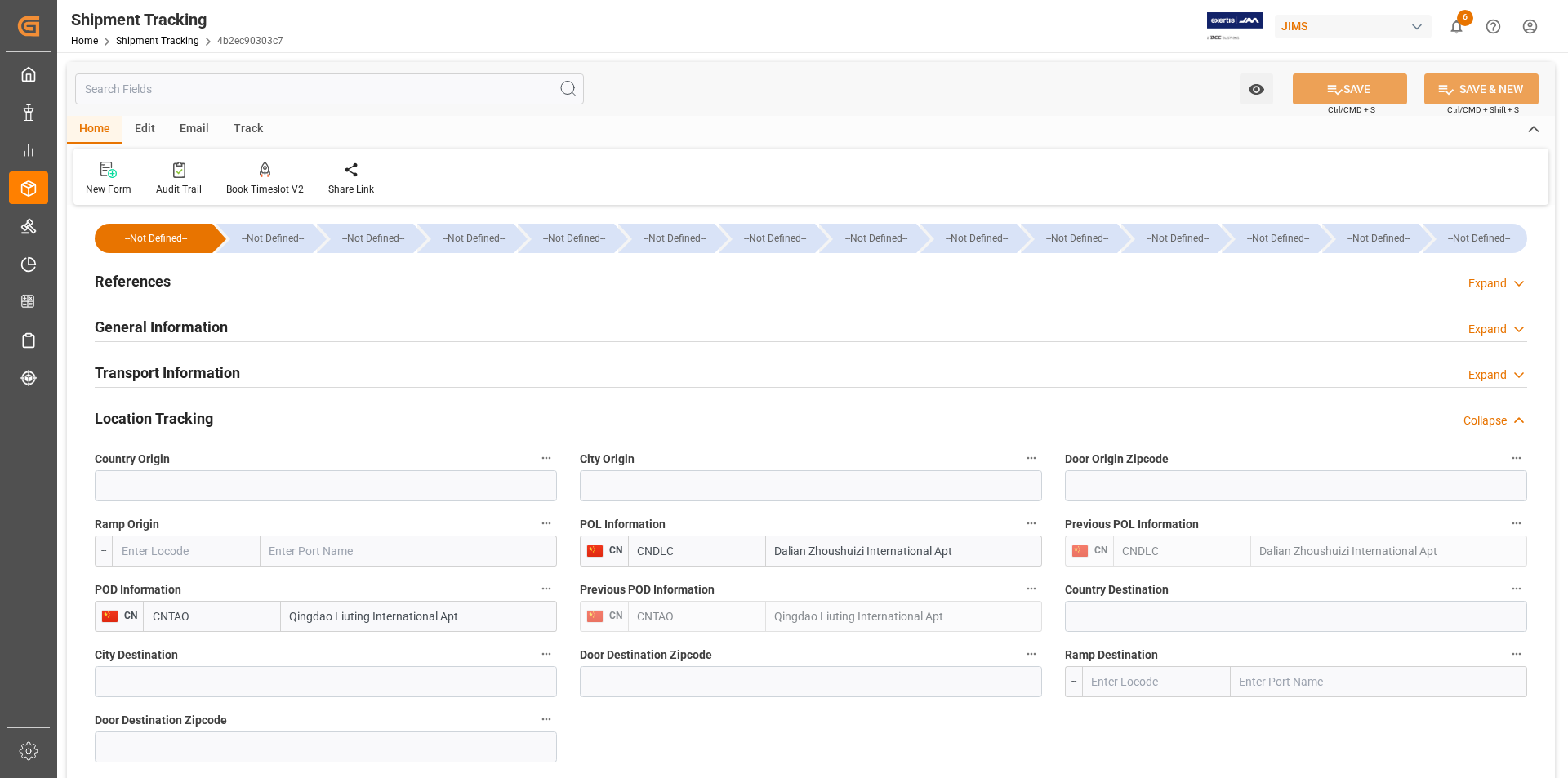 click on "Transport Information" at bounding box center [167, 372] 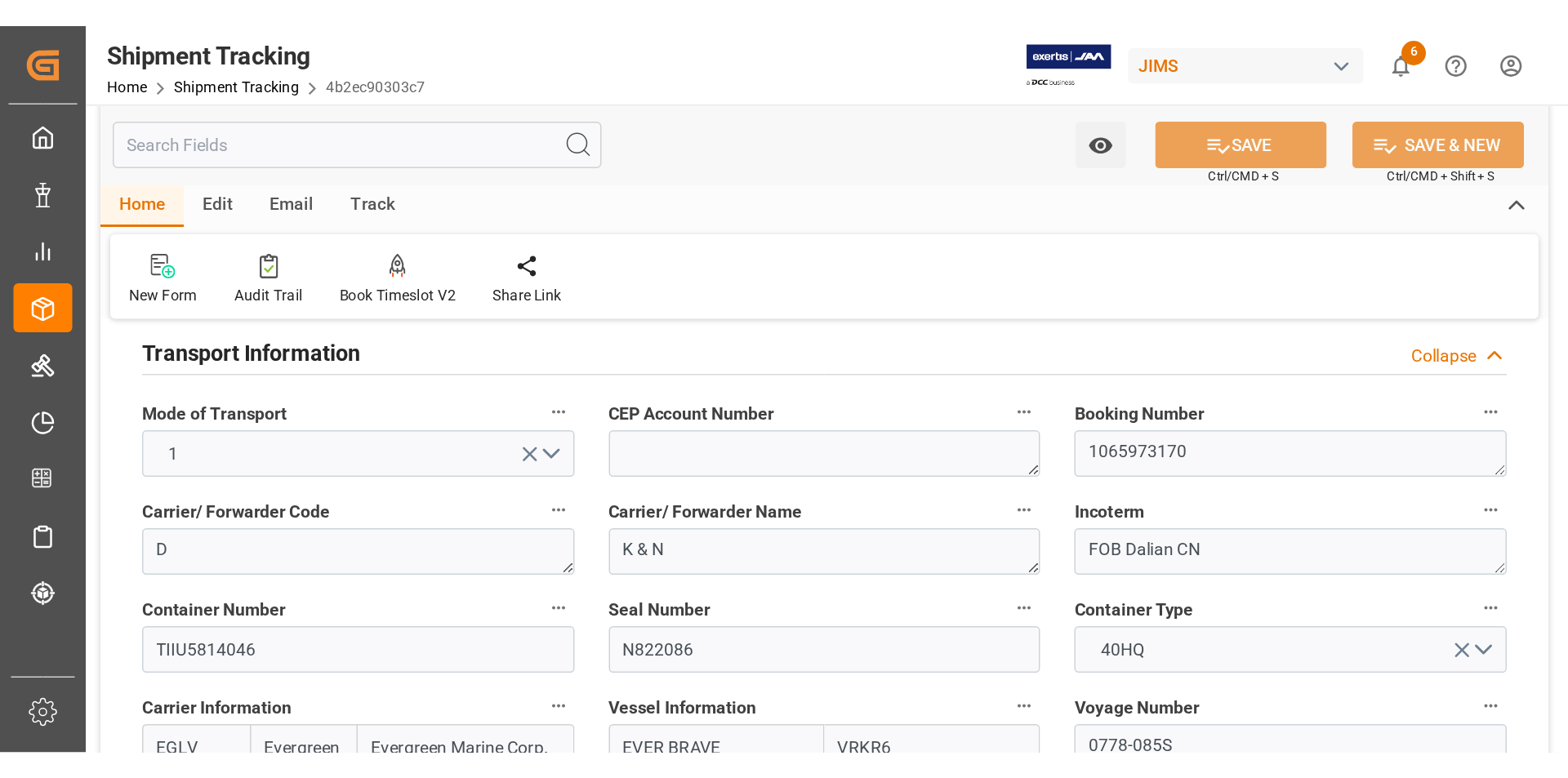 scroll, scrollTop: 163, scrollLeft: 0, axis: vertical 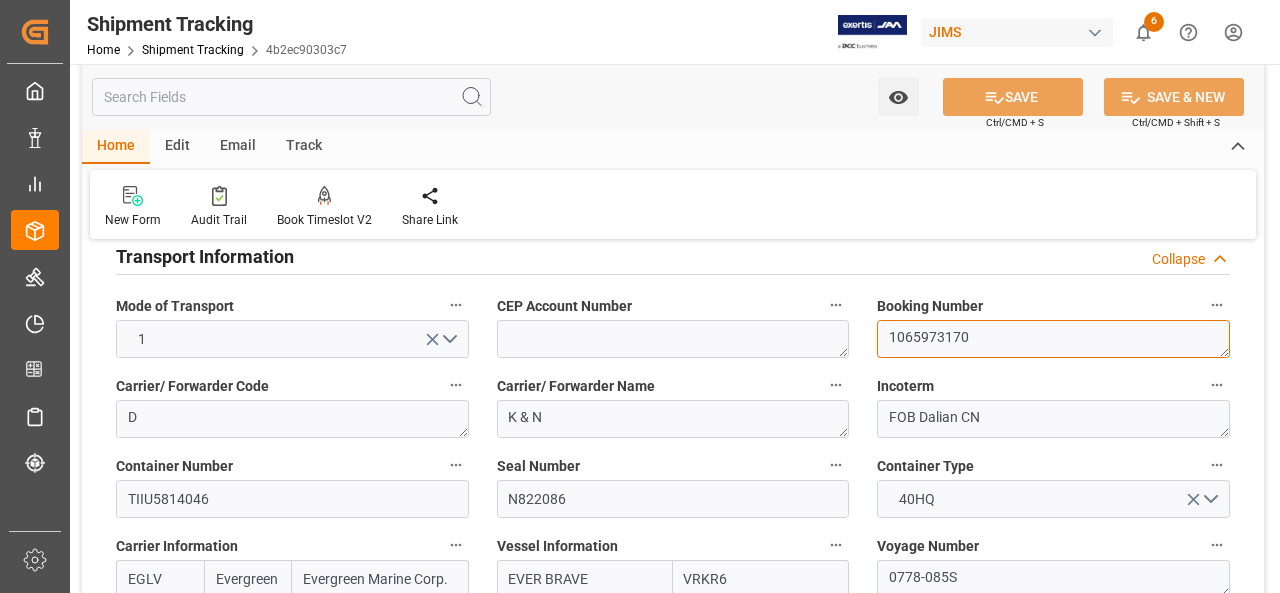 click on "1065973170" at bounding box center [1053, 339] 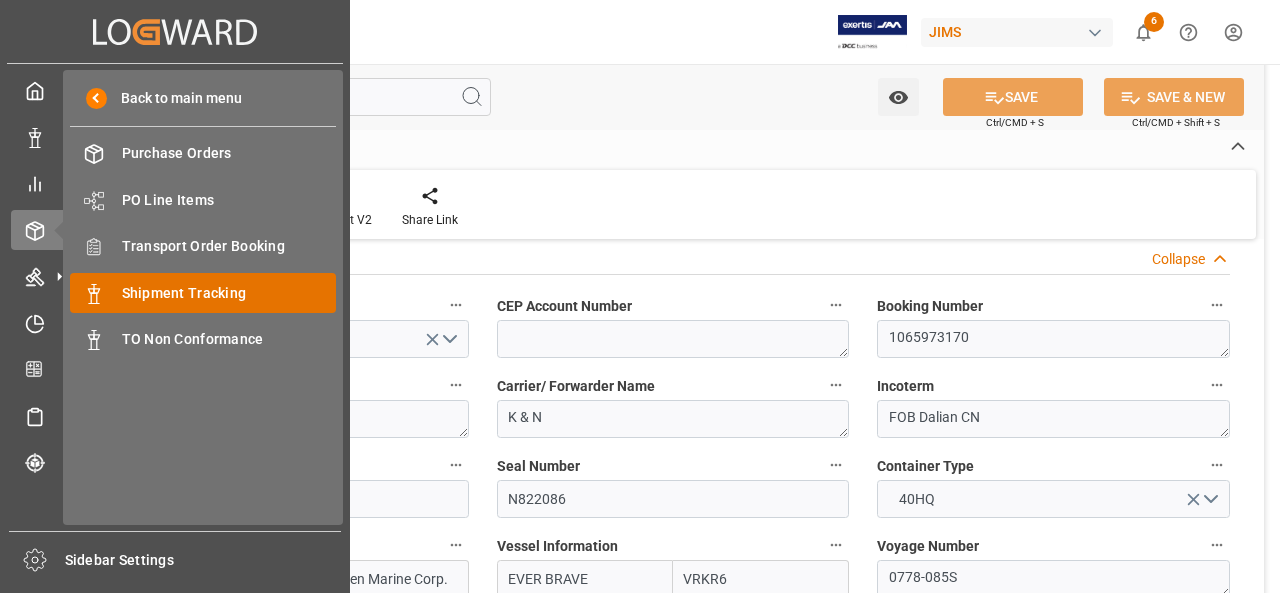 click on "Shipment Tracking" at bounding box center [229, 293] 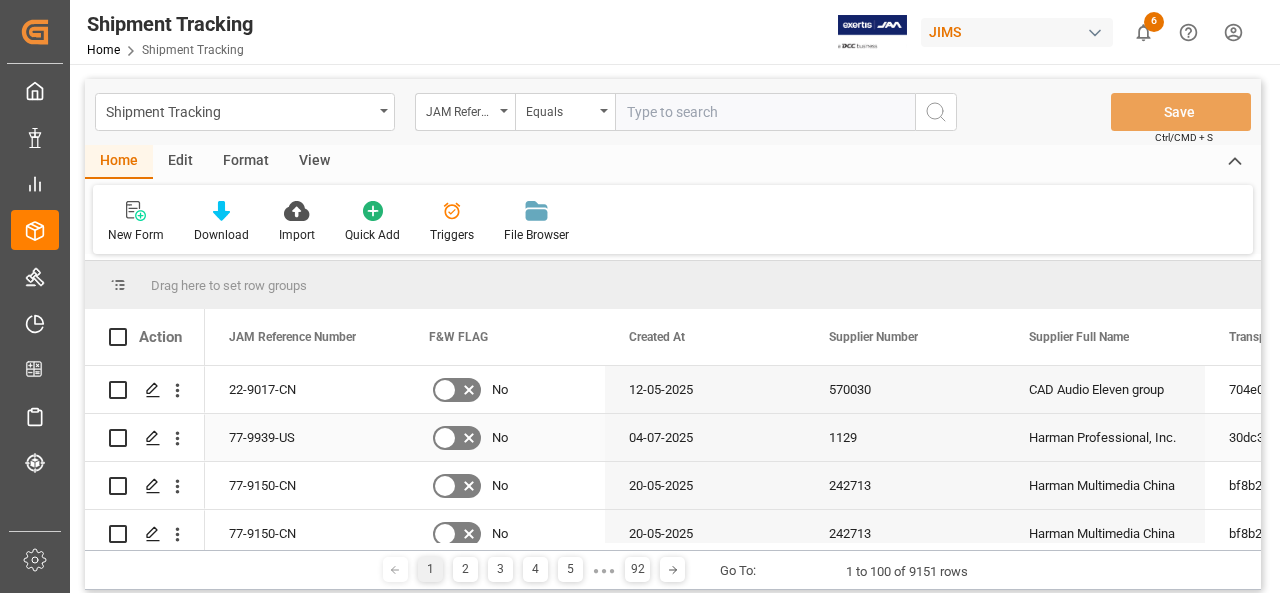 click on "77-9939-US" at bounding box center (305, 437) 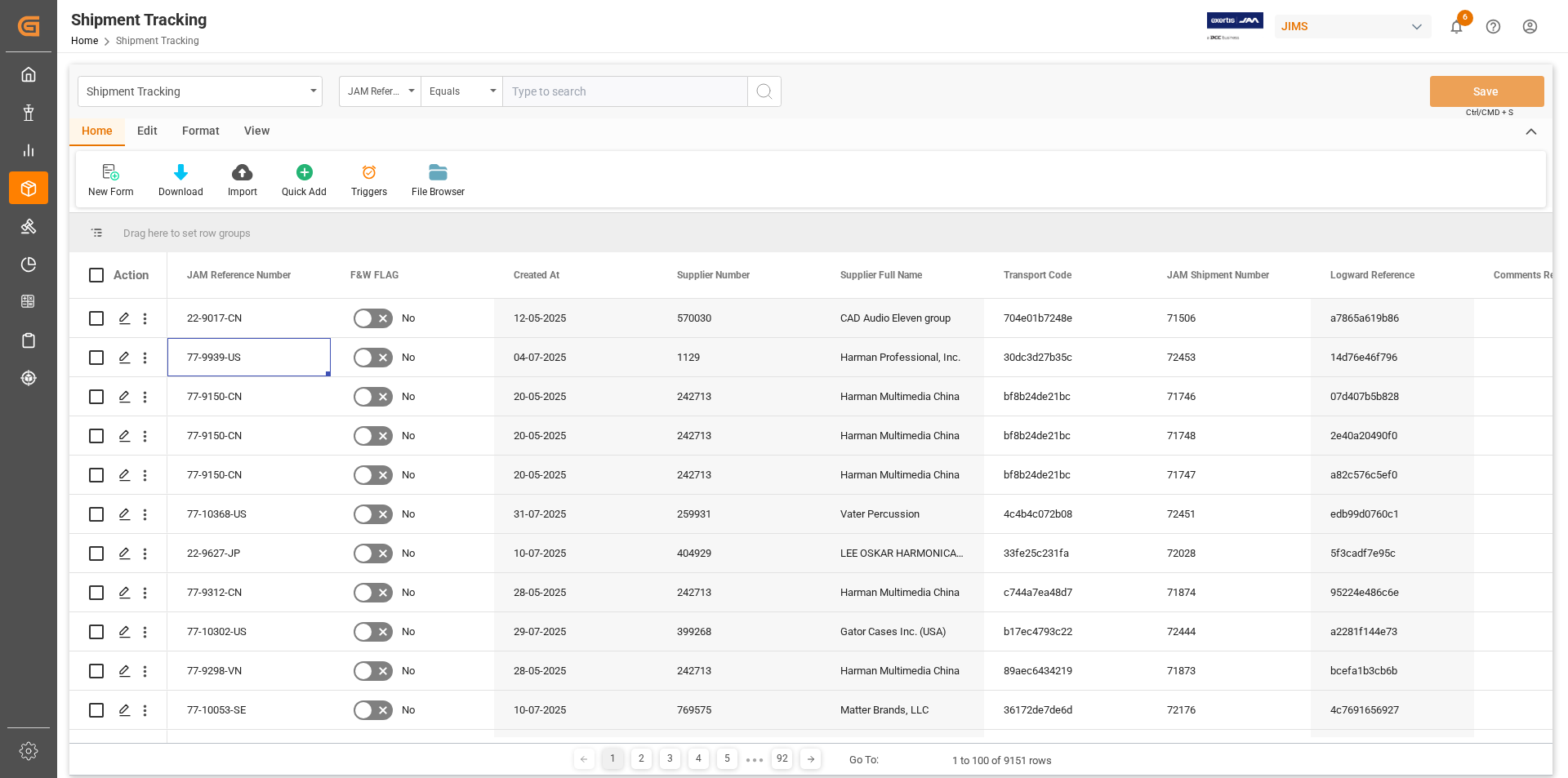scroll, scrollTop: 0, scrollLeft: 96, axis: horizontal 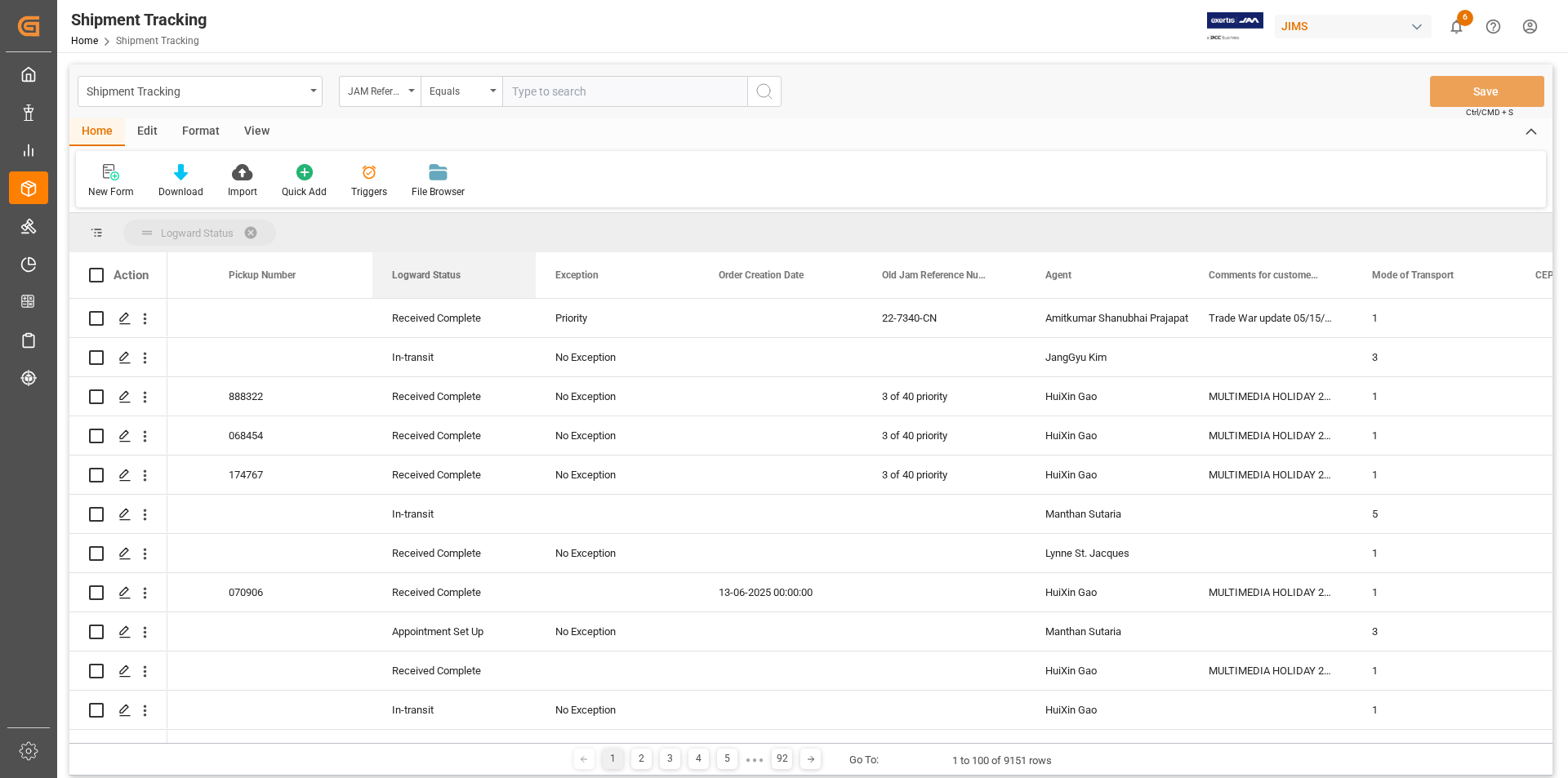 drag, startPoint x: 429, startPoint y: 272, endPoint x: 433, endPoint y: 247, distance: 25.317978 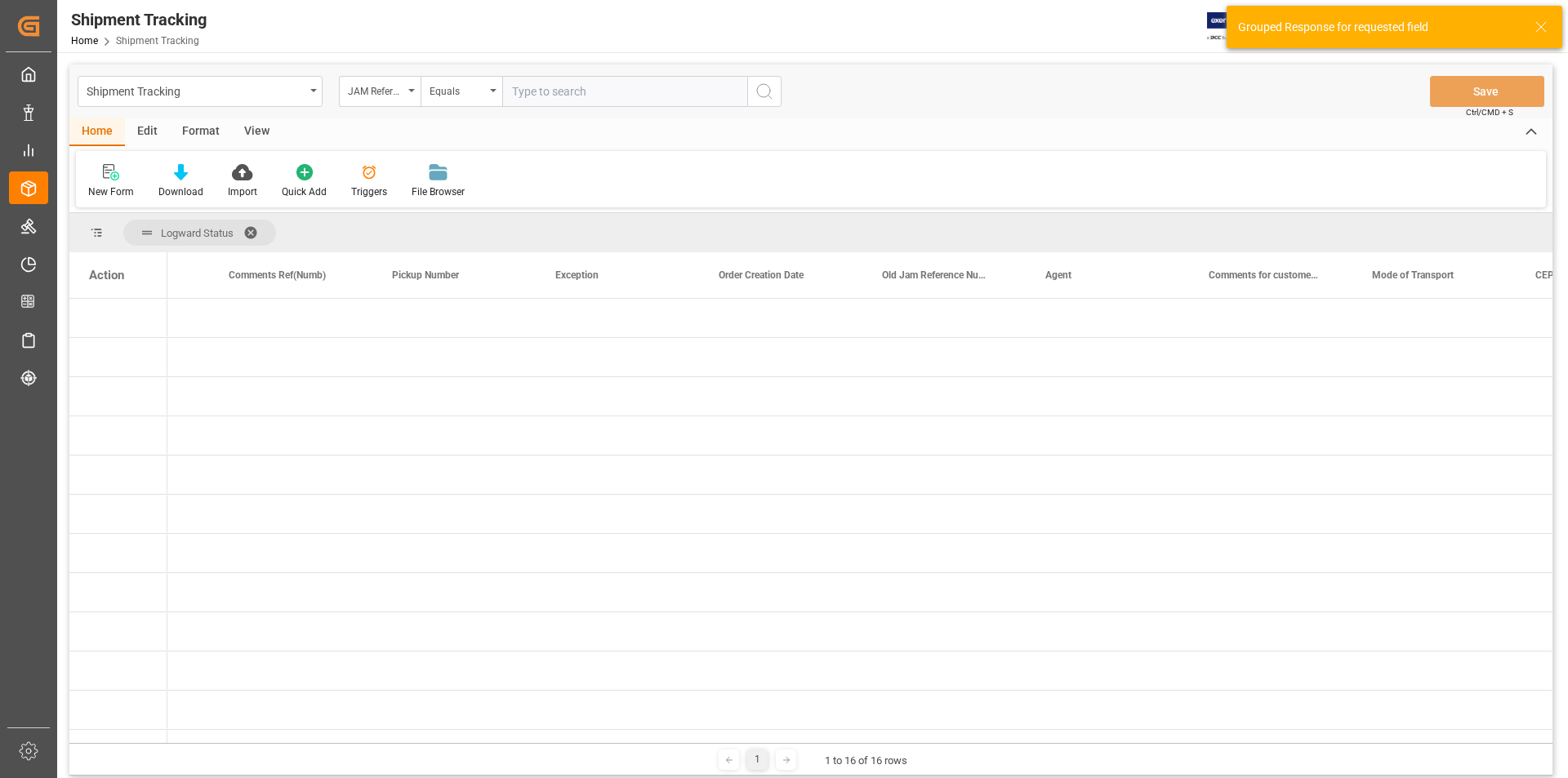 scroll, scrollTop: 0, scrollLeft: 0, axis: both 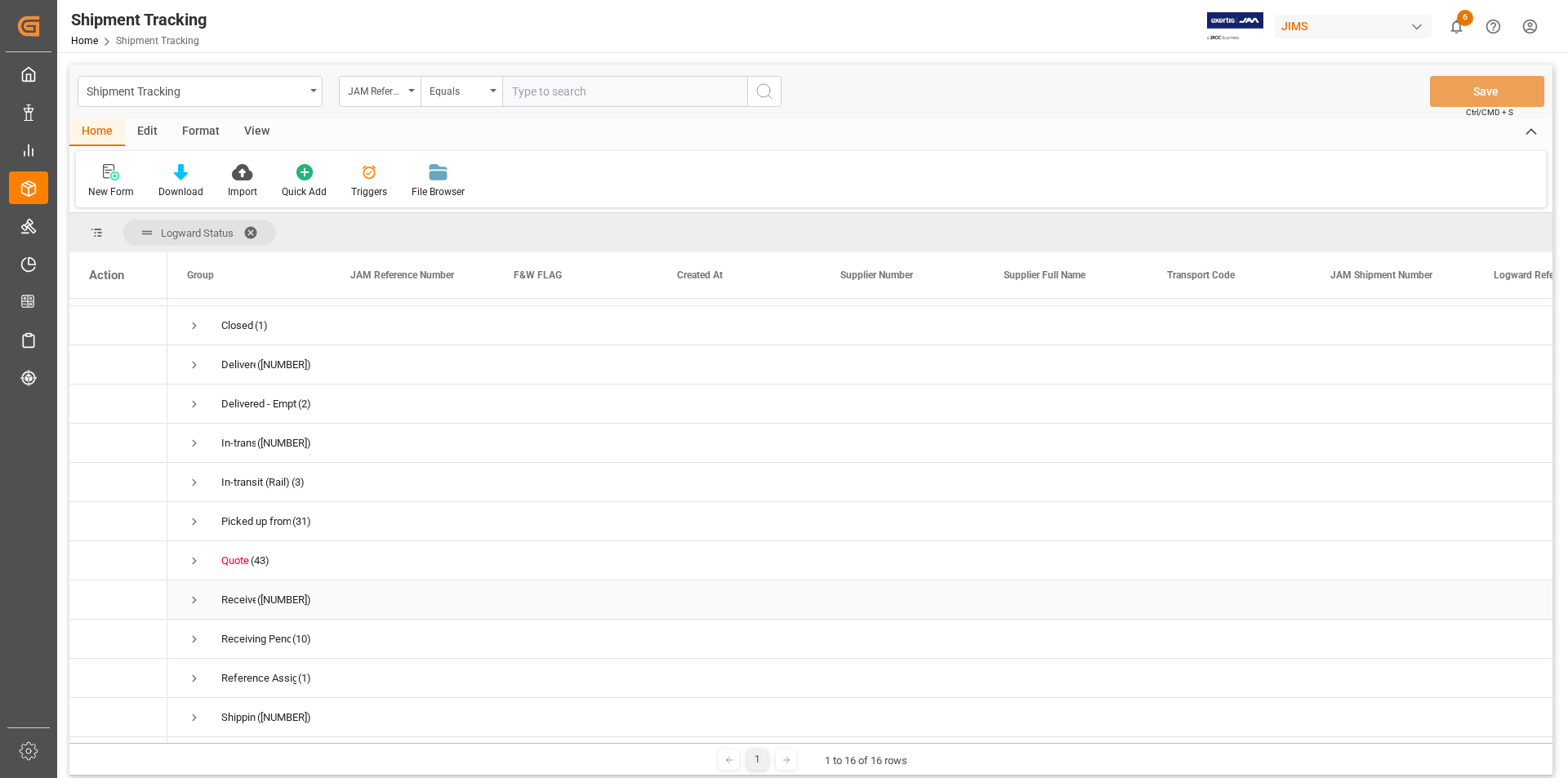 click at bounding box center [194, 600] 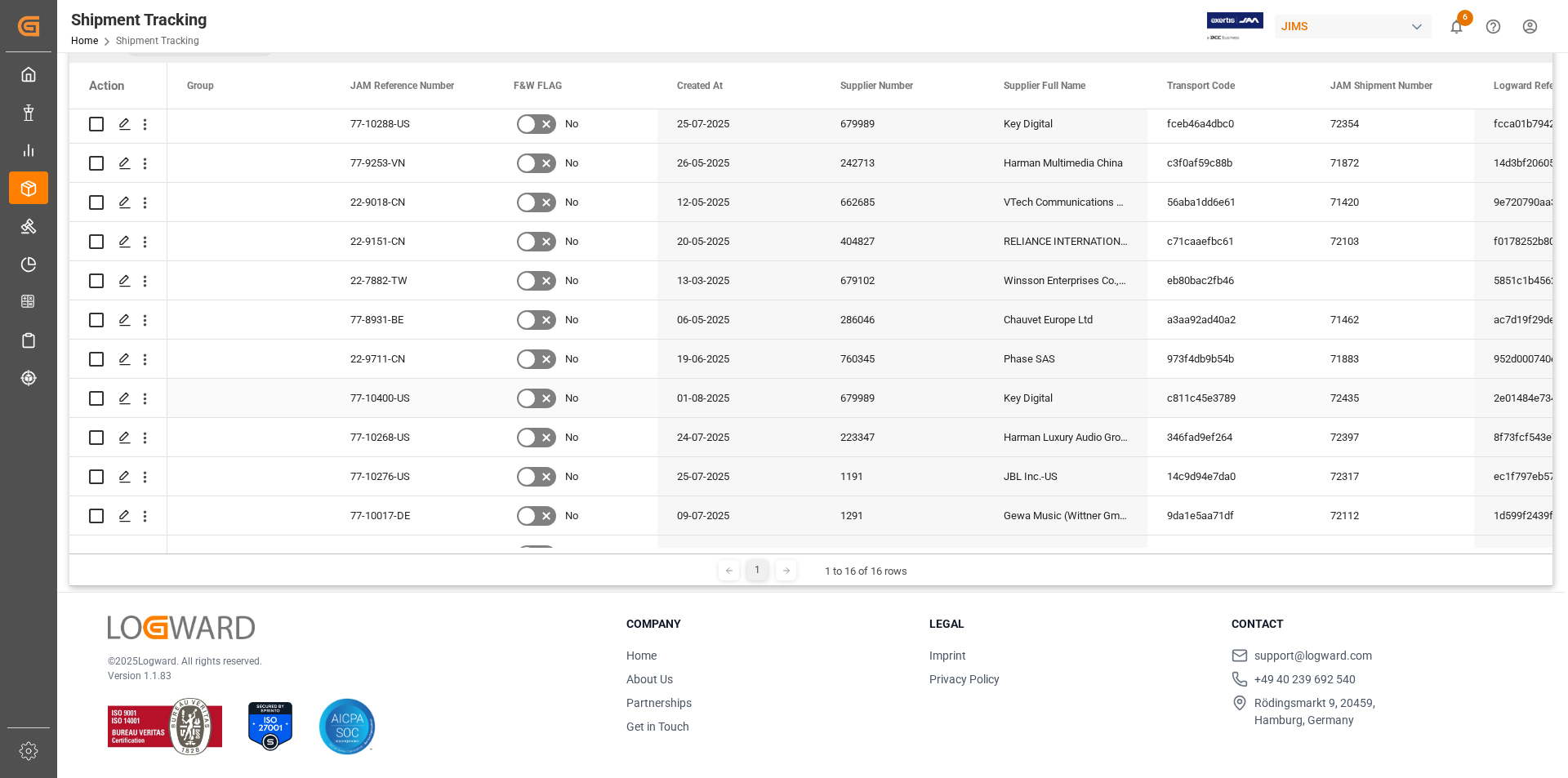 click on "77-10400-US" at bounding box center (412, 398) 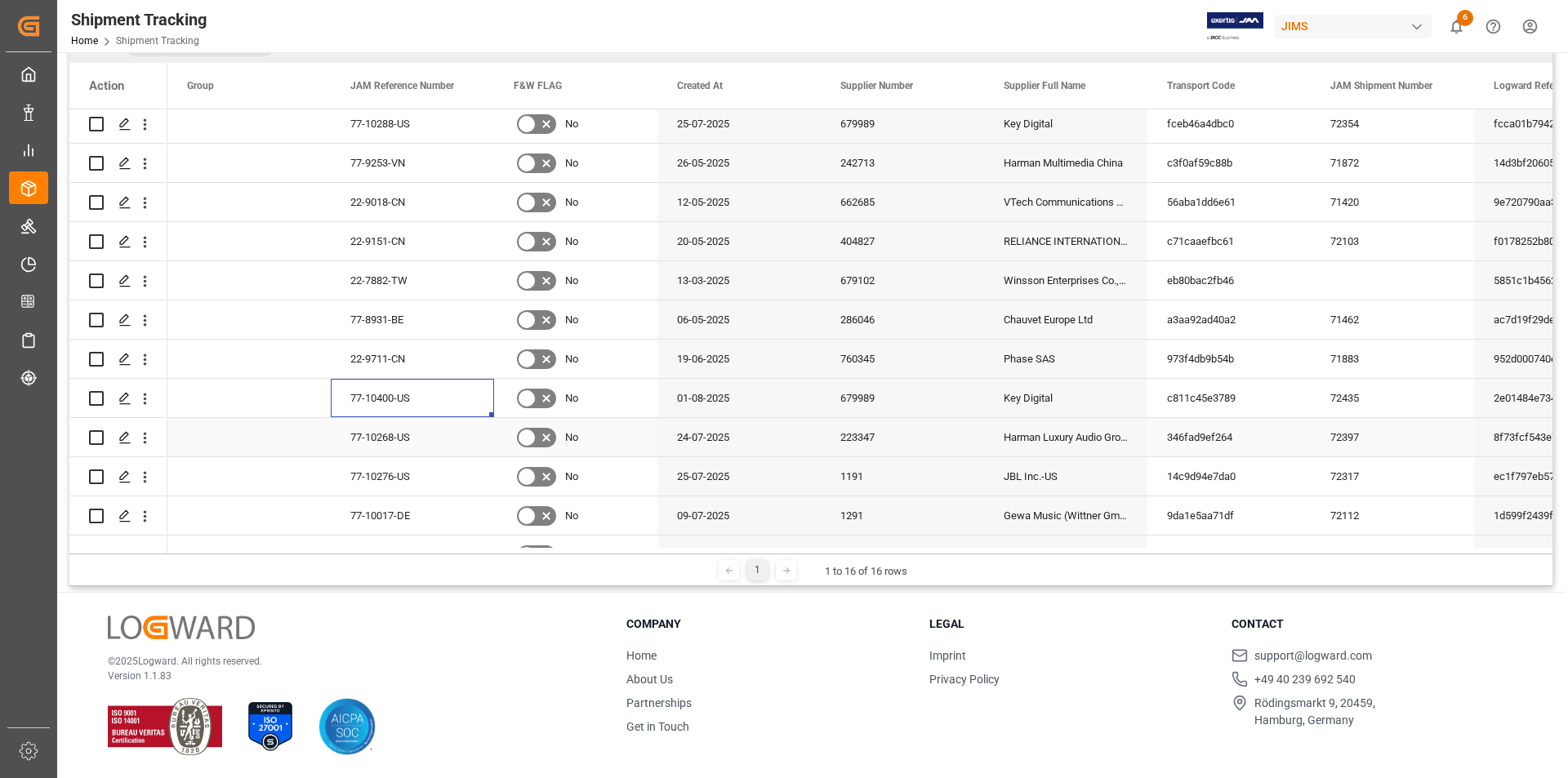click on "77-10268-US" at bounding box center (412, 437) 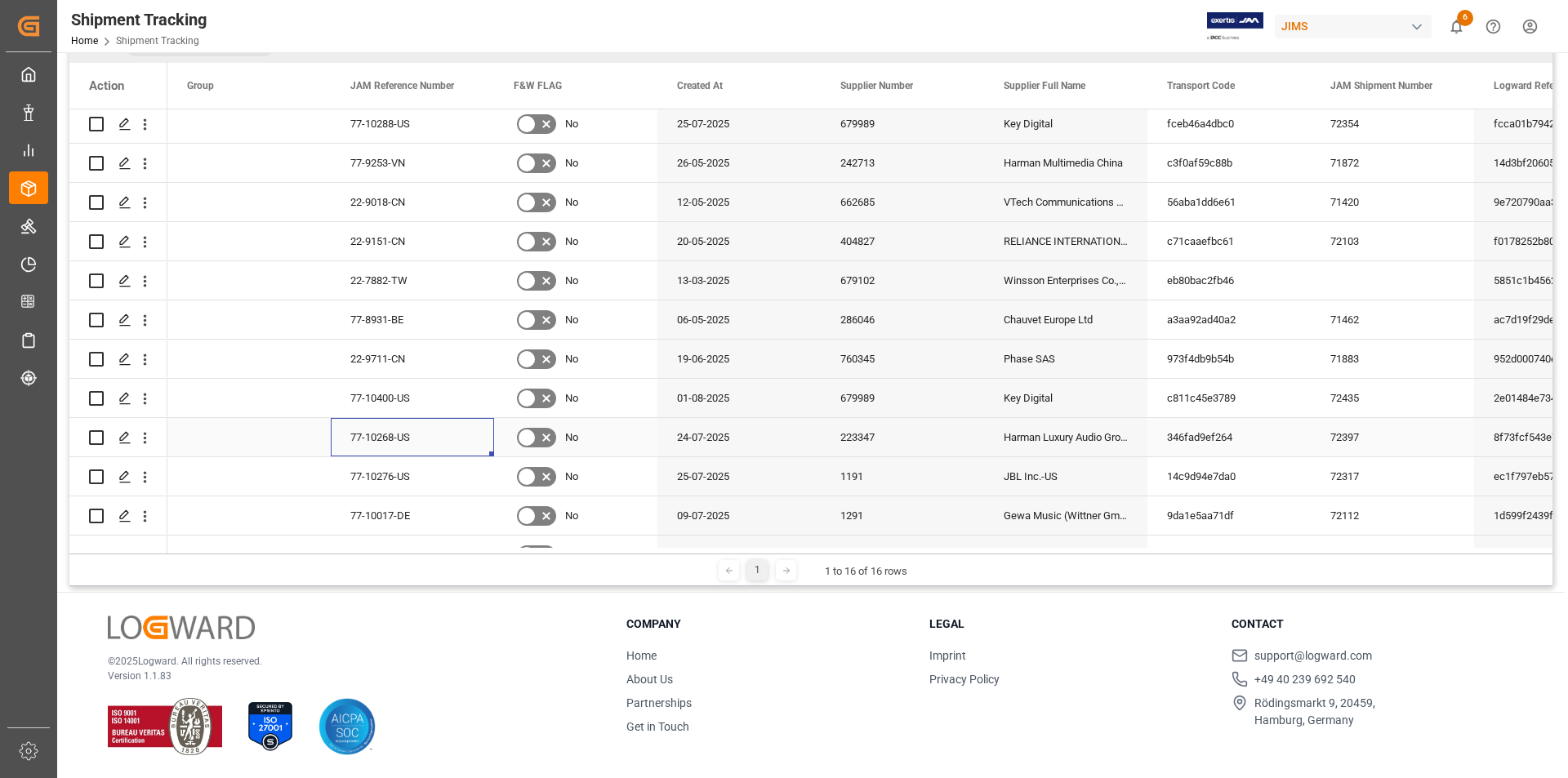 click on "223347" at bounding box center [902, 437] 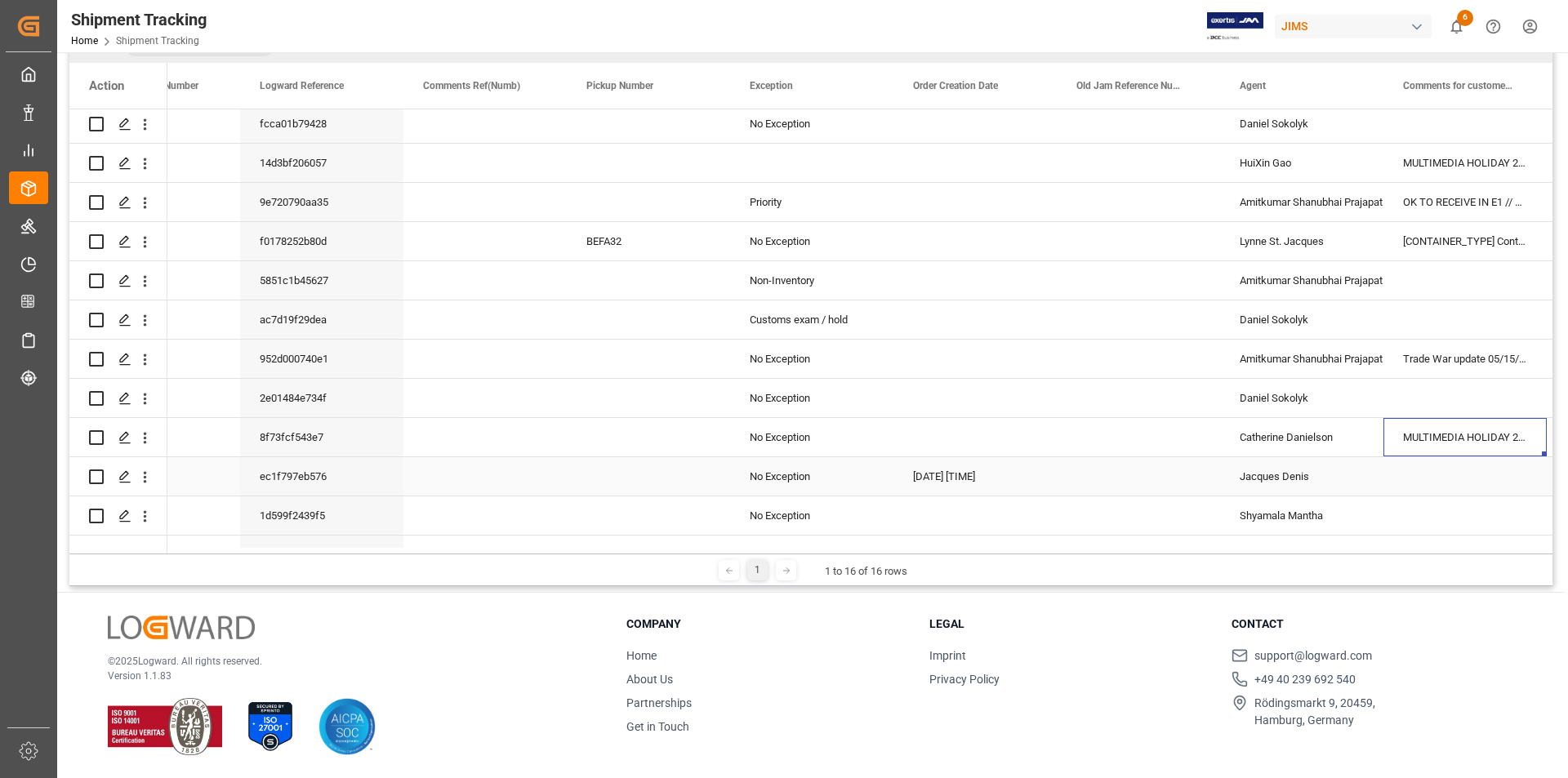 click on "[DATE] [TIME]" at bounding box center [975, 476] 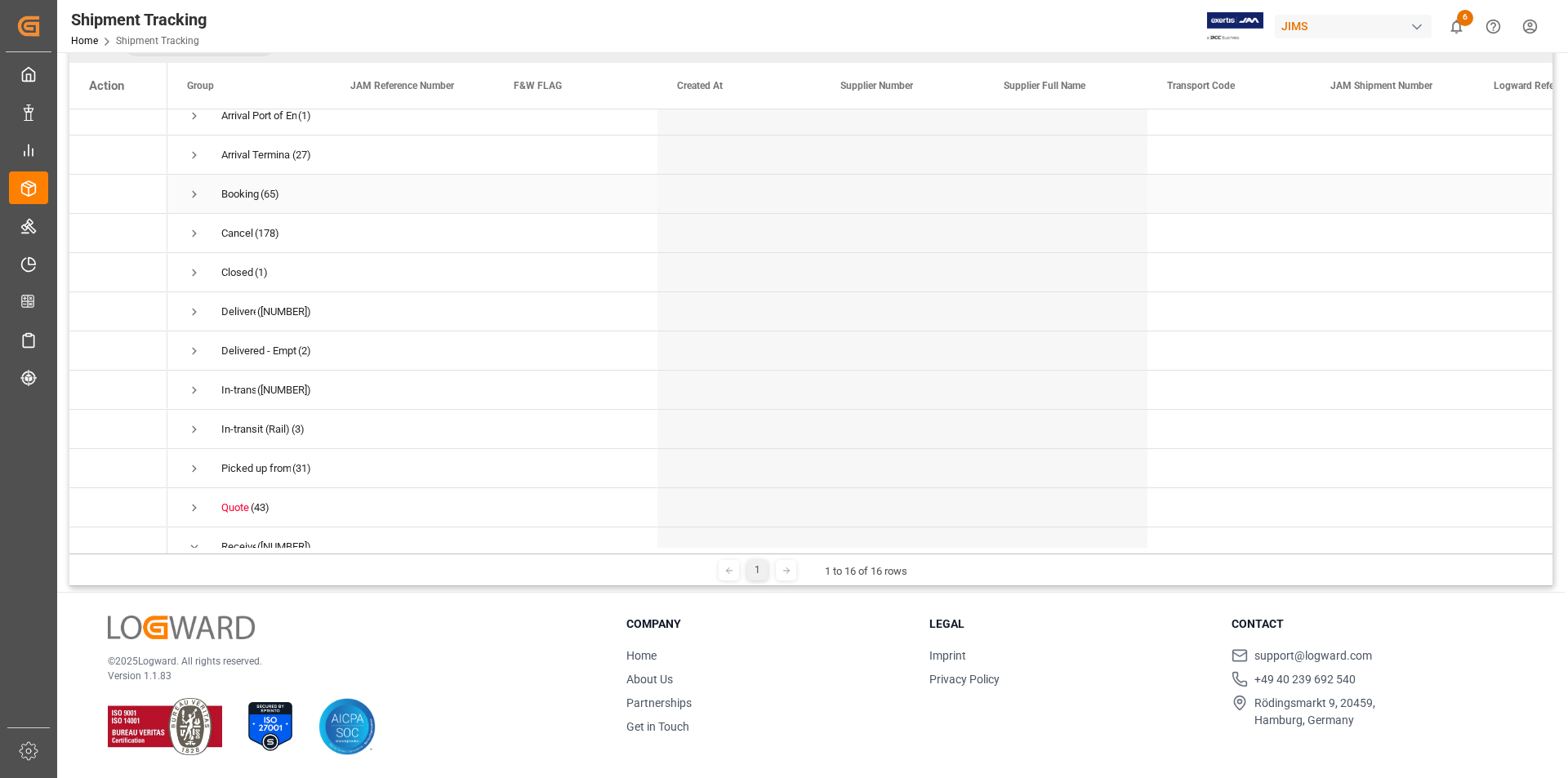 scroll, scrollTop: 0, scrollLeft: 0, axis: both 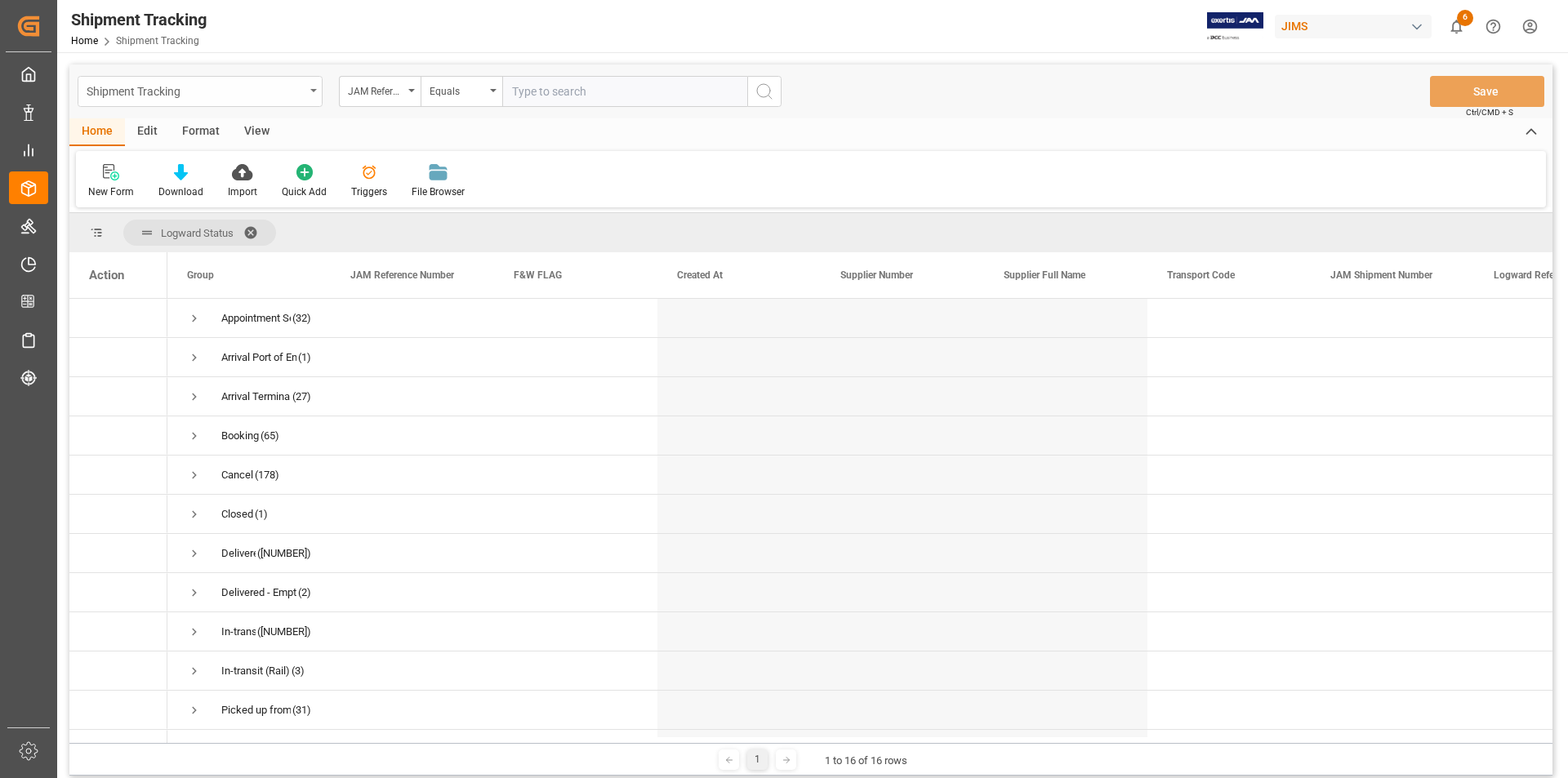 click on "Shipment Tracking" at bounding box center (195, 90) 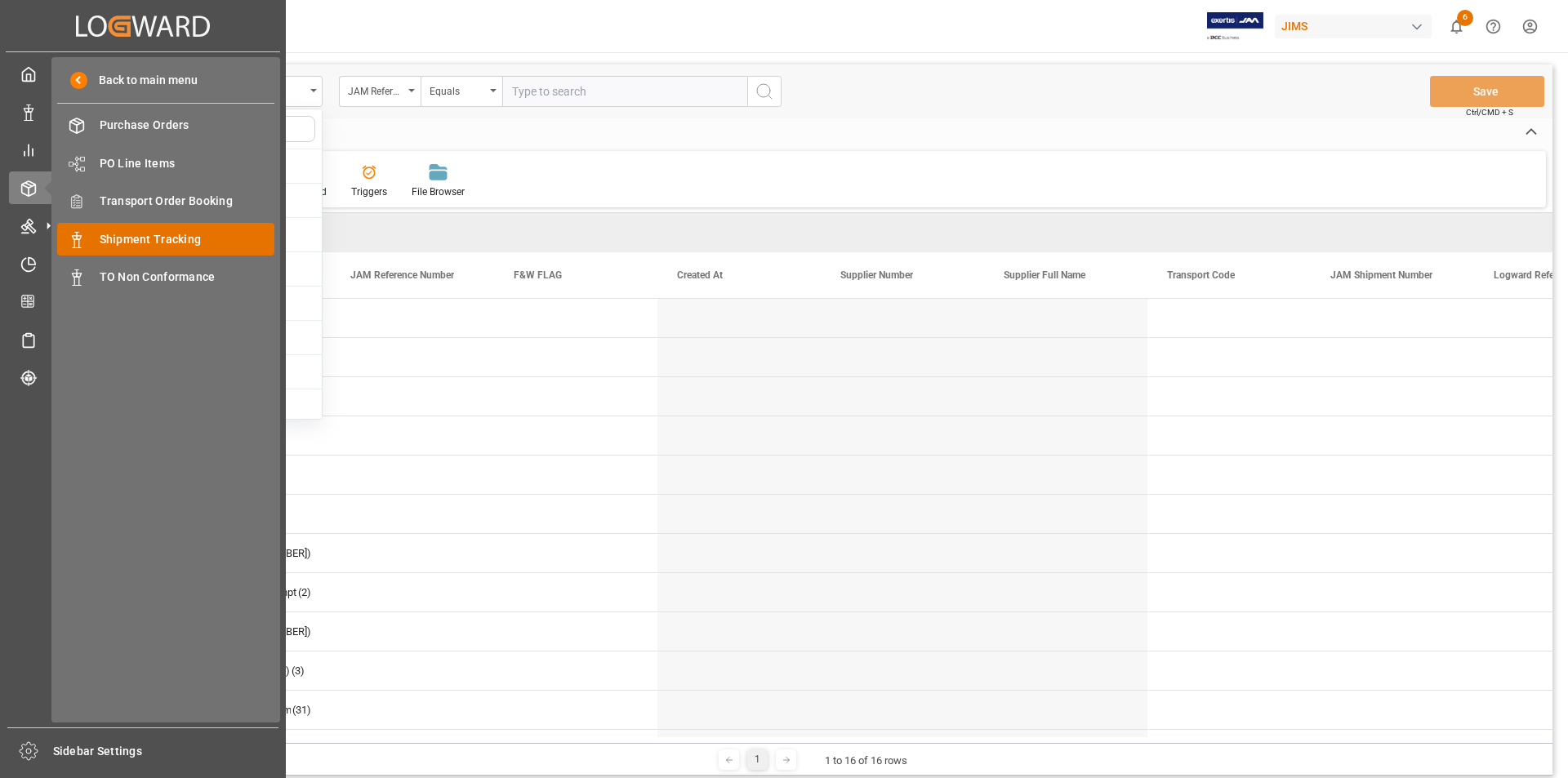 click on "Shipment Tracking" at bounding box center [187, 239] 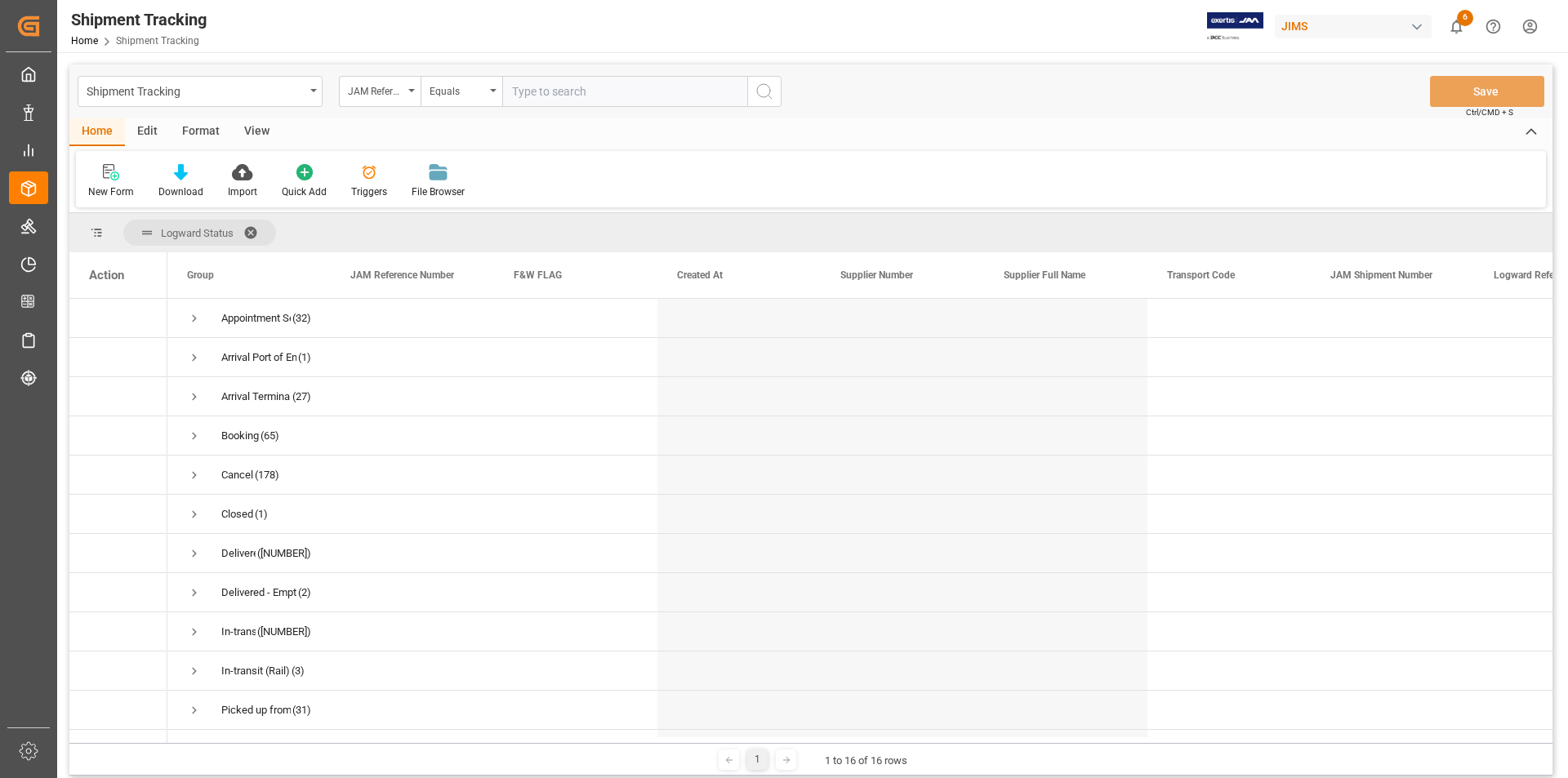 click on "New Form Download Import Quick Add Triggers File Browser" at bounding box center (811, 179) 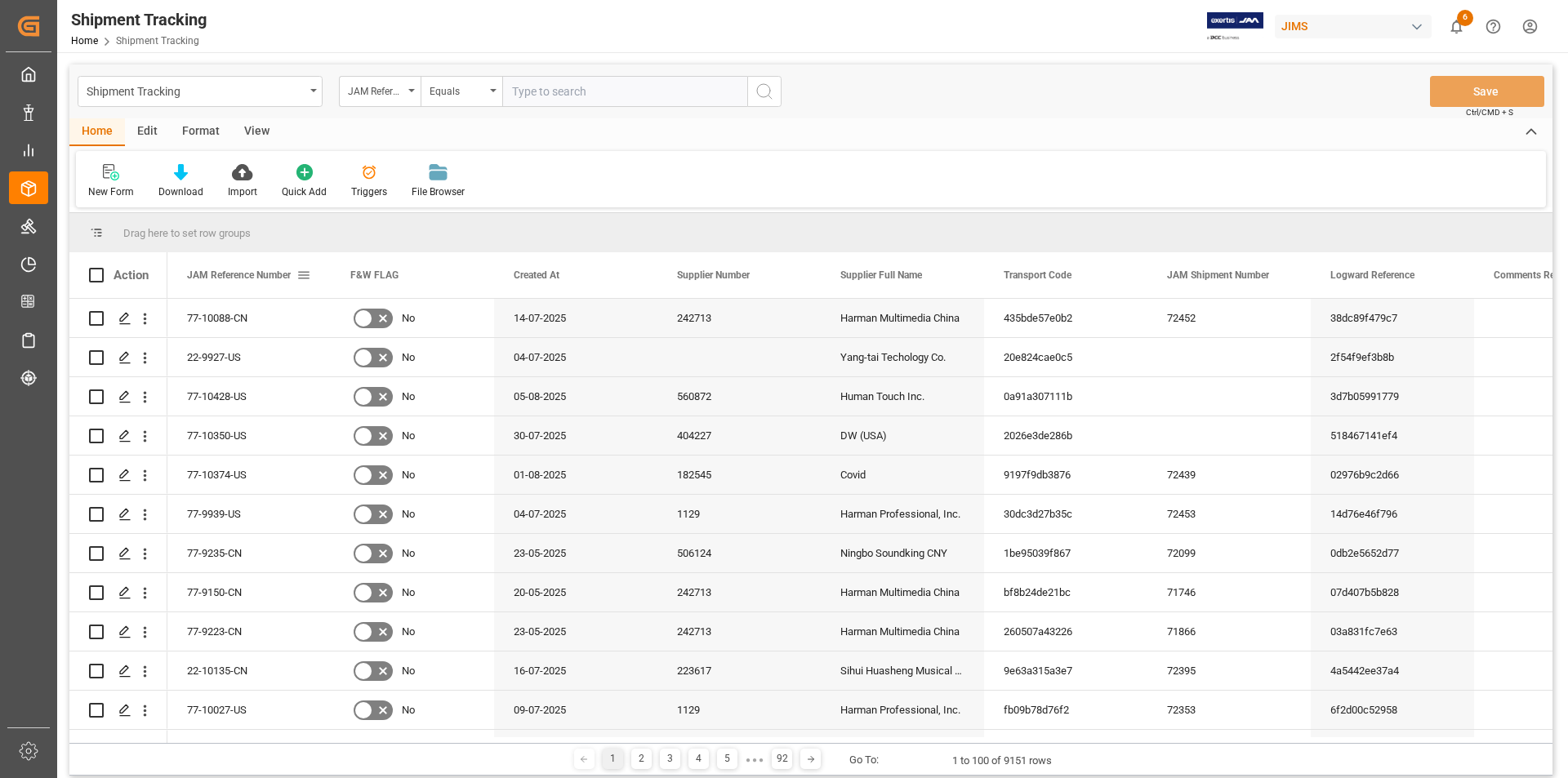 click at bounding box center [304, 275] 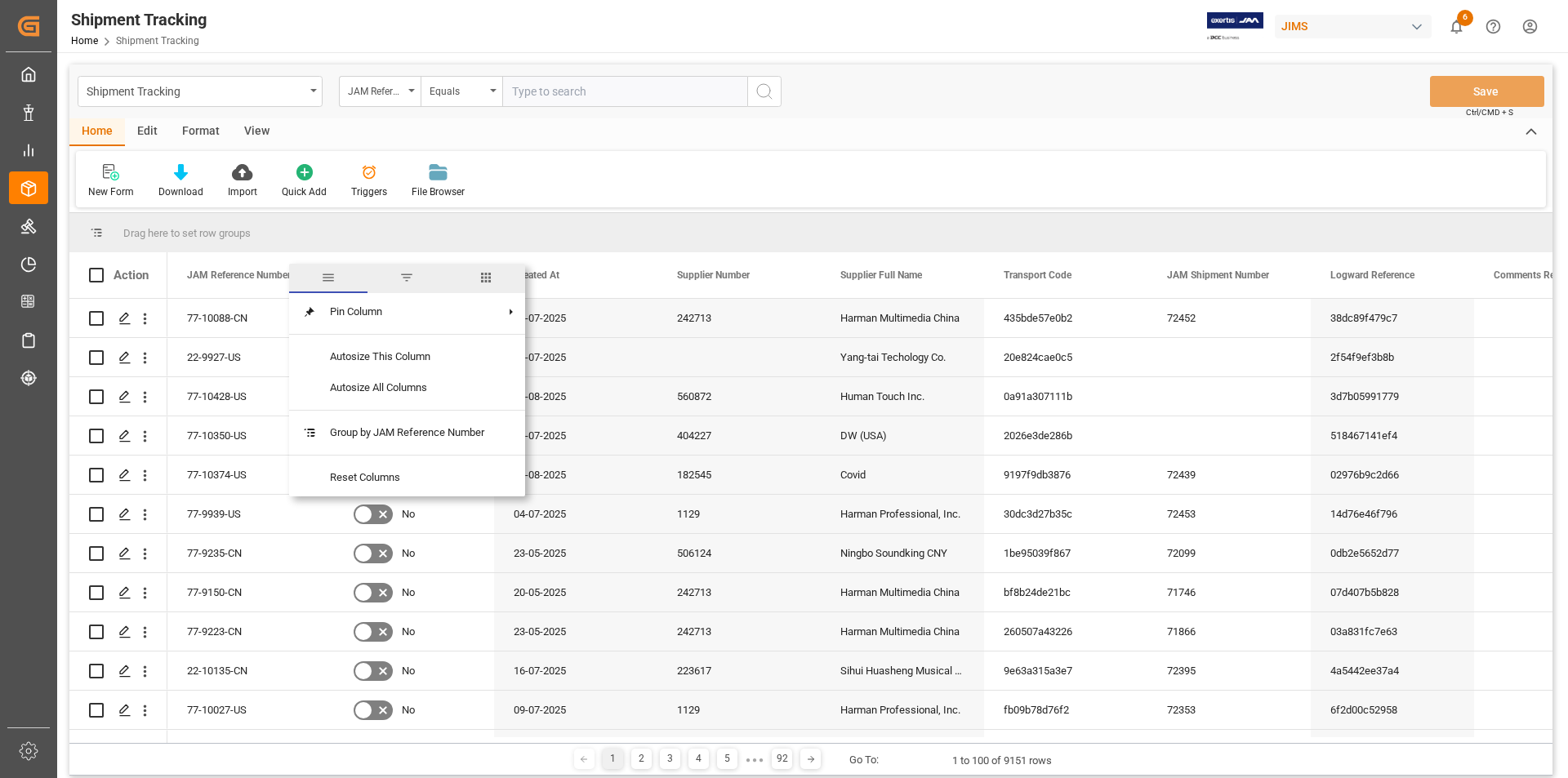 click at bounding box center (486, 278) 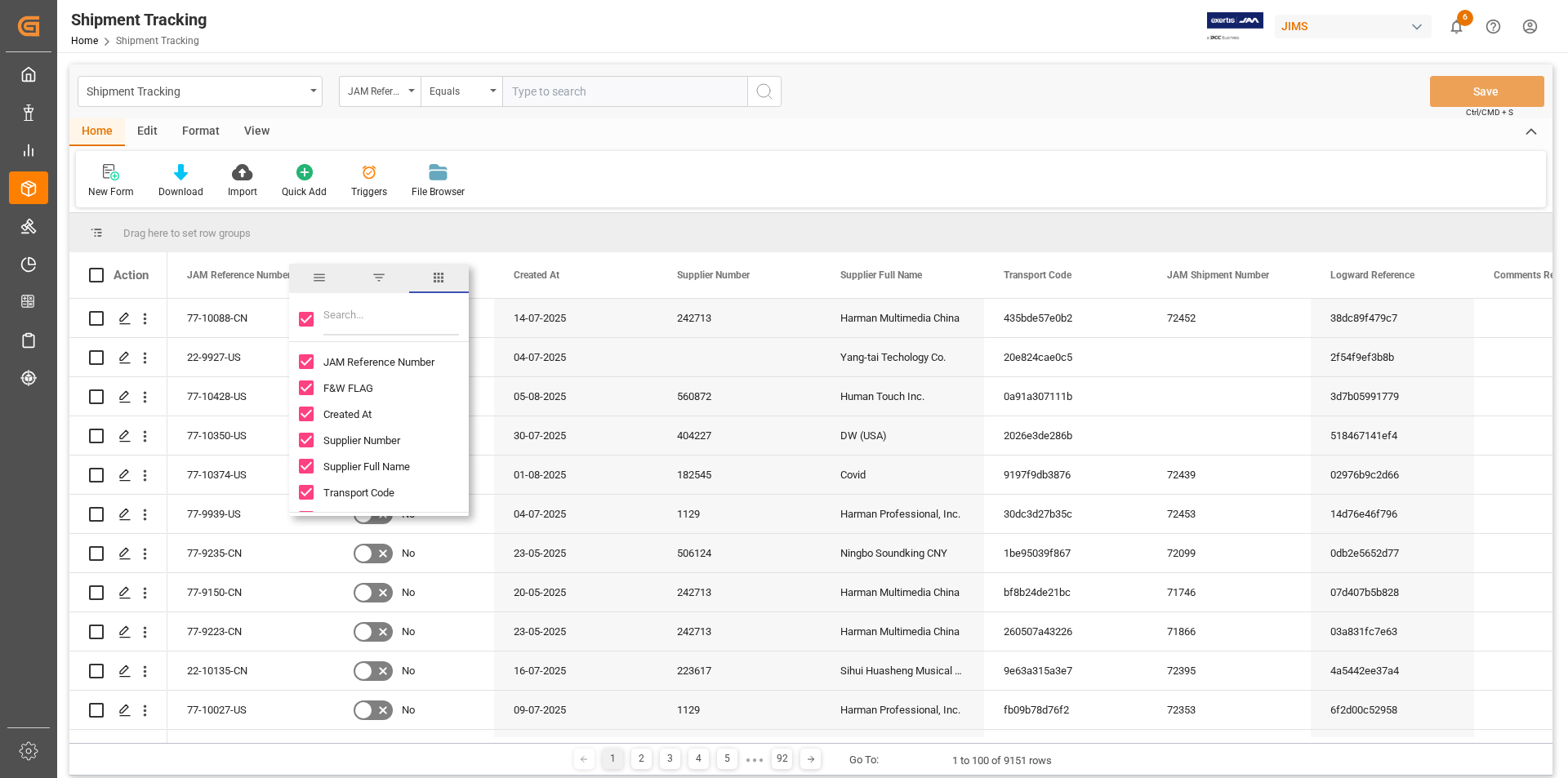 click at bounding box center (306, 319) 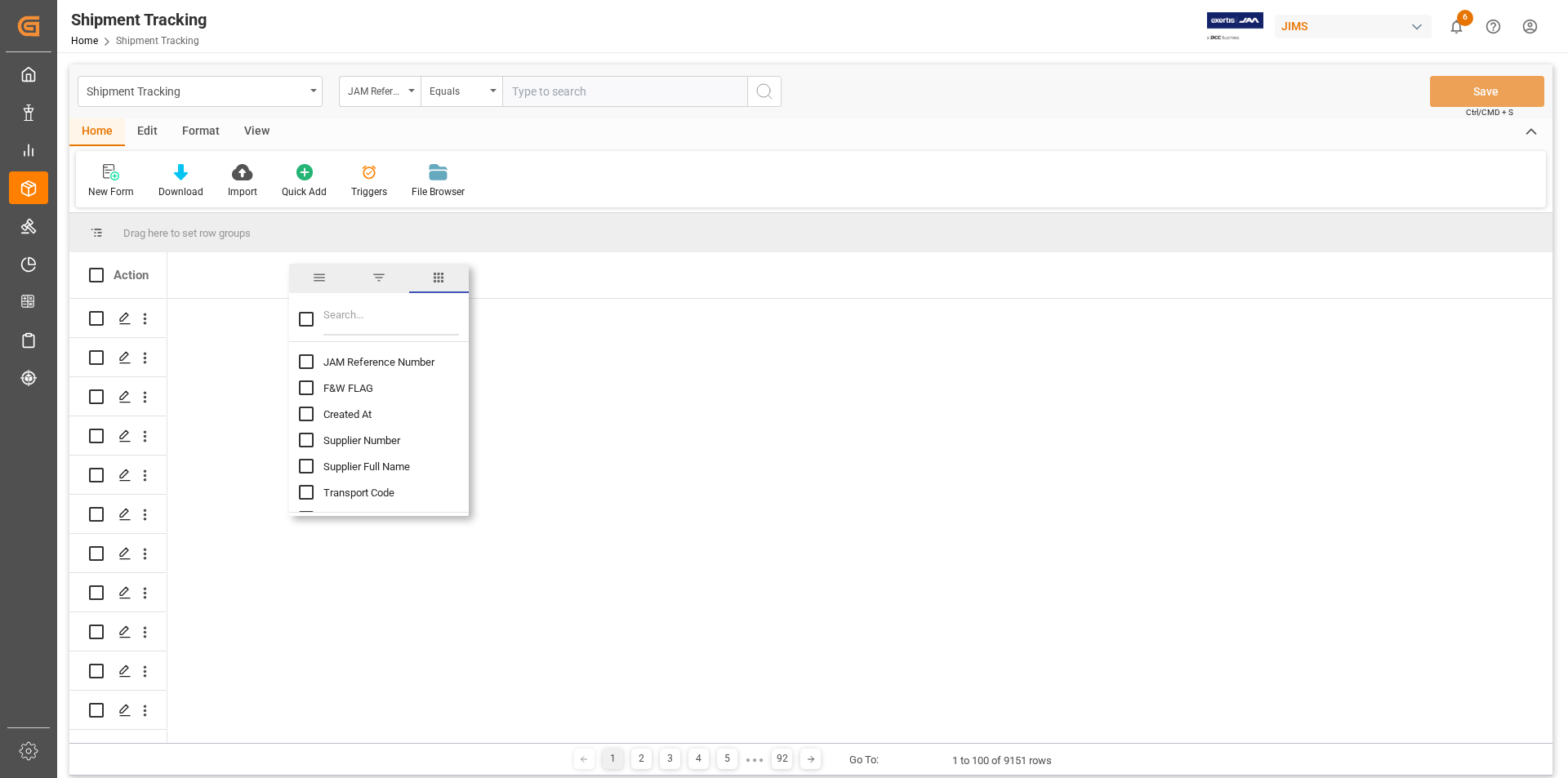 click at bounding box center [306, 362] 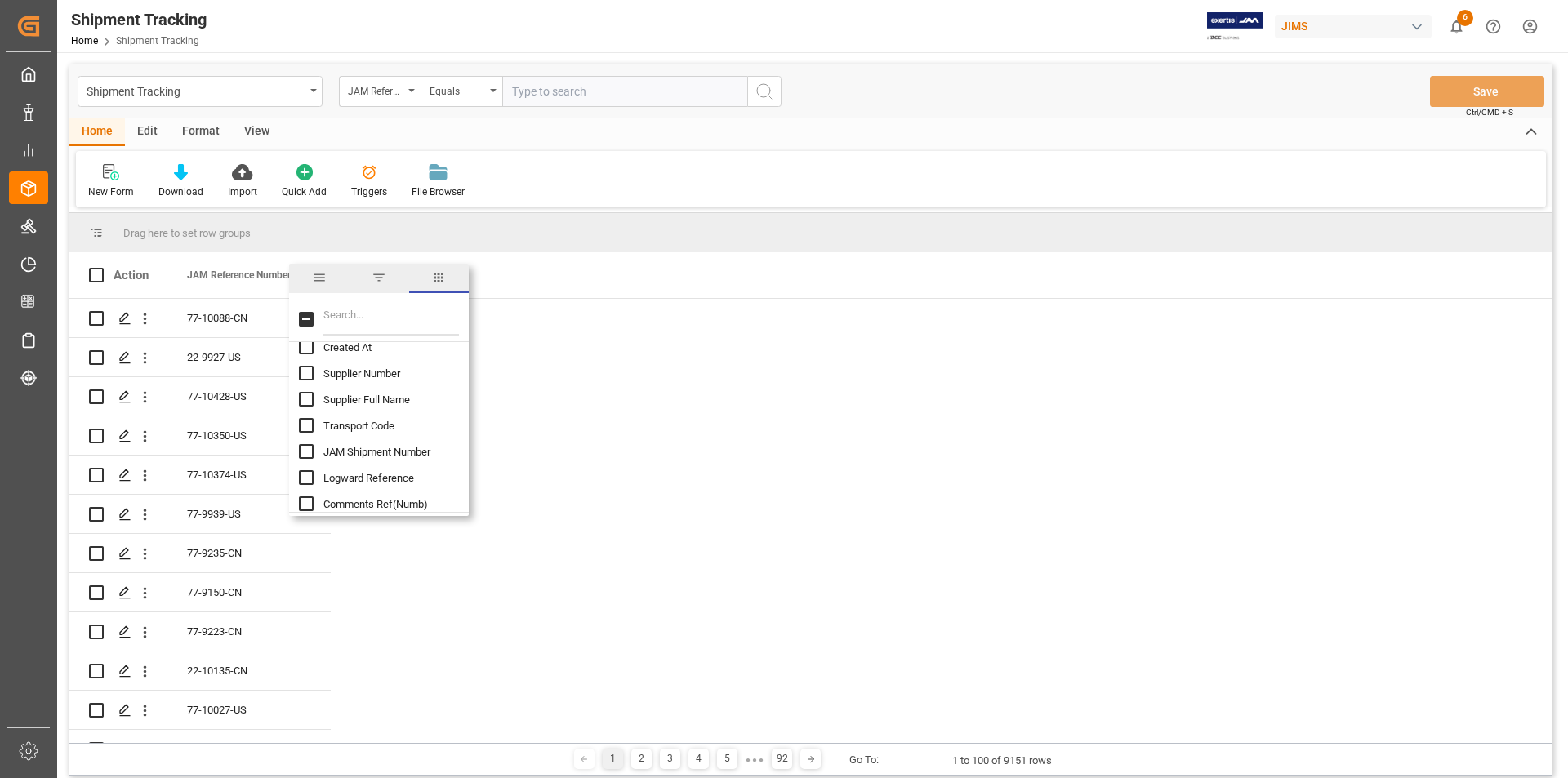 scroll, scrollTop: 82, scrollLeft: 0, axis: vertical 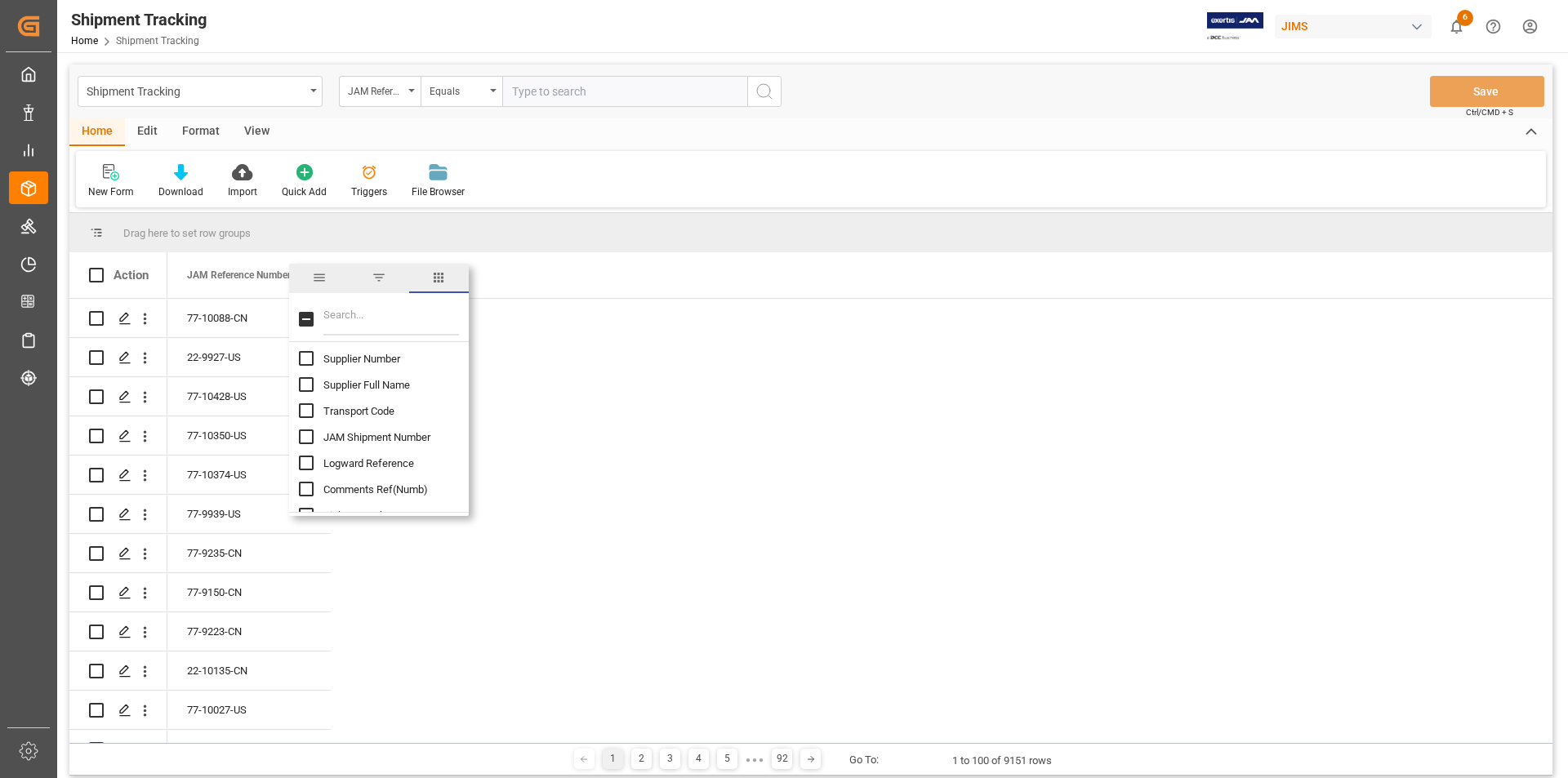 click at bounding box center [391, 319] 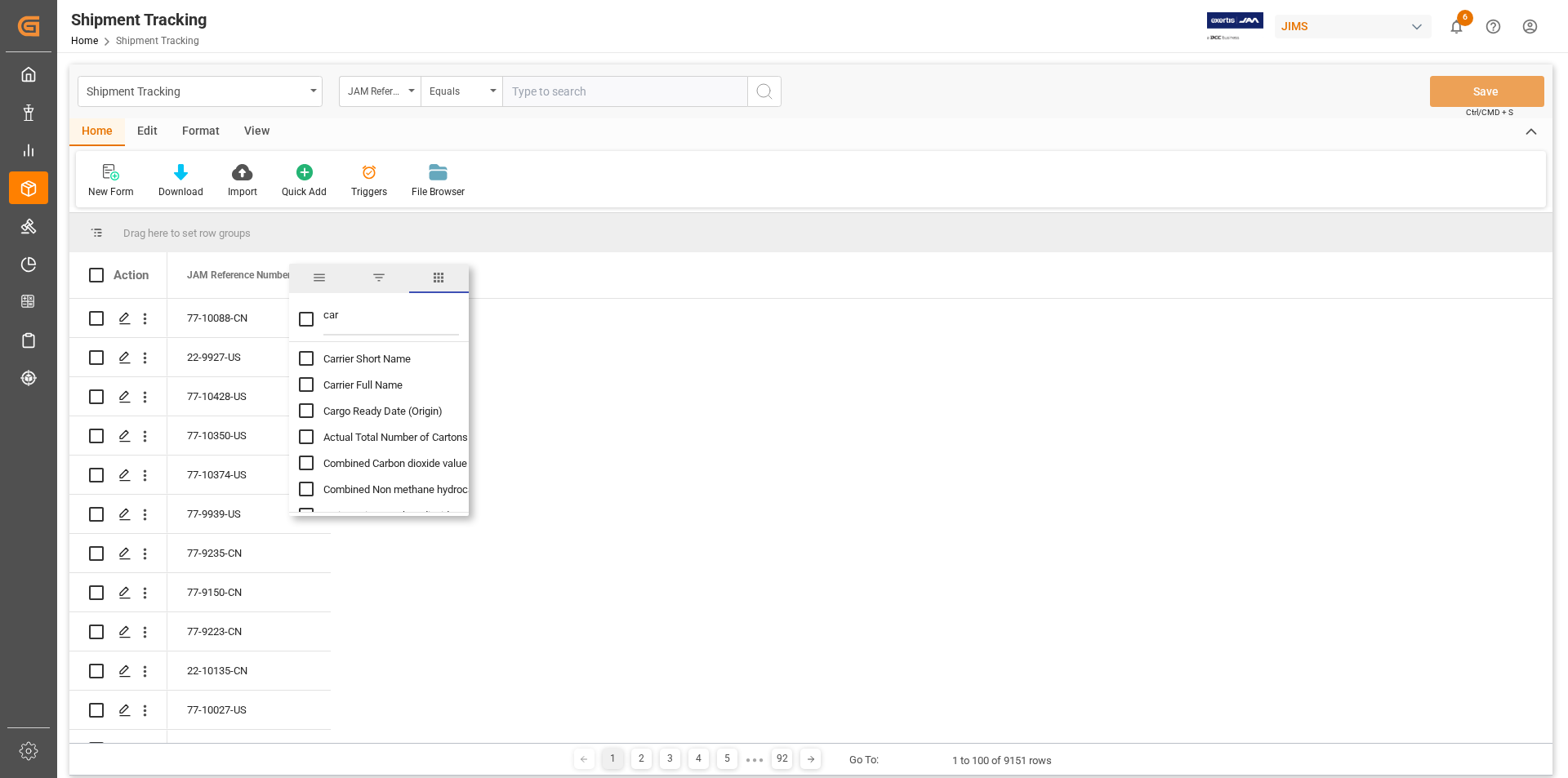 type on "car" 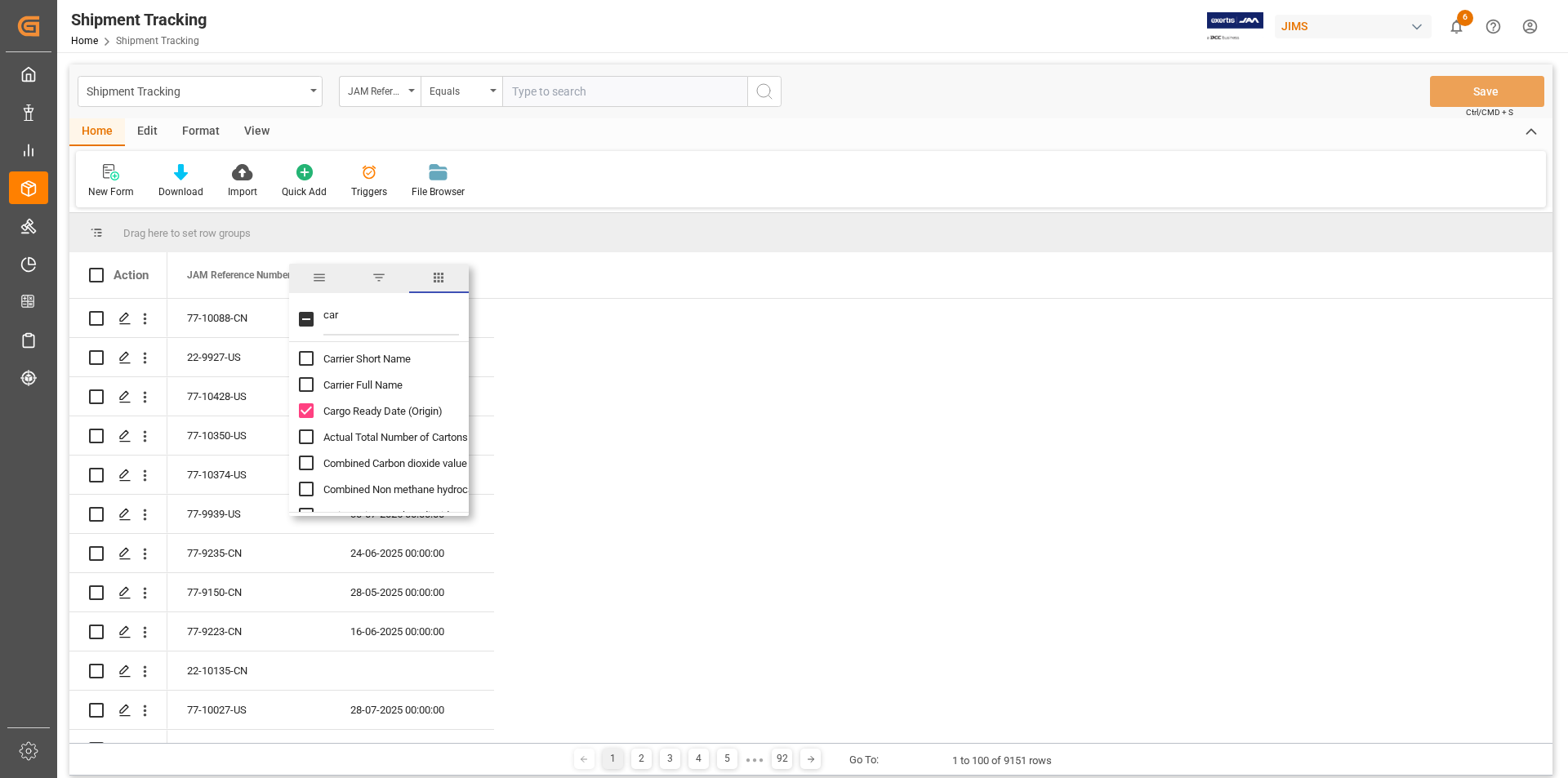 drag, startPoint x: 345, startPoint y: 315, endPoint x: 318, endPoint y: 315, distance: 27 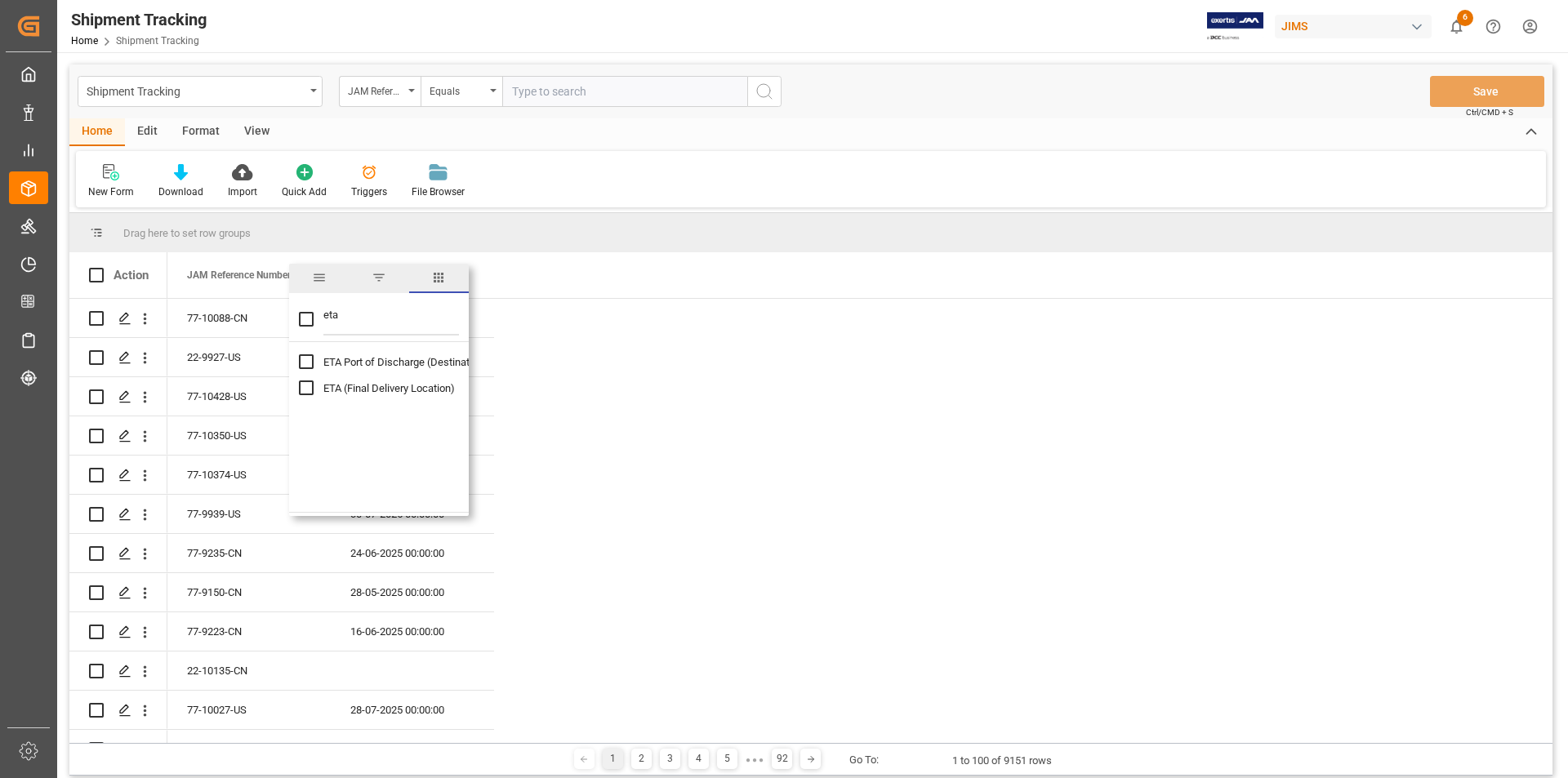 scroll, scrollTop: 0, scrollLeft: 0, axis: both 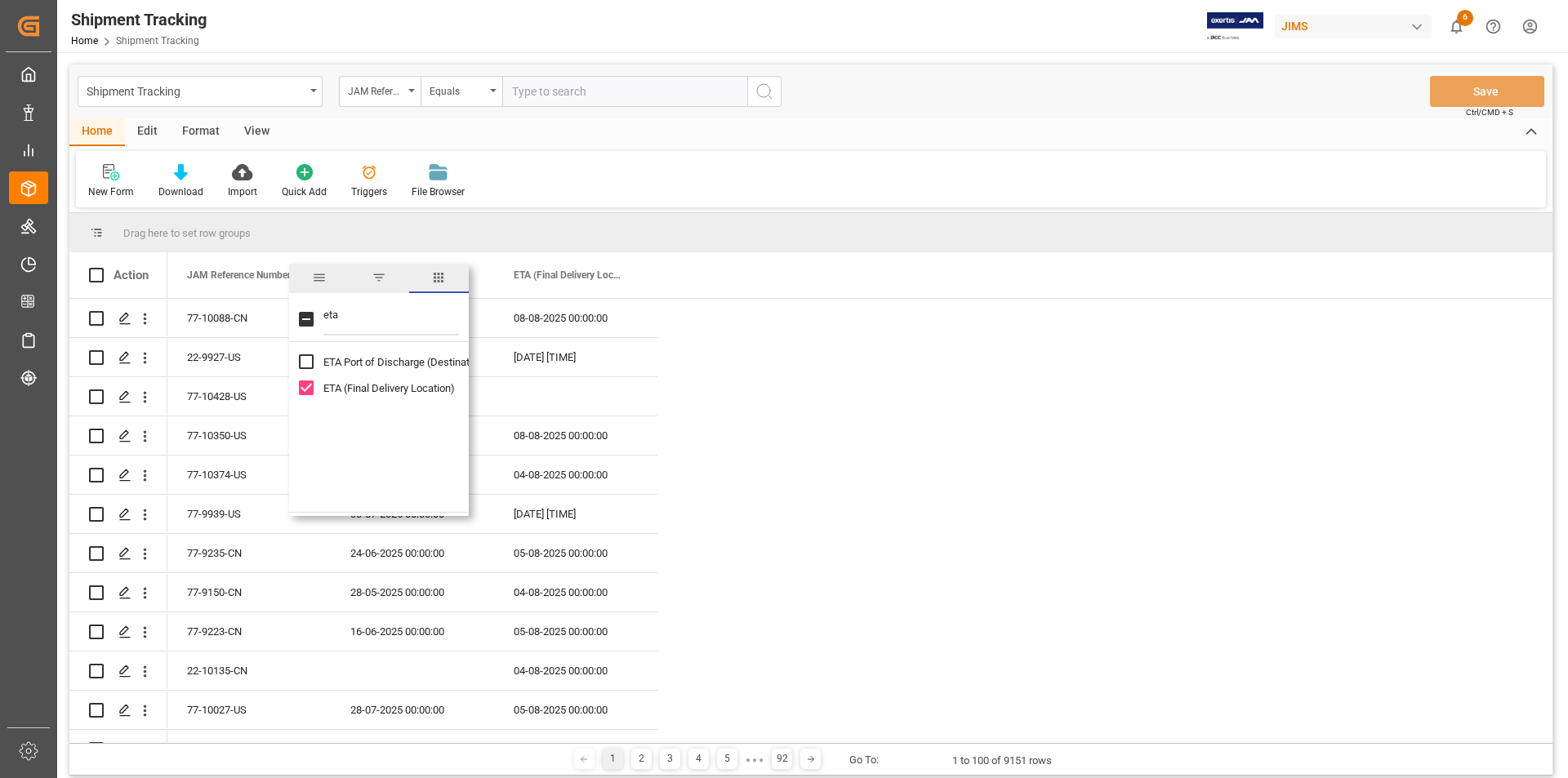 drag, startPoint x: 357, startPoint y: 311, endPoint x: 312, endPoint y: 307, distance: 45.177428 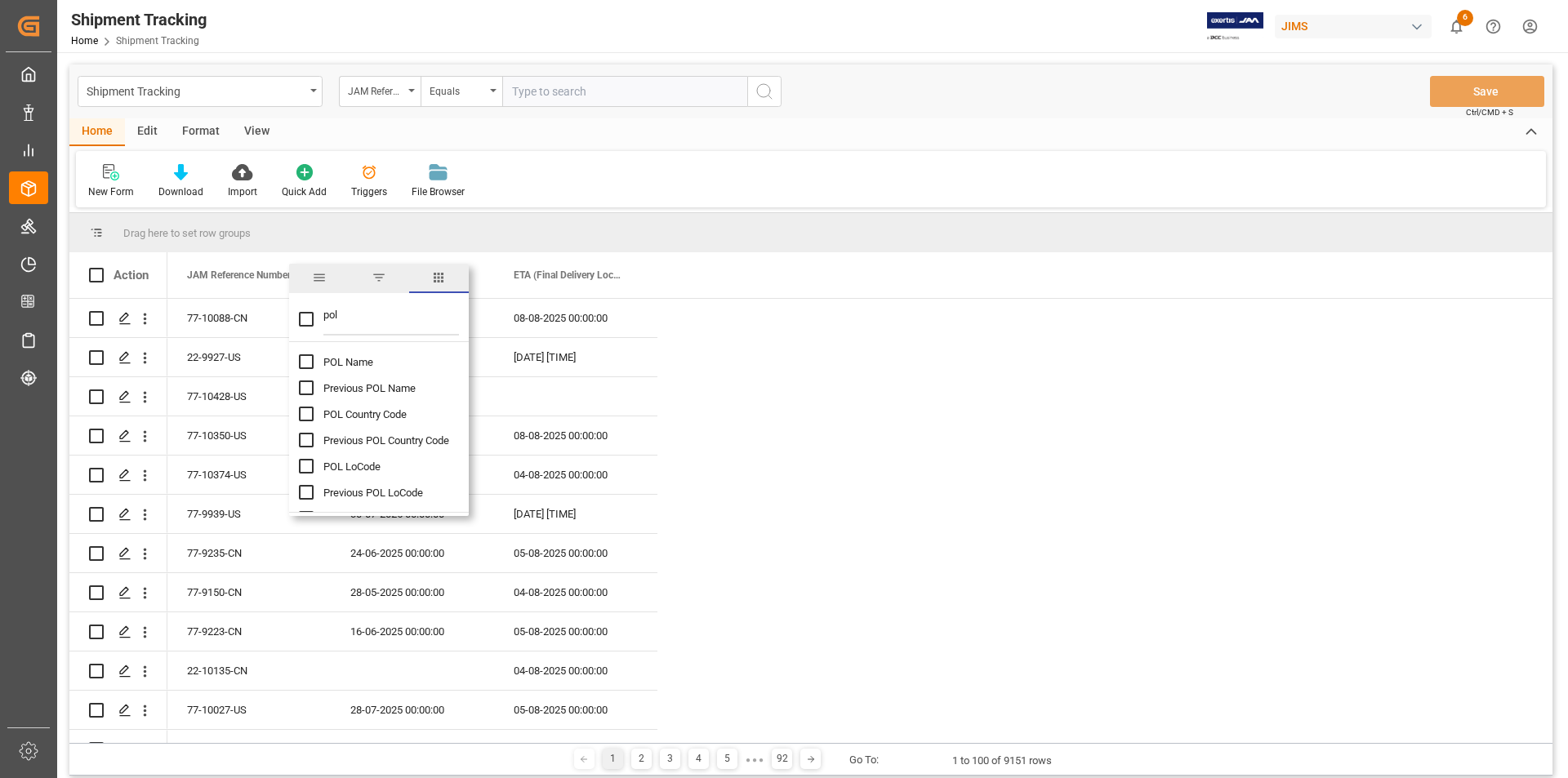 type on "pol" 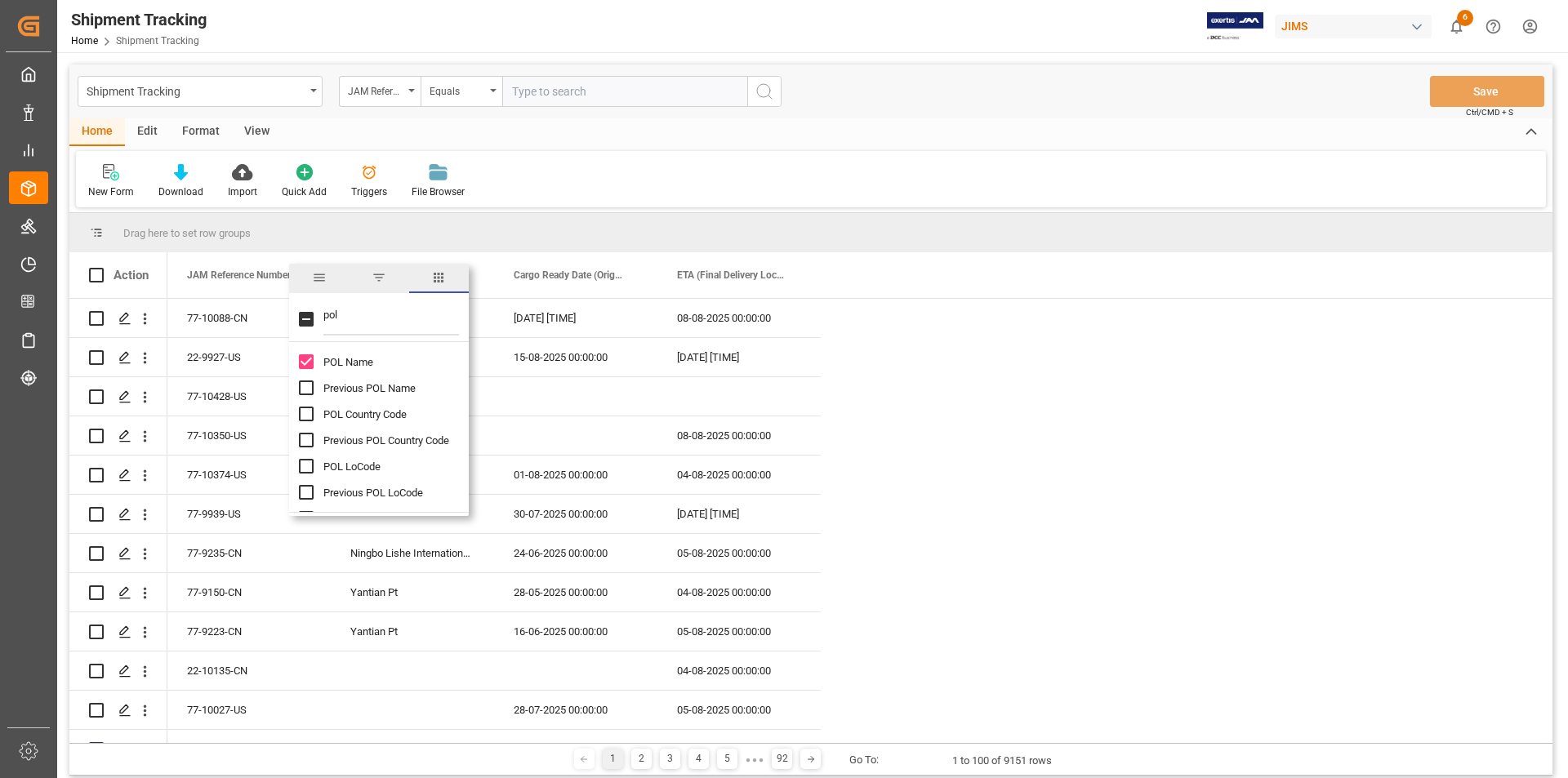 drag, startPoint x: 350, startPoint y: 316, endPoint x: 309, endPoint y: 313, distance: 41.10961 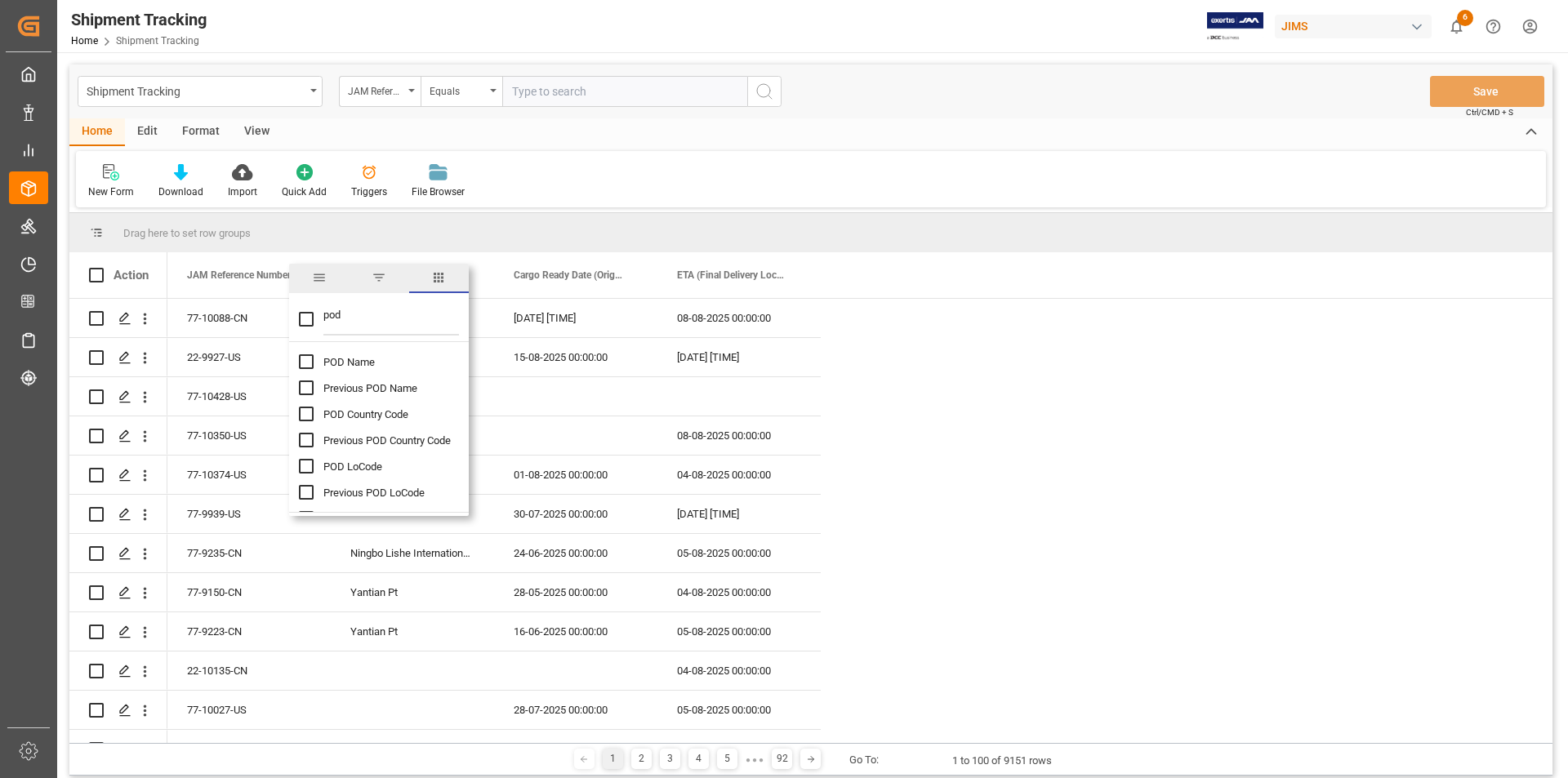 type on "pod" 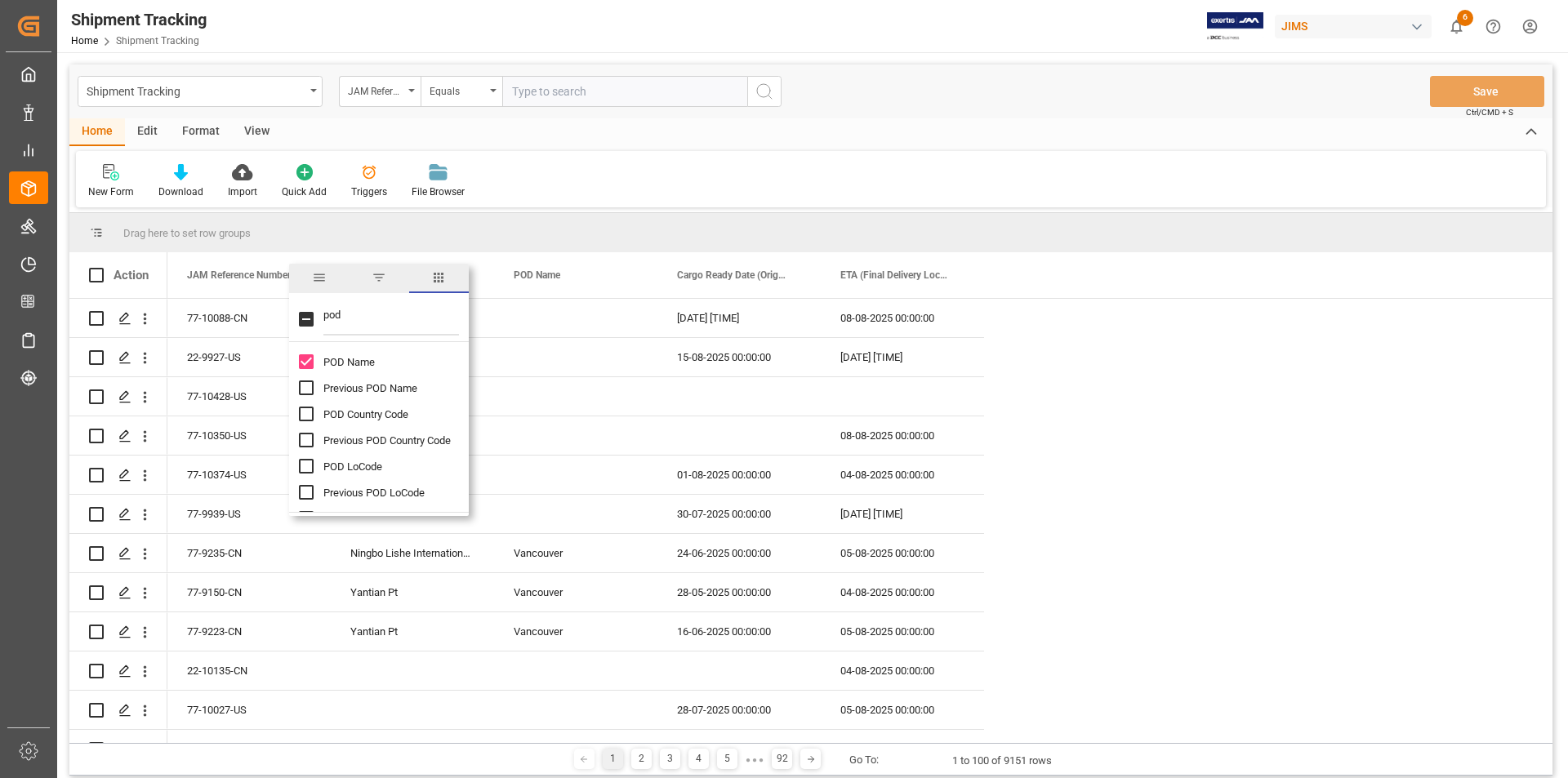 click at bounding box center [306, 466] 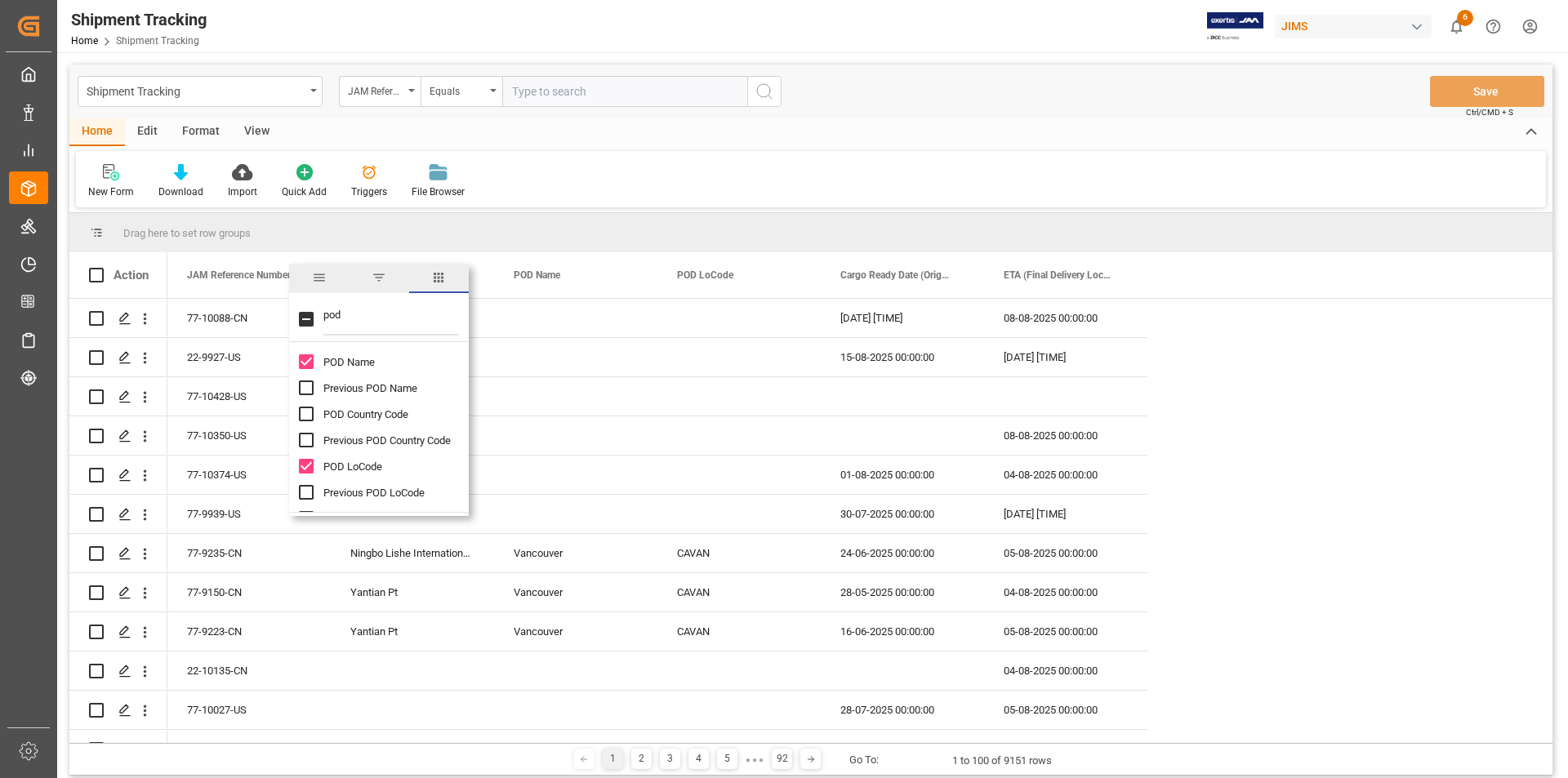 click at bounding box center [306, 362] 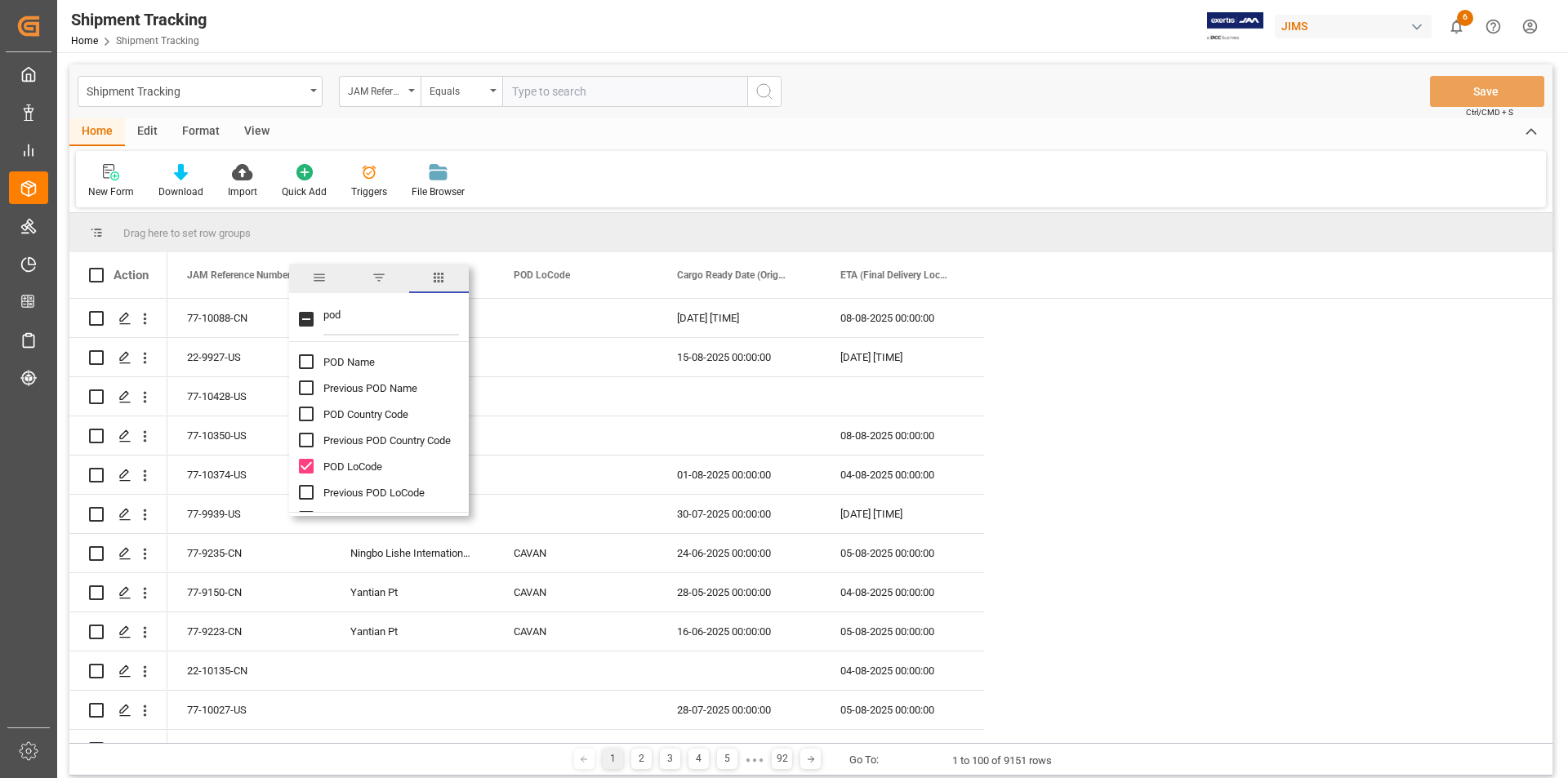 click on "pod" at bounding box center (391, 319) 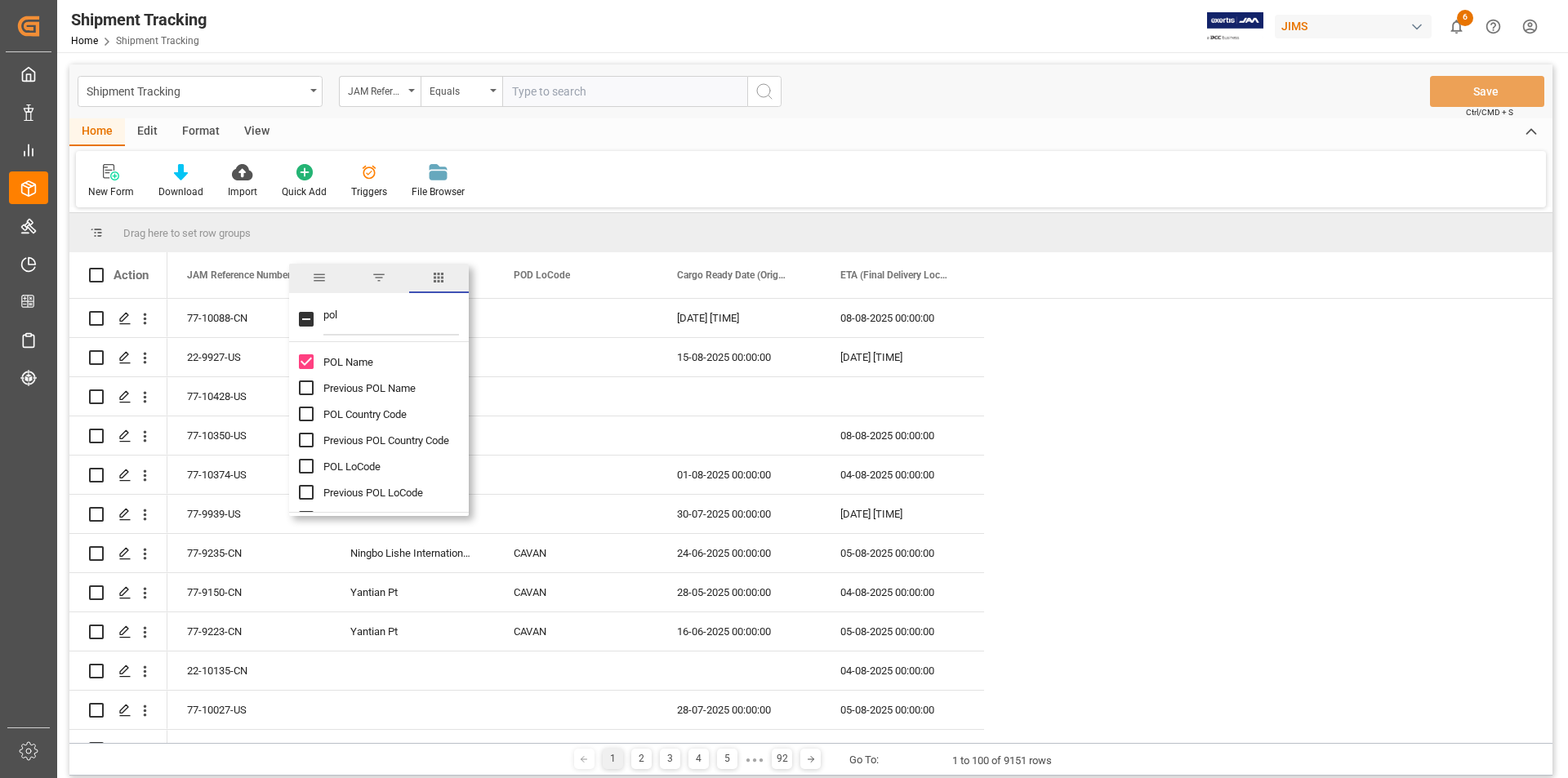 type on "pol" 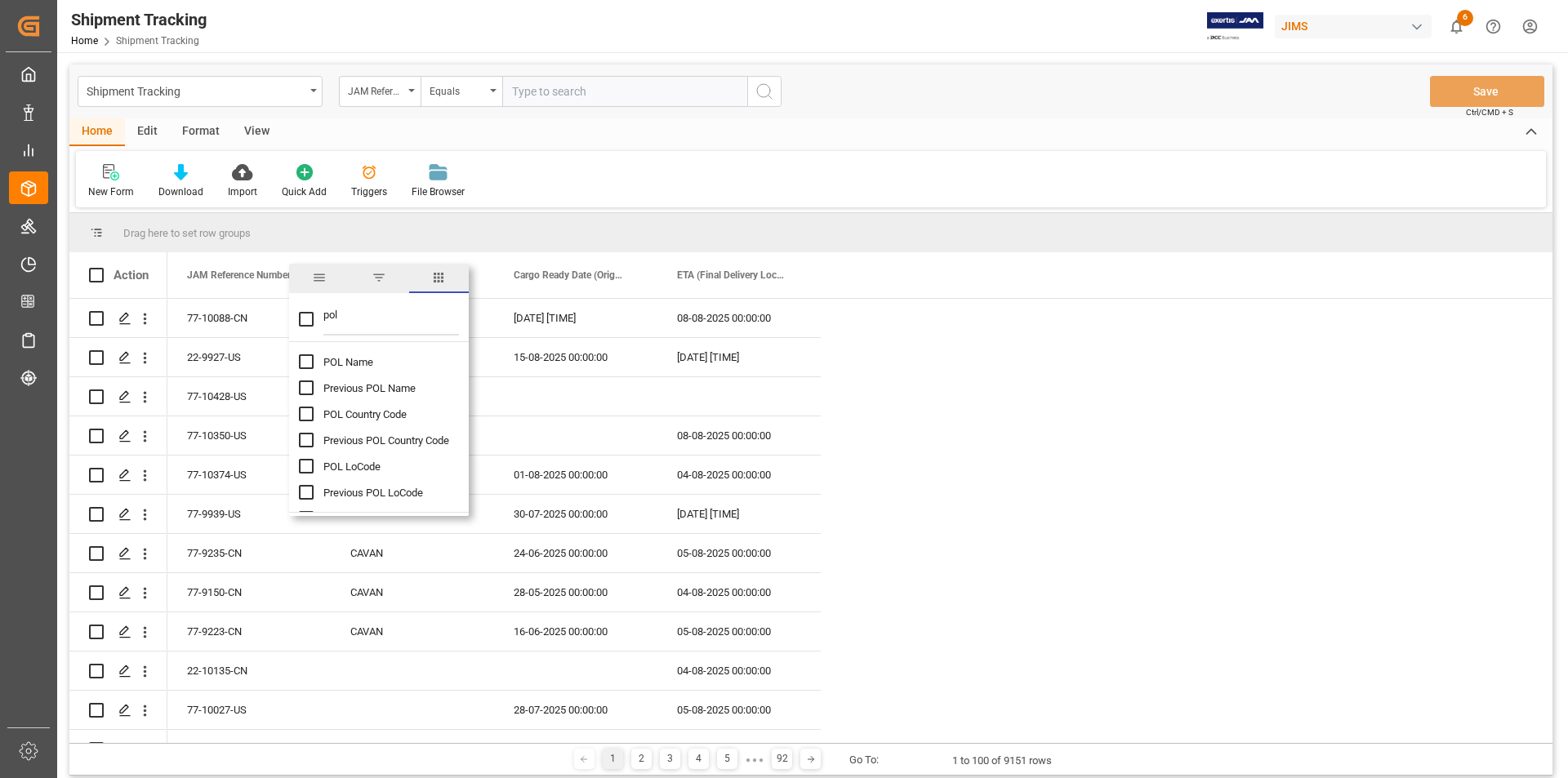 click at bounding box center [306, 466] 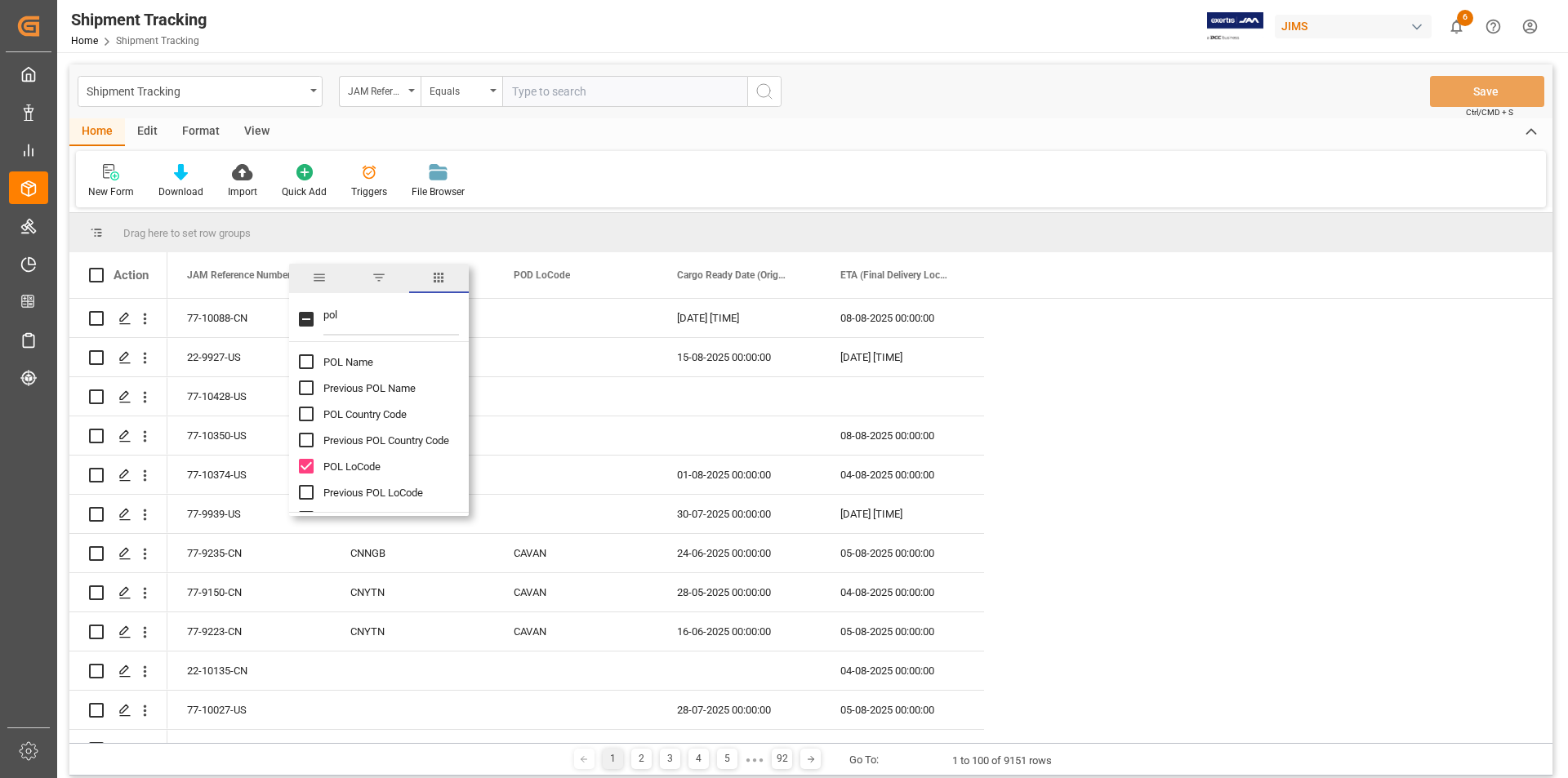 drag, startPoint x: 342, startPoint y: 324, endPoint x: 318, endPoint y: 320, distance: 24.33105 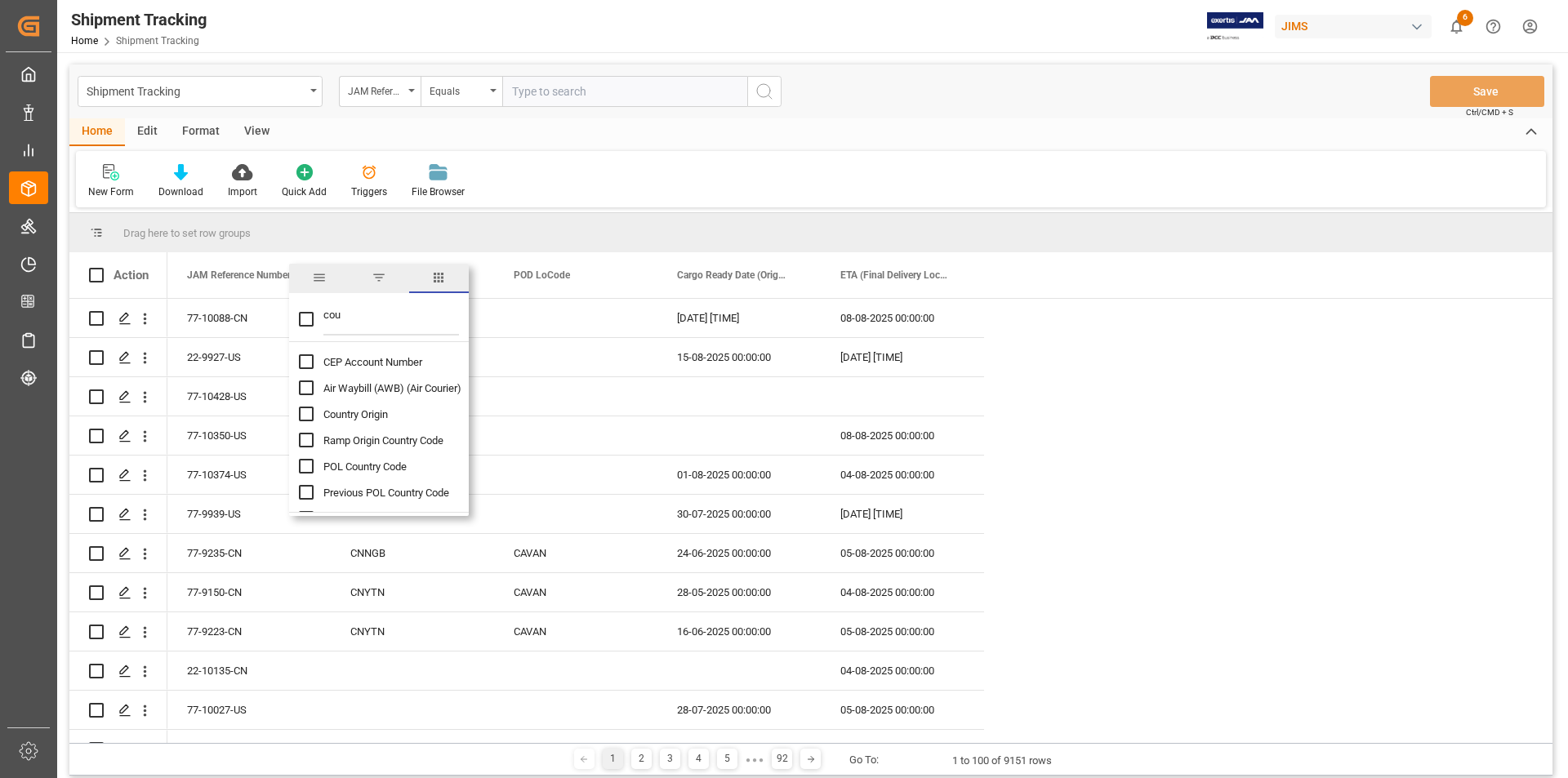 type on "cou" 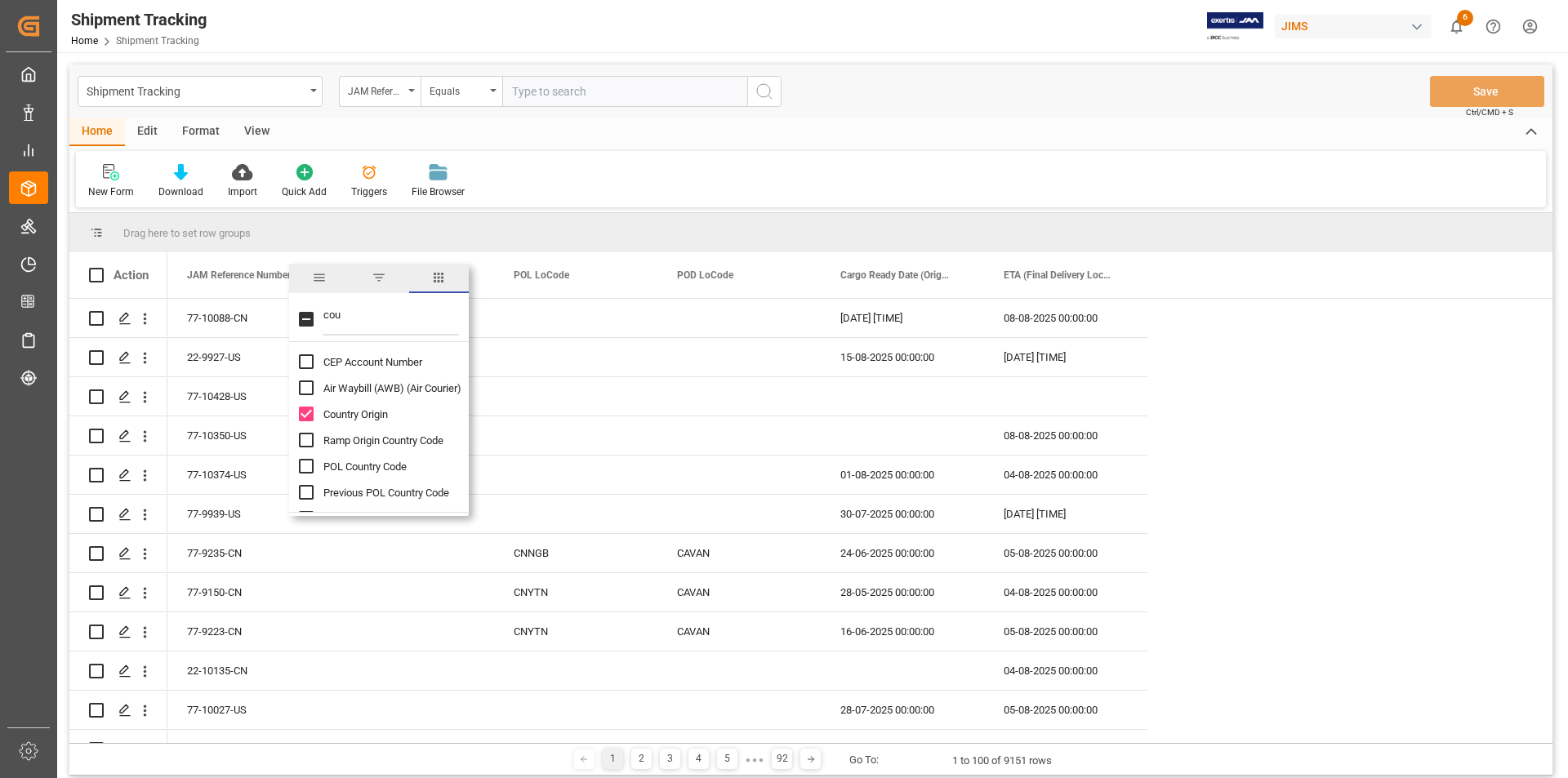 click at bounding box center (306, 414) 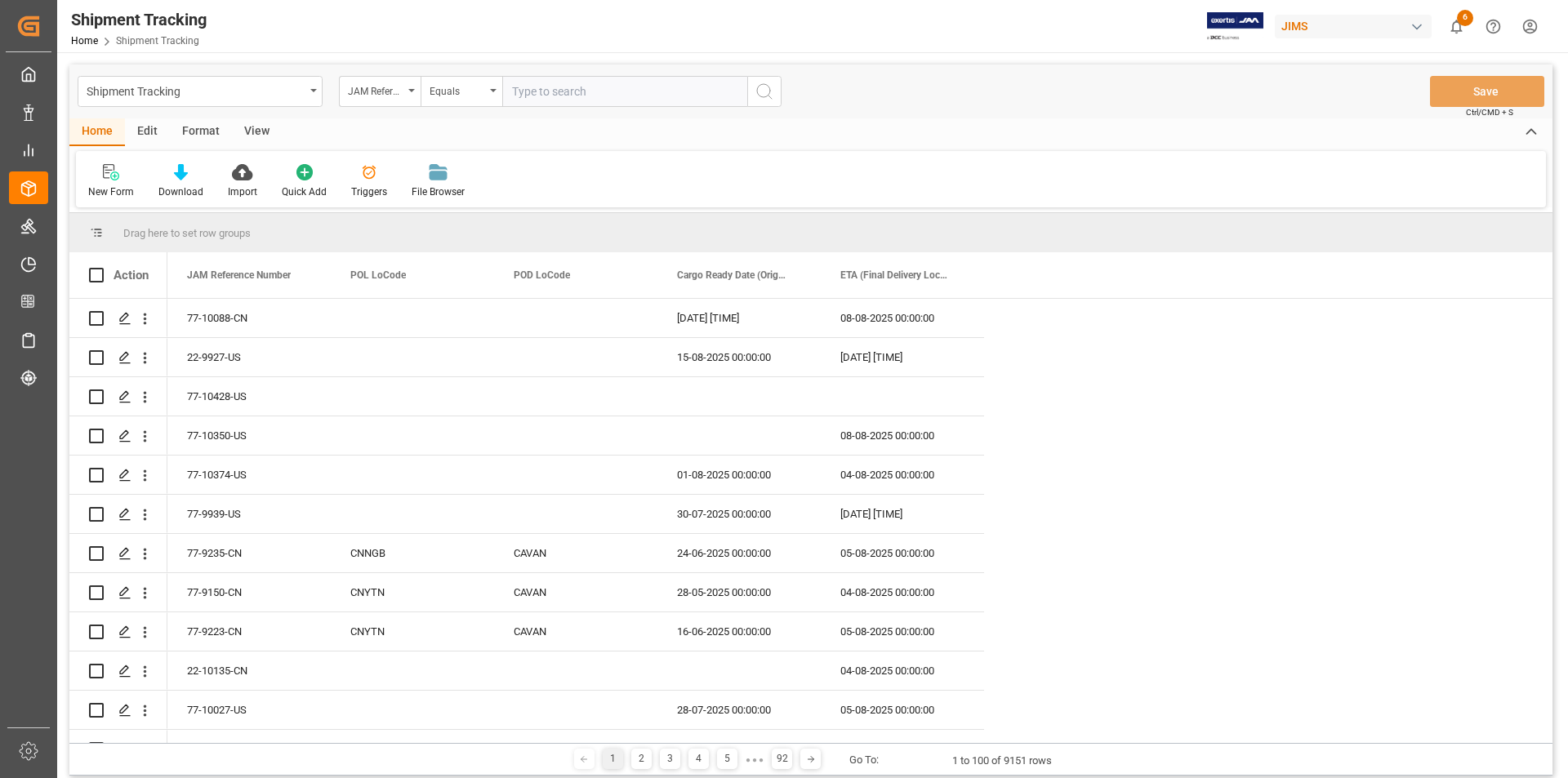 click on "[ID] [DATE] [TIME] [DATE] [TIME] [ID] [DATE] [TIME] [DATE] [TIME] [ID] [ID] [ID] [DATE] [TIME] [DATE] [TIME] CAVAN CNNGB [ID] [DATE] [TIME] [DATE] [TIME] CAVAN CNYTN Received Complete [ID] [DATE] [TIME] [DATE] [TIME] CAVAN CNYTN [ID] [DATE] [TIME] Delivered [ID] [DATE] [TIME] [DATE] [TIME] Appointment Set Up [ID] [DATE] [TIME] [DATE] [TIME] USMEM CNYTN Received Complete [ID] [DATE] [TIME] [DATE] [TIME] CAVAN CNYTN Received Complete [ID] [DATE] [TIME] [DATE] [TIME] CAVAN CNYTN Received Complete [ID] [DATE] [TIME] [DATE] [TIME] CAVAN [ID] [DATE] [TIME] [DATE] [TIME] [ID] [DATE] [TIME] [DATE] [TIME] CAVAN CNYTN [ID] [DATE] [TIME] [DATE] [TIME] CAVAN VNHPH [ID] [DATE] [TIME] CAMTR DEHAM CAYUL" at bounding box center [860, 2258] 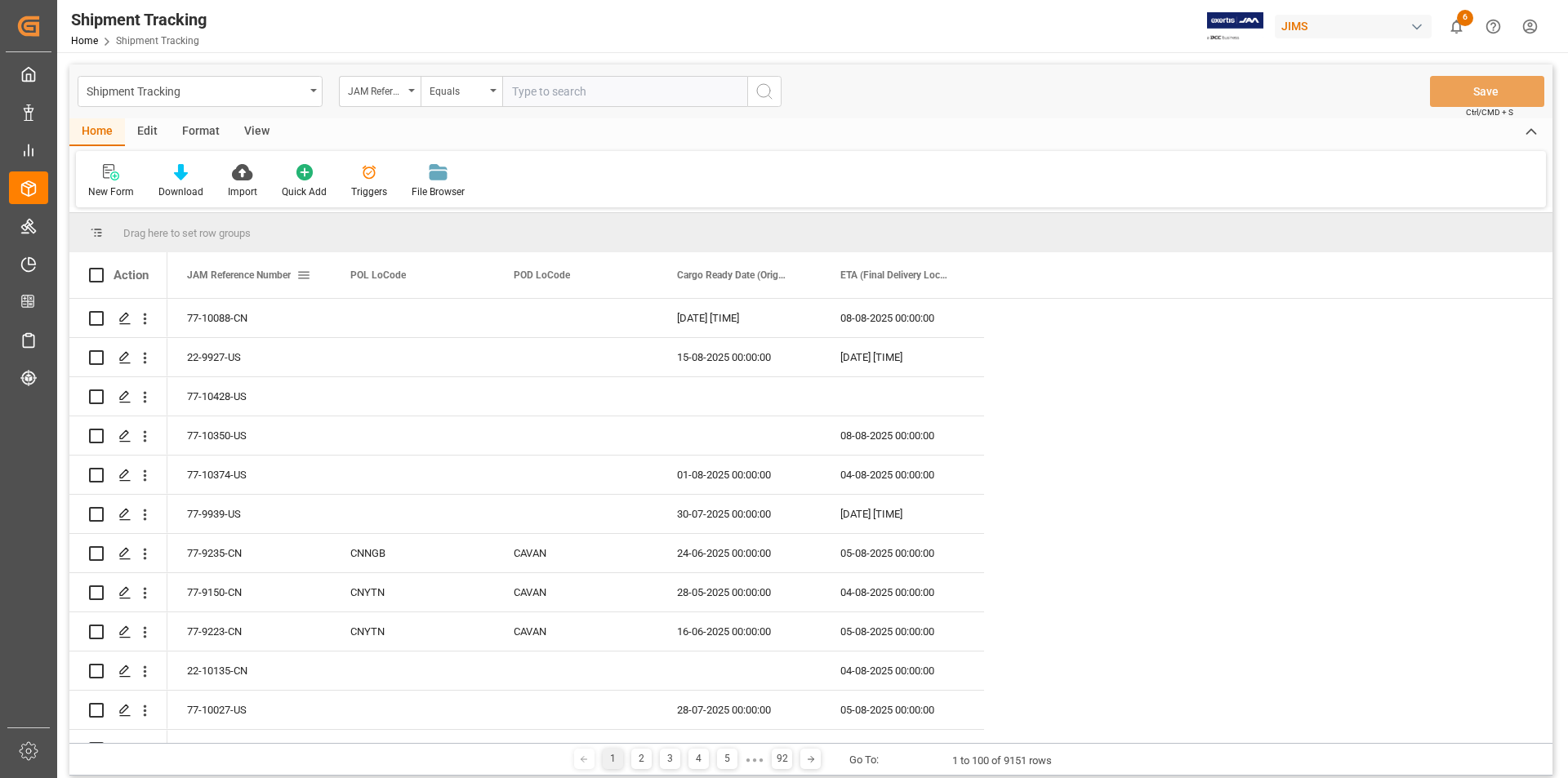 click at bounding box center (304, 275) 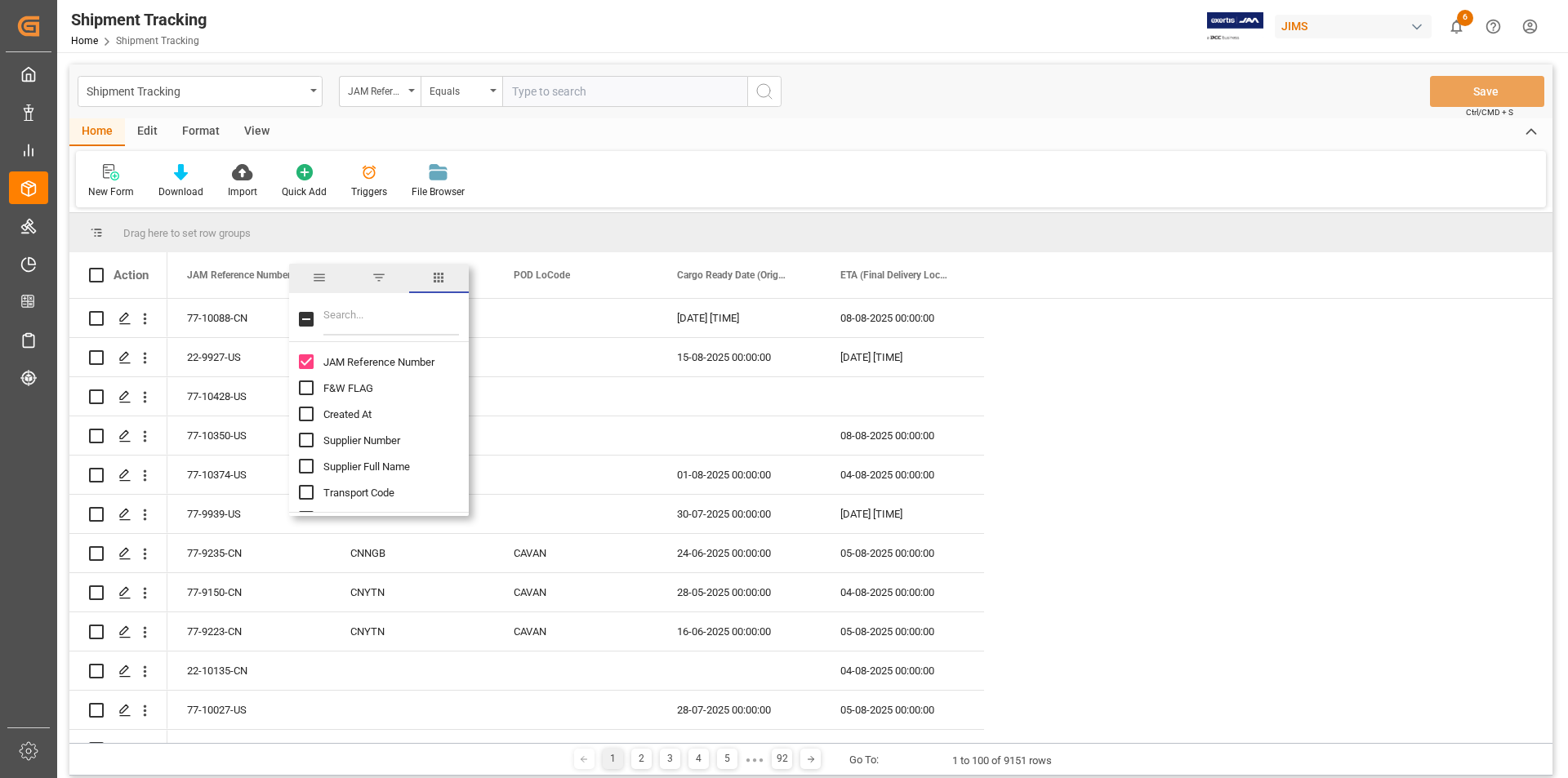 click at bounding box center (391, 319) 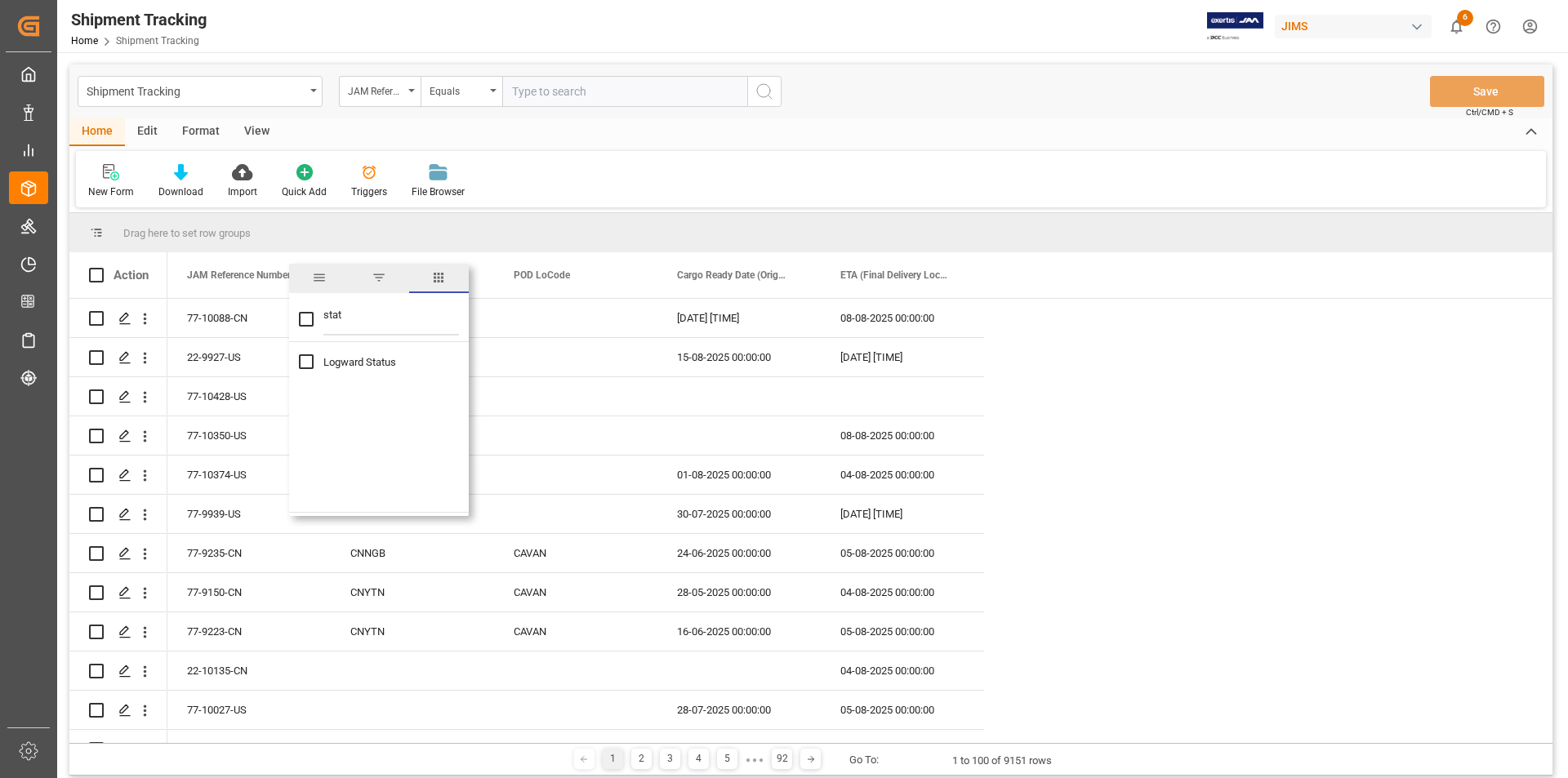 type on "stat" 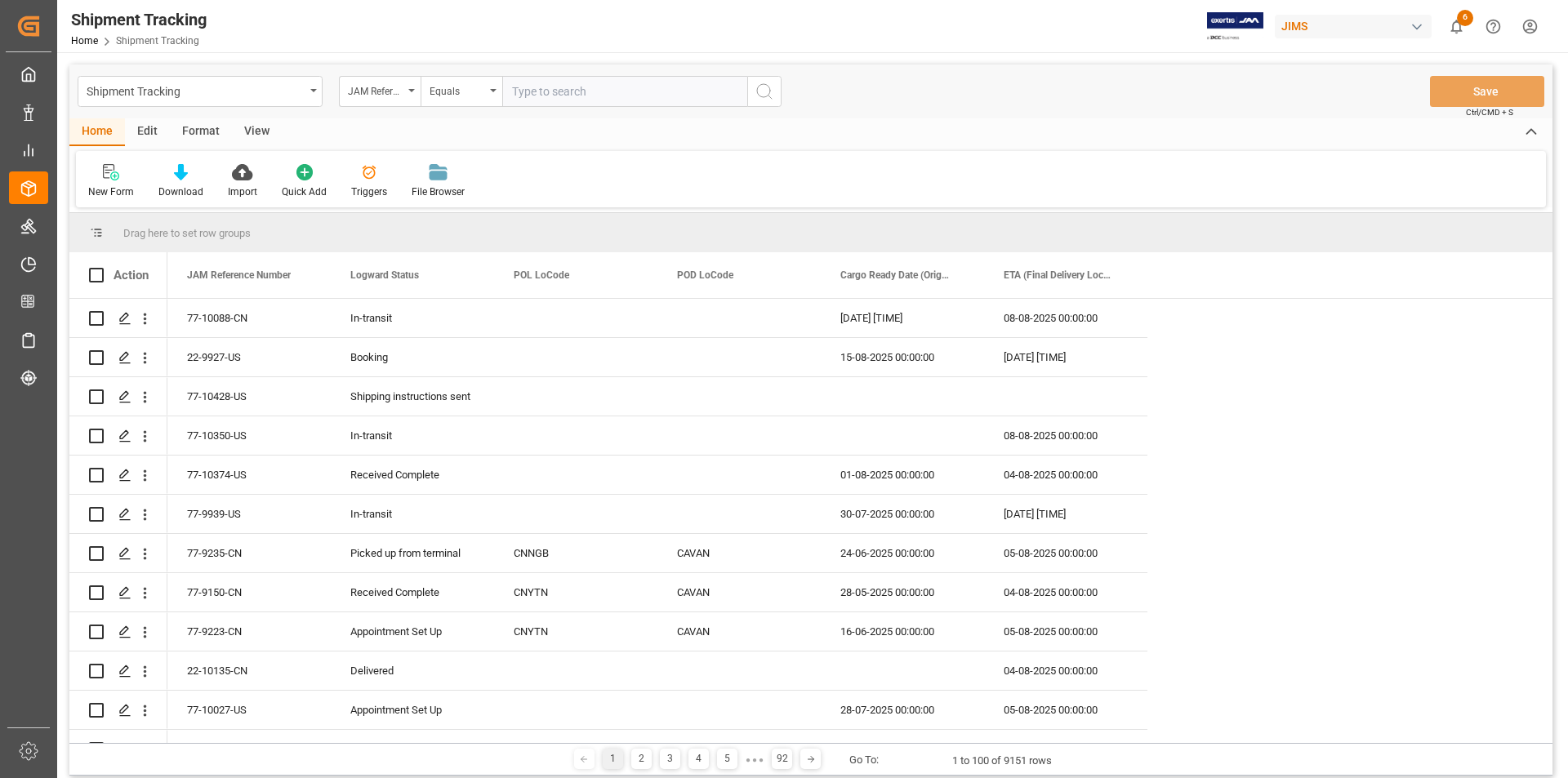 click on "[DATE] [TIME] In-transit [ID] [DATE] [TIME] [DATE] [TIME] Booking [ID] Shipping instructions sent [ID] [DATE] [TIME] In-transit [ID] [DATE] [TIME] [DATE] [TIME] Received Complete [ID] [DATE] [TIME] [DATE] [TIME] In-transit [ID] [DATE] [TIME] [DATE] [TIME] CAVAN CNNGB Picked up from terminal [ID] [DATE] [TIME] [DATE] [TIME] CAVAN CNYTN Received Complete [ID] [DATE] [TIME] [DATE] [TIME] CAVAN CNYTN Appointment Set Up [ID] [DATE] [TIME] Delivered [ID] [DATE] [TIME] [DATE] [TIME] Appointment Set Up [ID] [DATE] [TIME] [DATE] [TIME] USMEM CNYTN Received Complete [ID] [DATE] [TIME] [DATE] [TIME] CAVAN CNYTN Received Complete [ID] [DATE] [TIME] [DATE] [TIME] CAVAN CNYTN Received Complete [ID] [DATE] [TIME] [DATE] [TIME] CAVAN" at bounding box center (860, 2258) 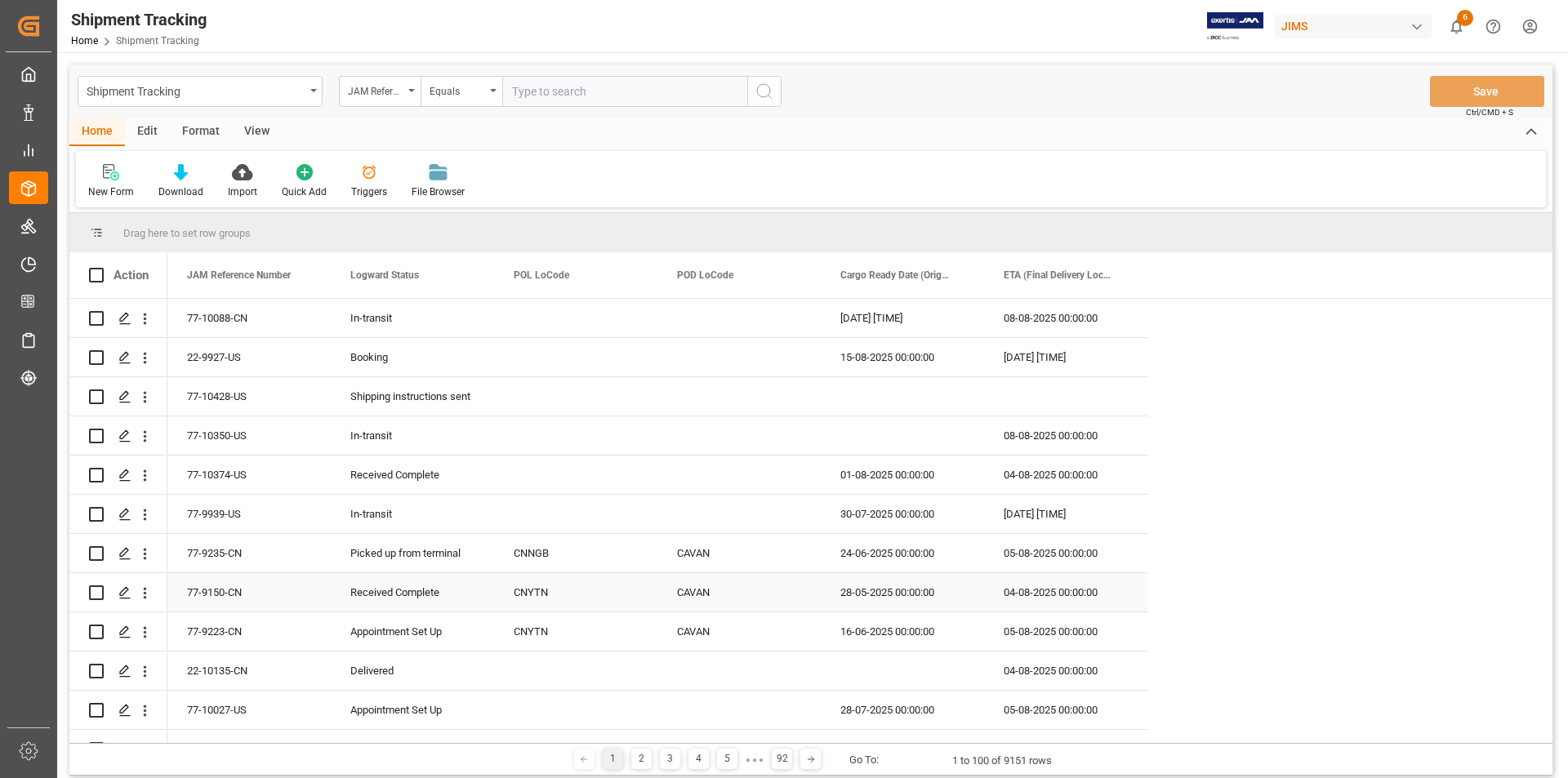 click on "Received Complete" at bounding box center [412, 593] 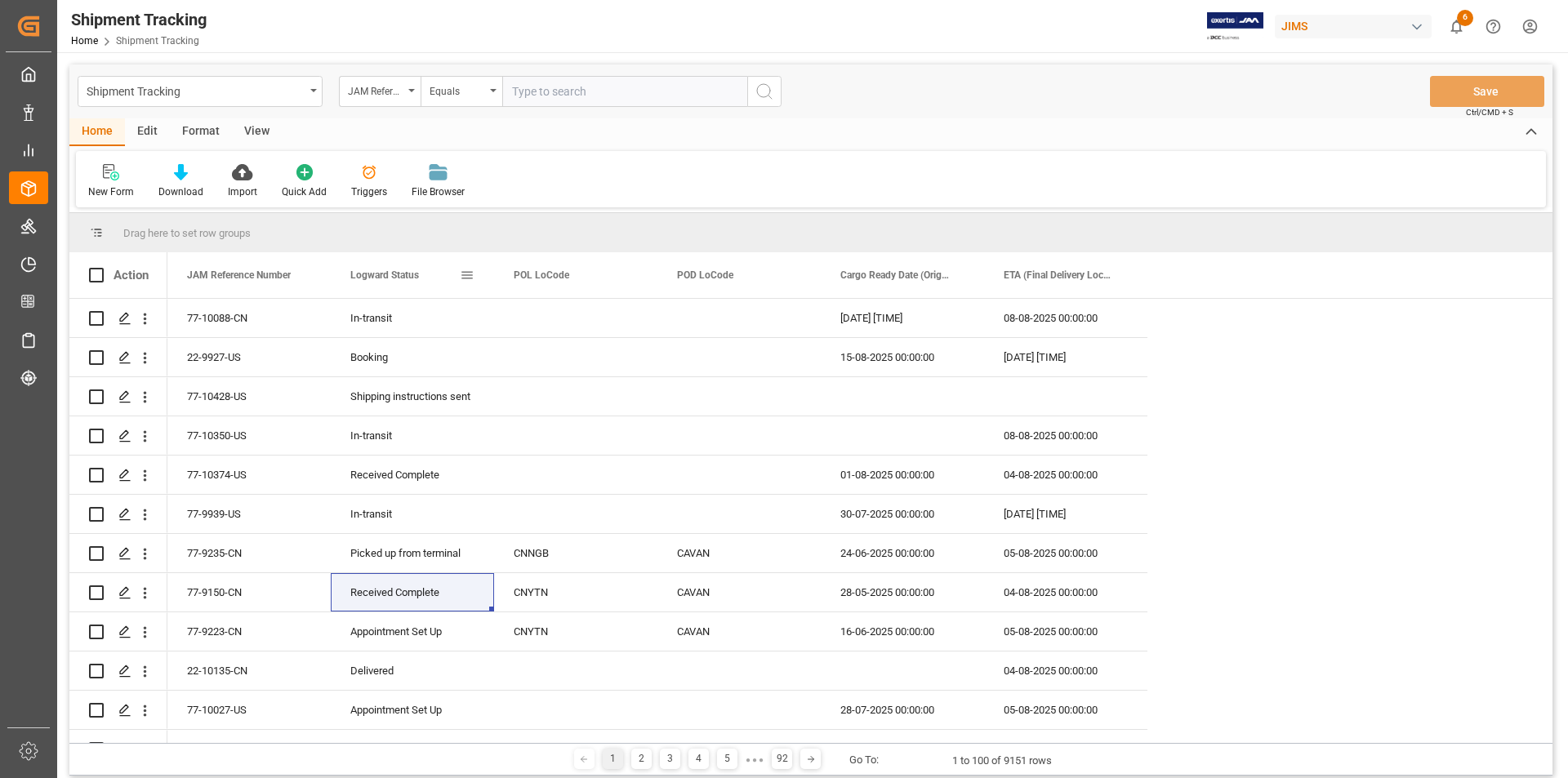 click at bounding box center [467, 275] 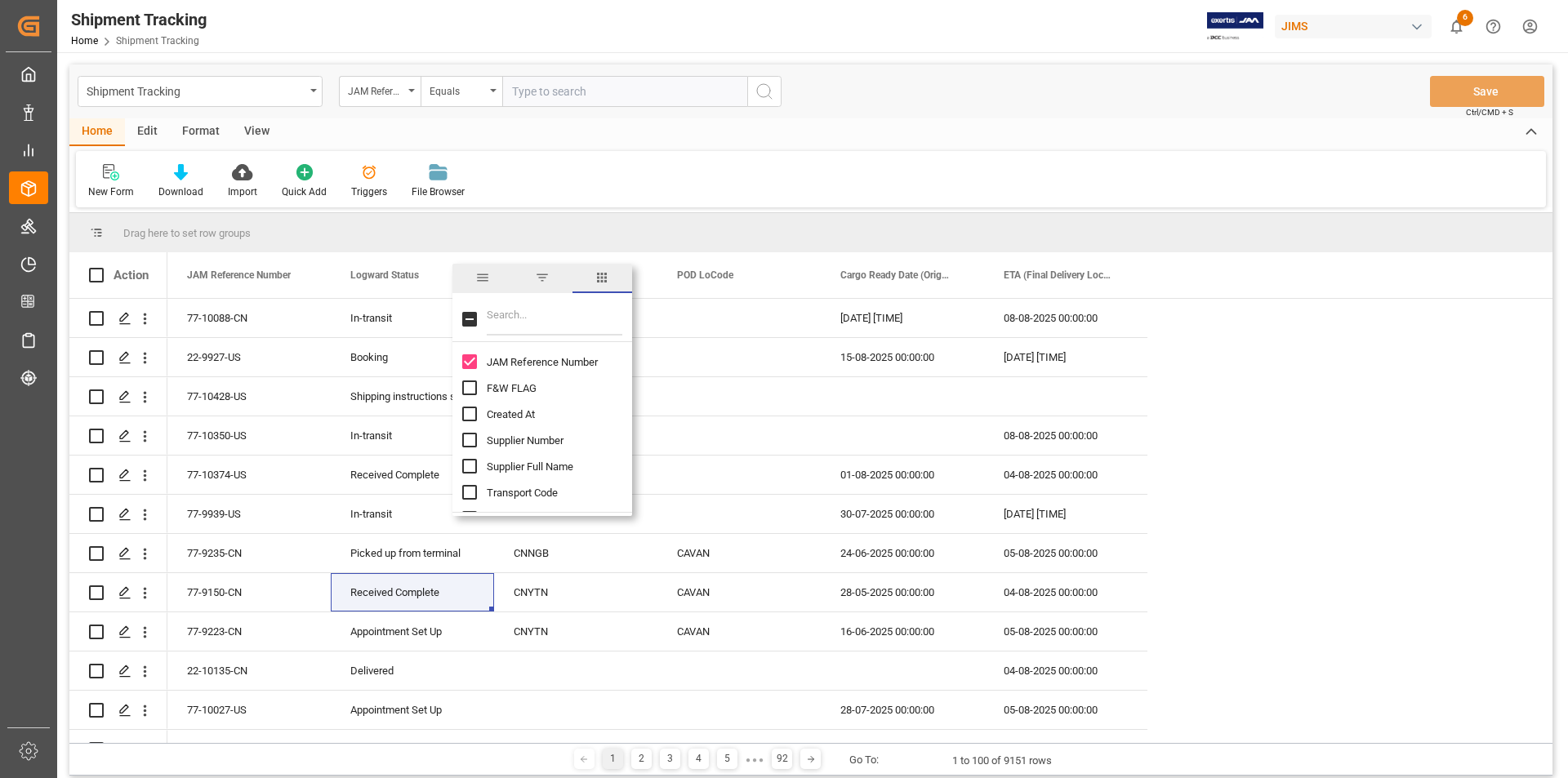 click at bounding box center [555, 319] 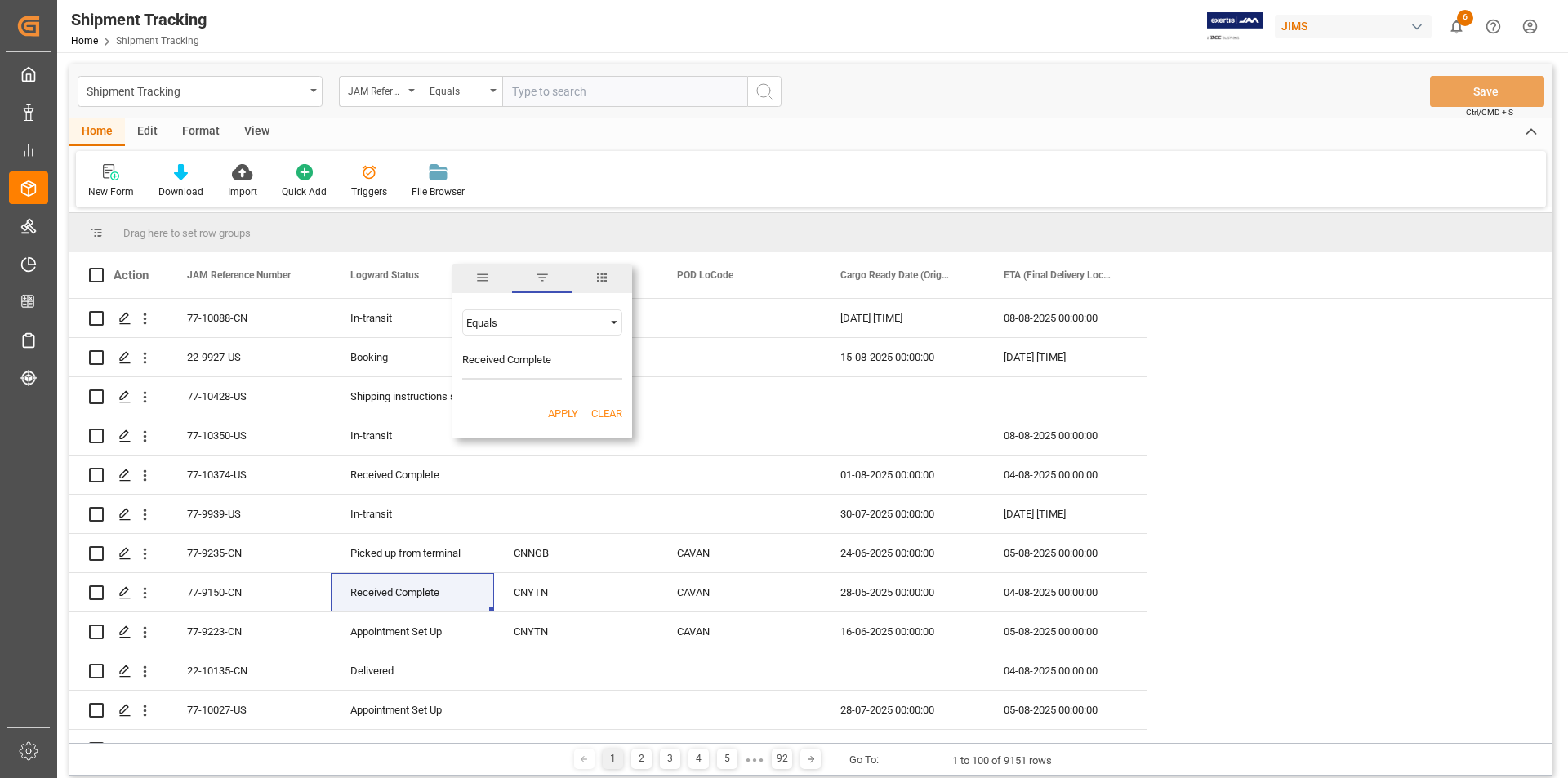 type on "Received Complete" 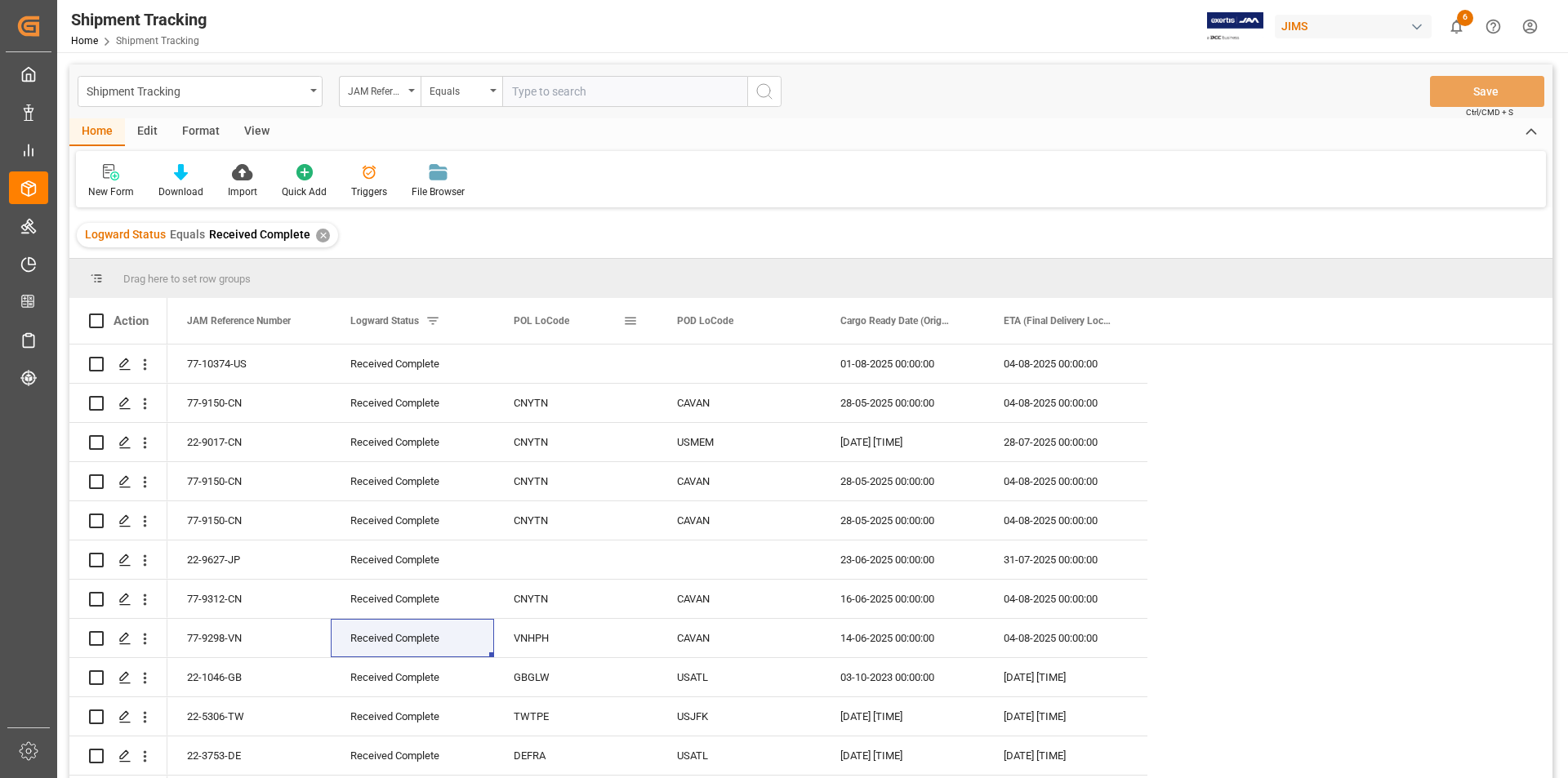 click at bounding box center [630, 321] 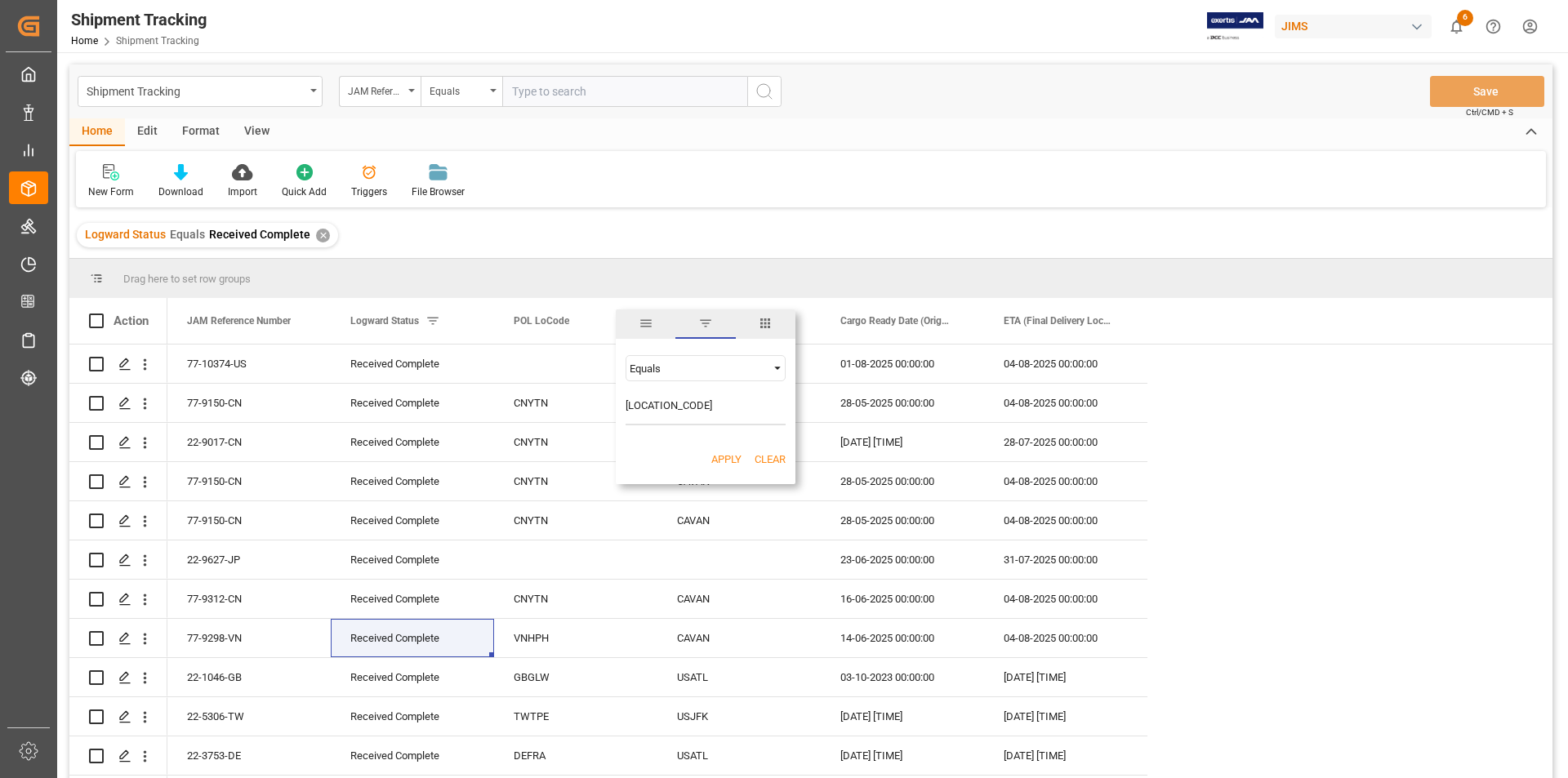 type on "[LOCATION_CODE]" 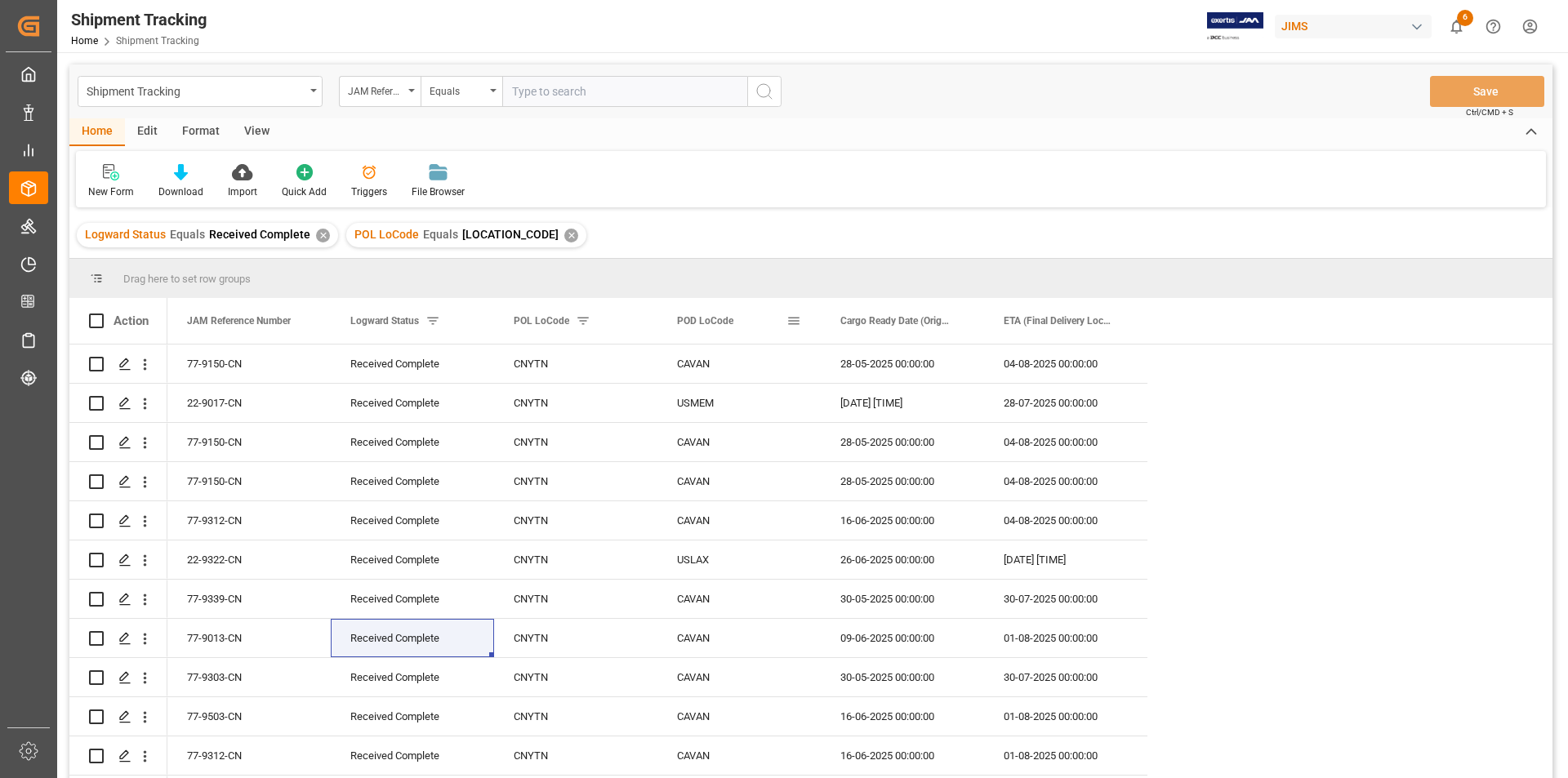 click at bounding box center [794, 321] 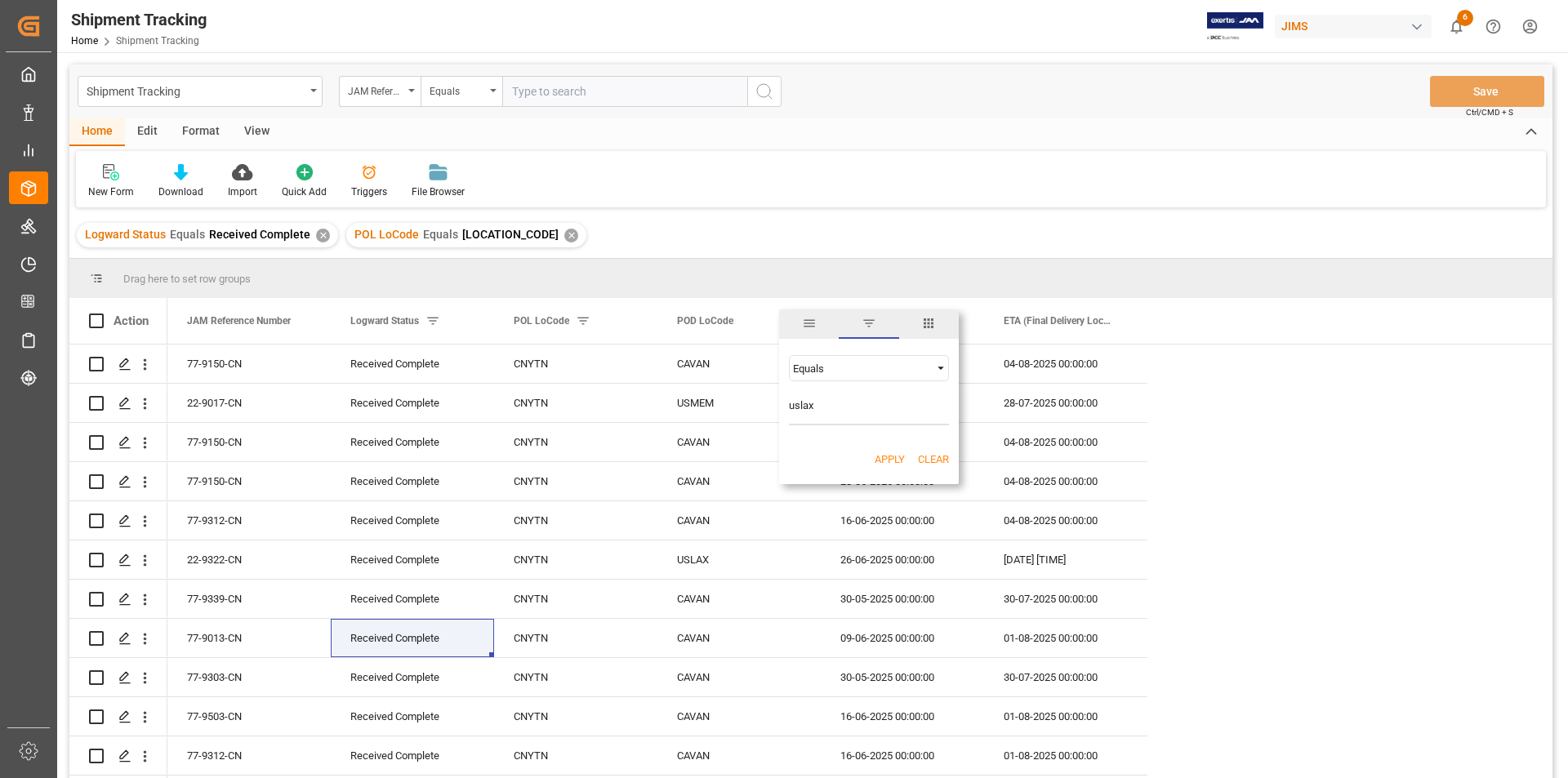 type on "uslax" 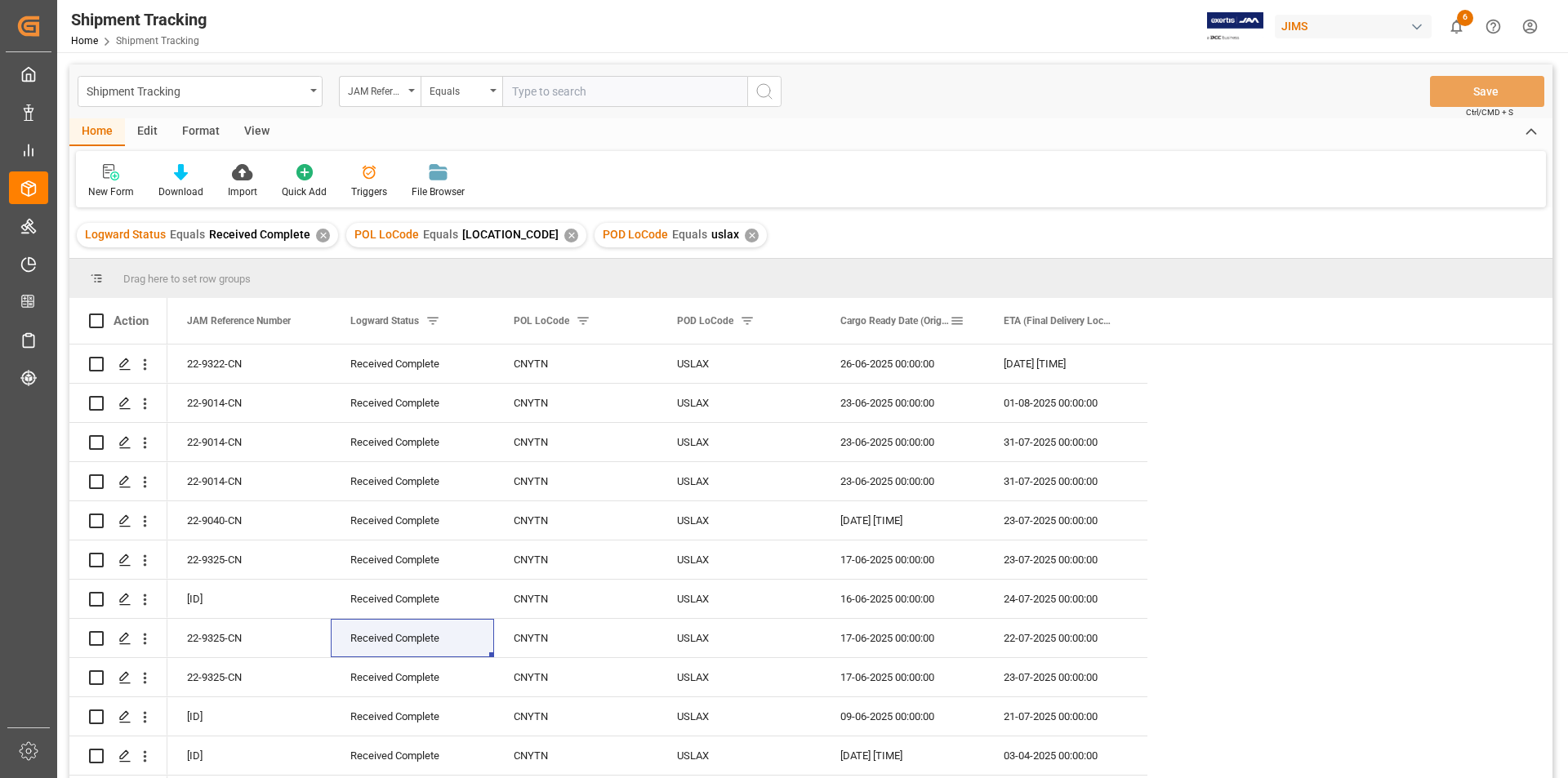 click at bounding box center (957, 321) 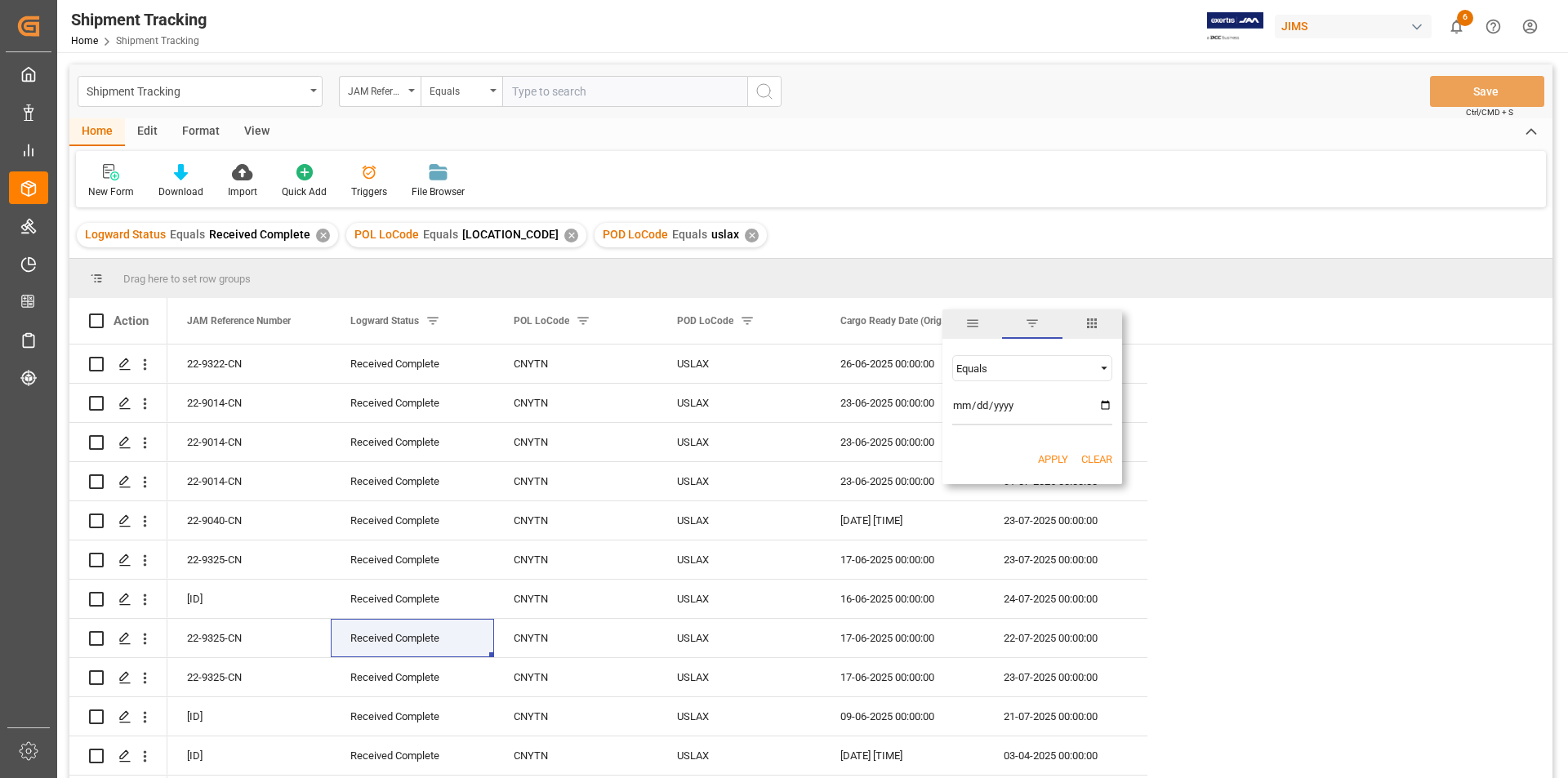 click on "Equals" at bounding box center [1025, 368] 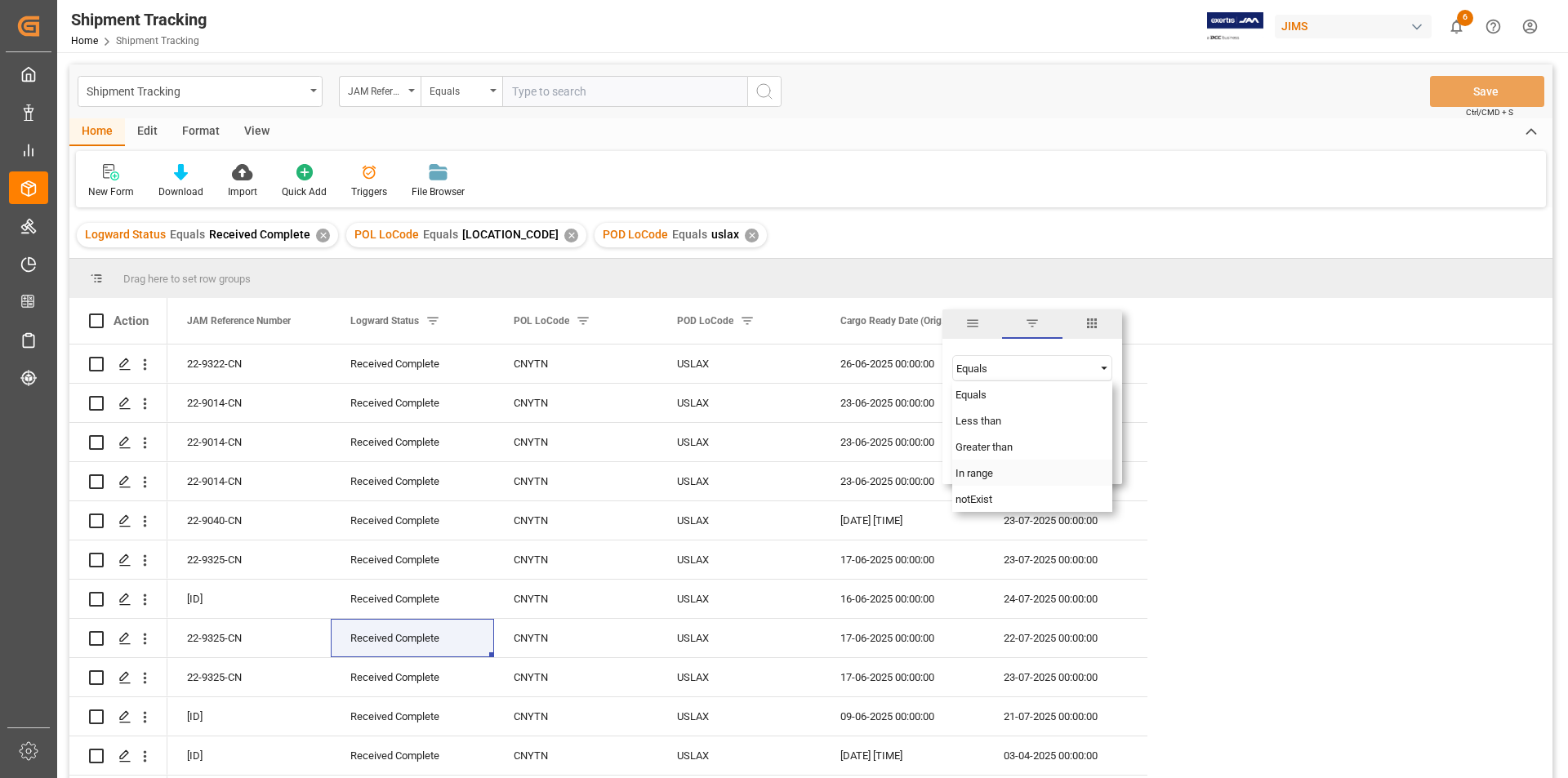 click on "In range" at bounding box center (1032, 473) 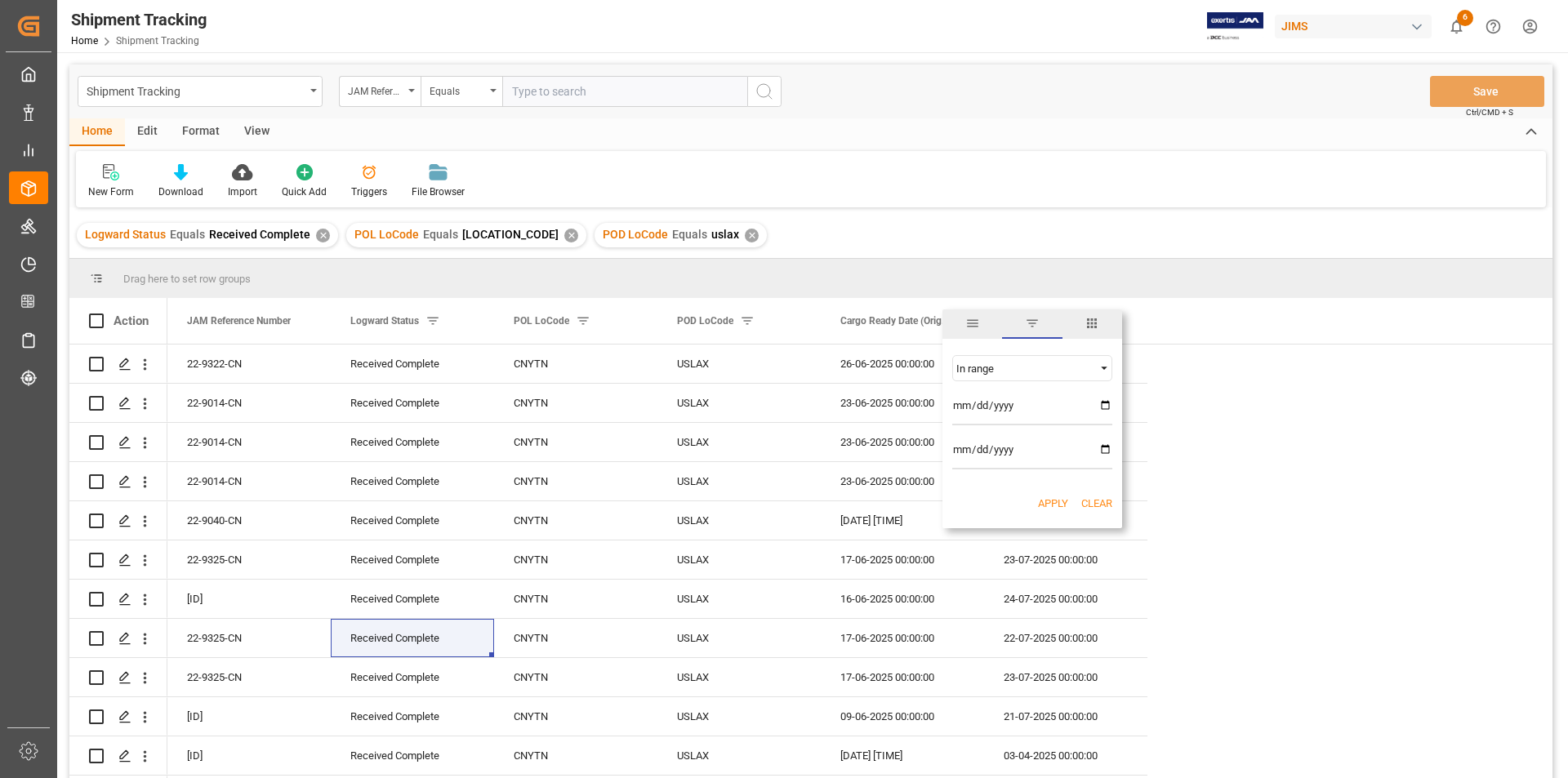 click at bounding box center [1032, 409] 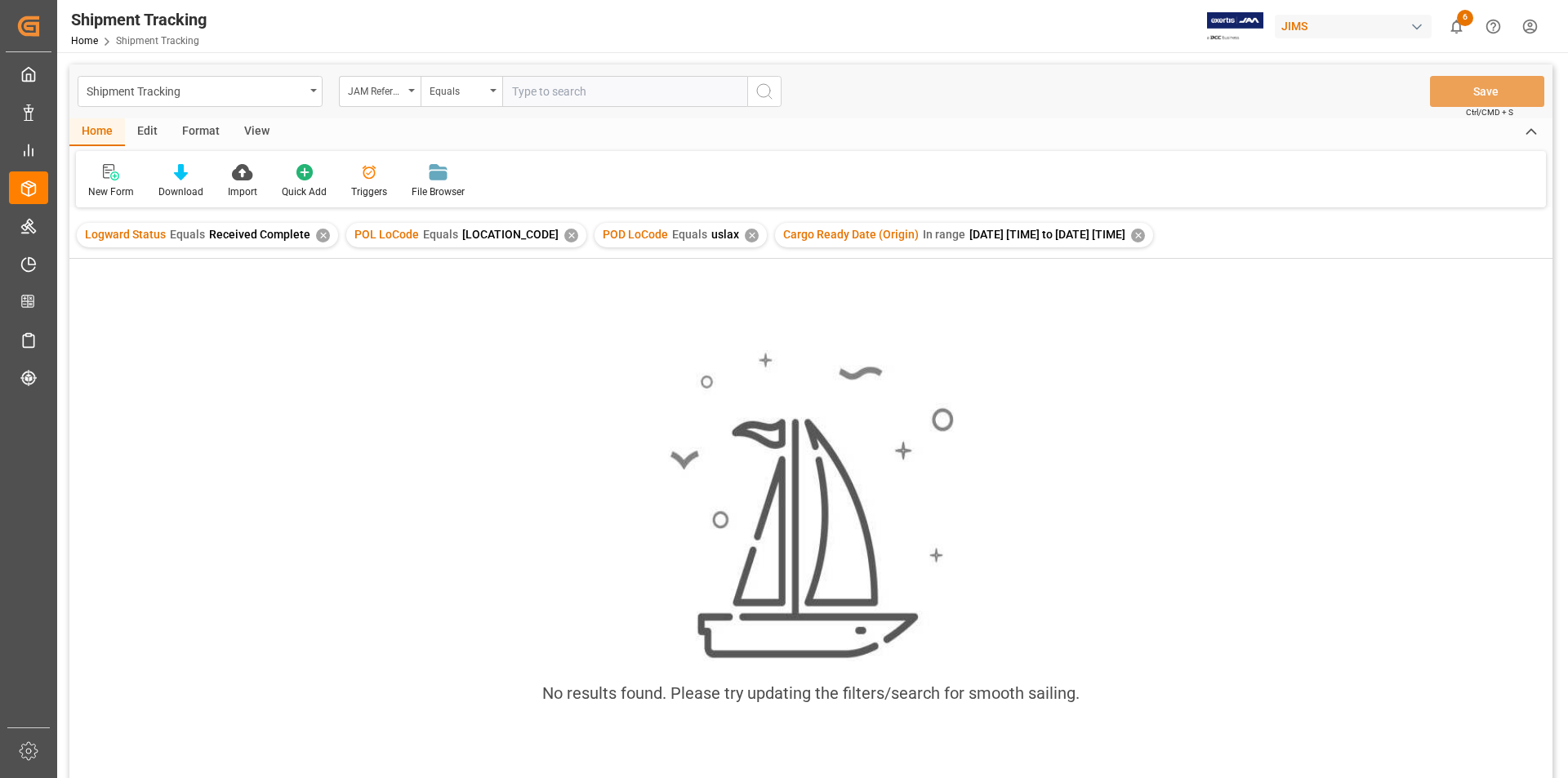 click on "✕" at bounding box center [1138, 235] 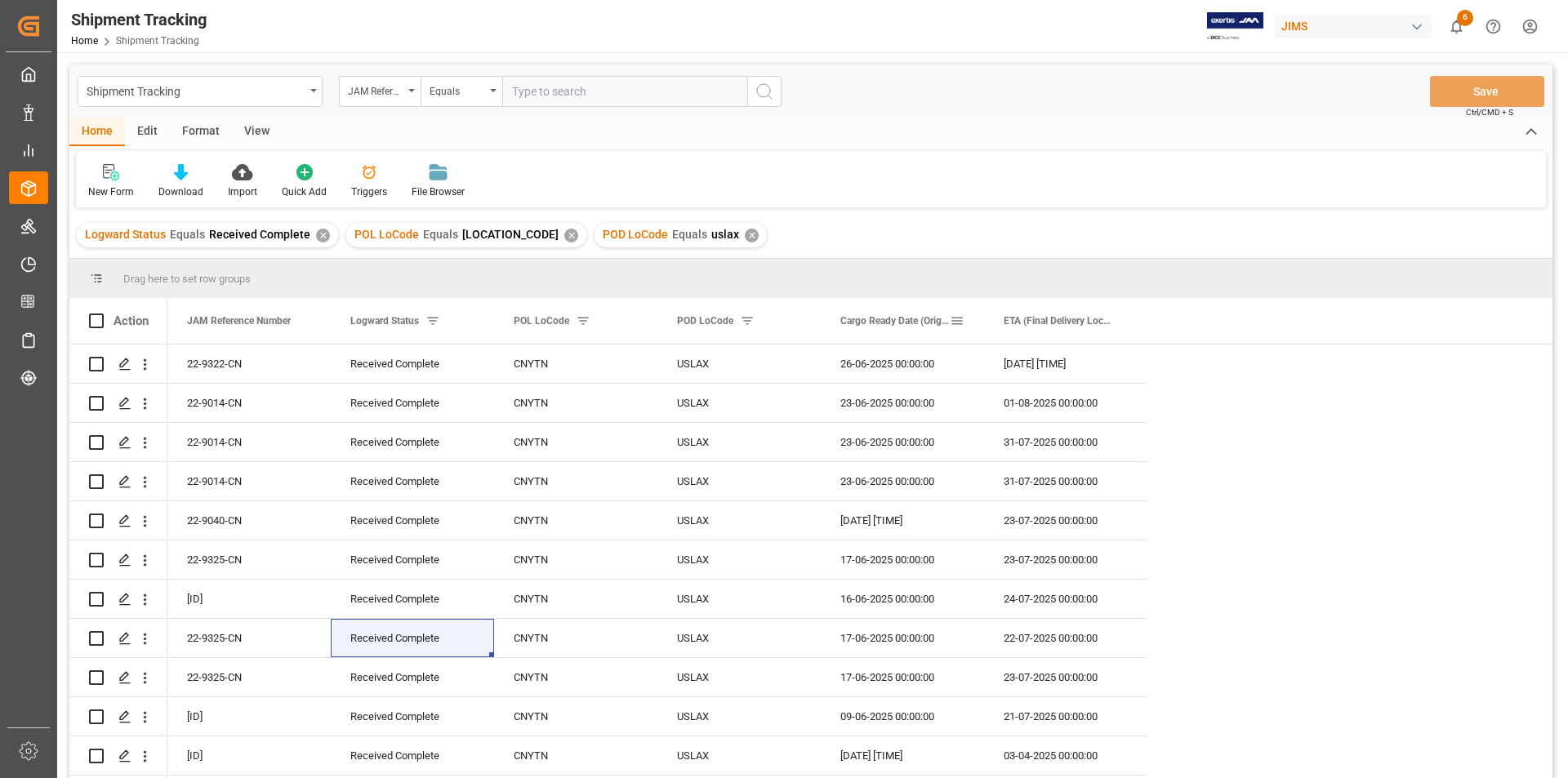 click at bounding box center (957, 321) 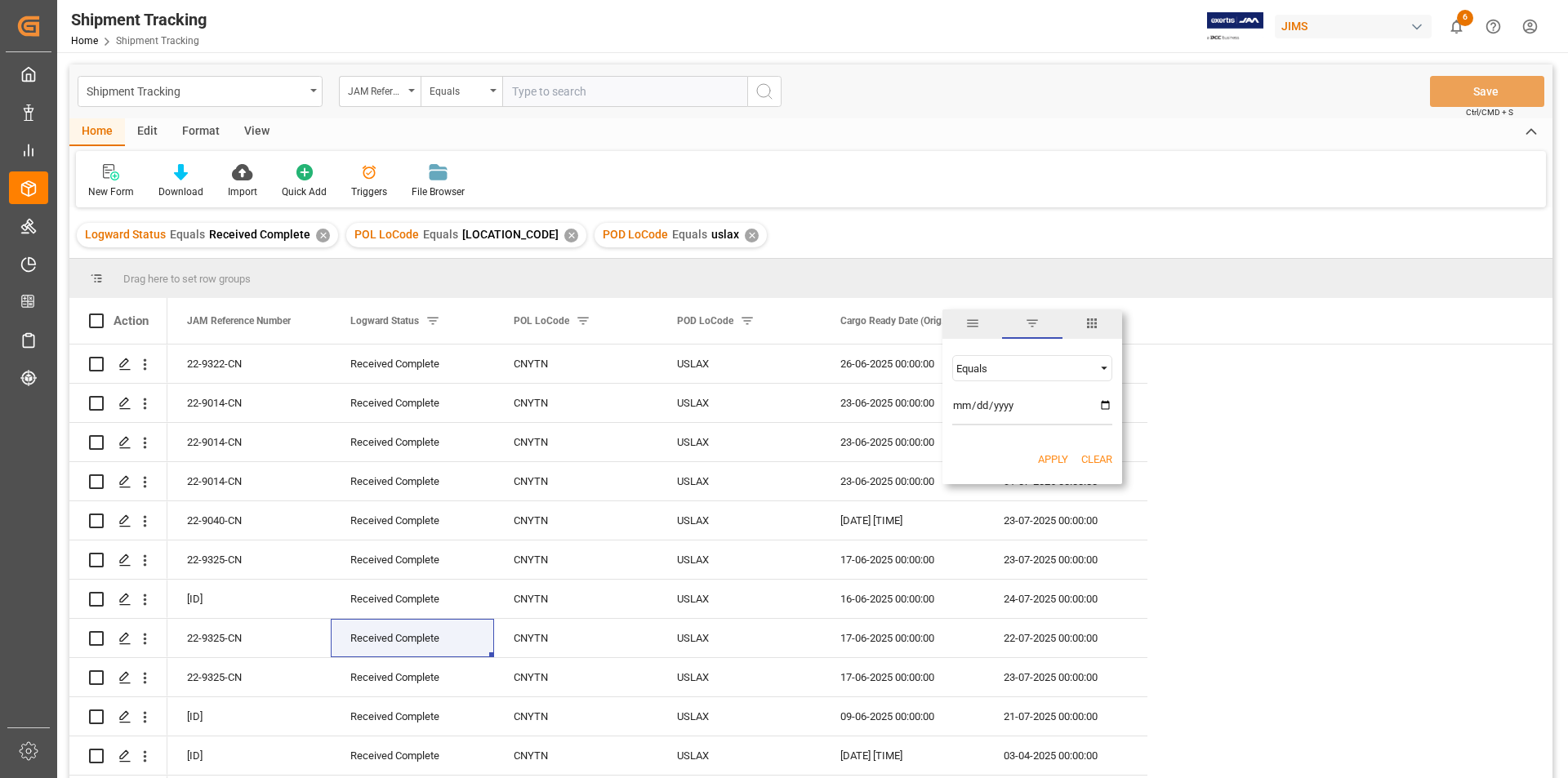 click at bounding box center [1092, 323] 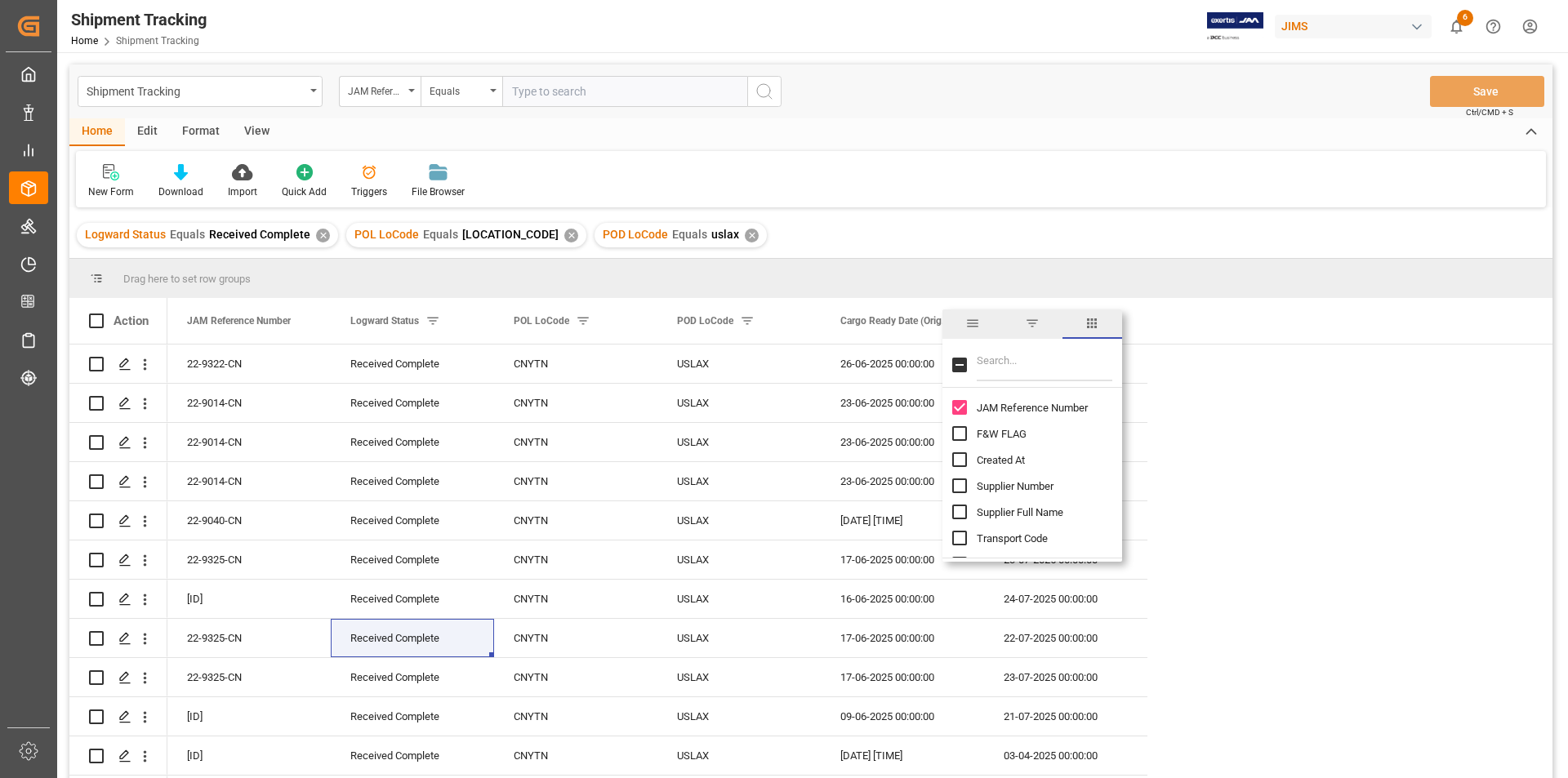 click at bounding box center (1045, 365) 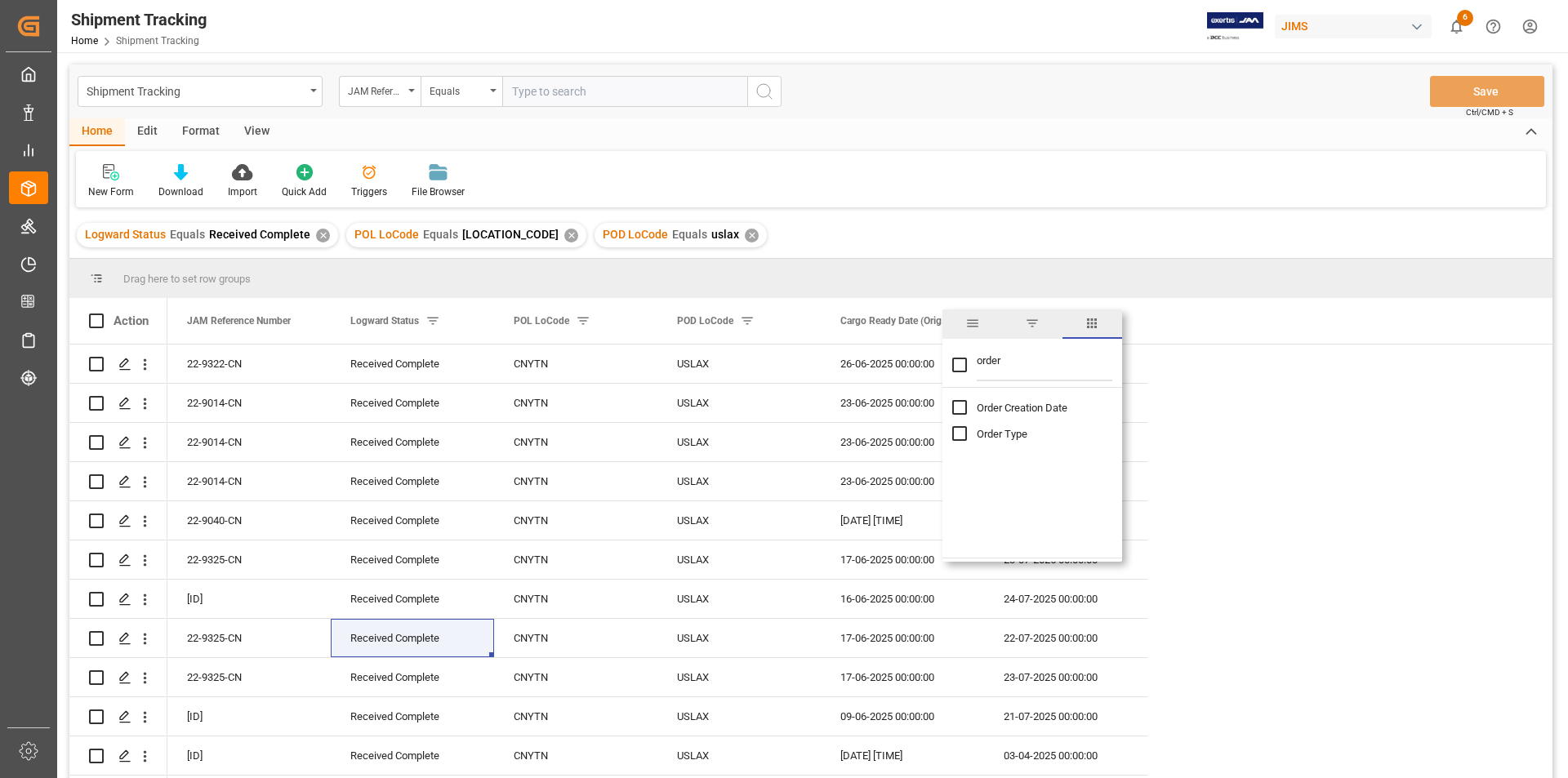 type on "order" 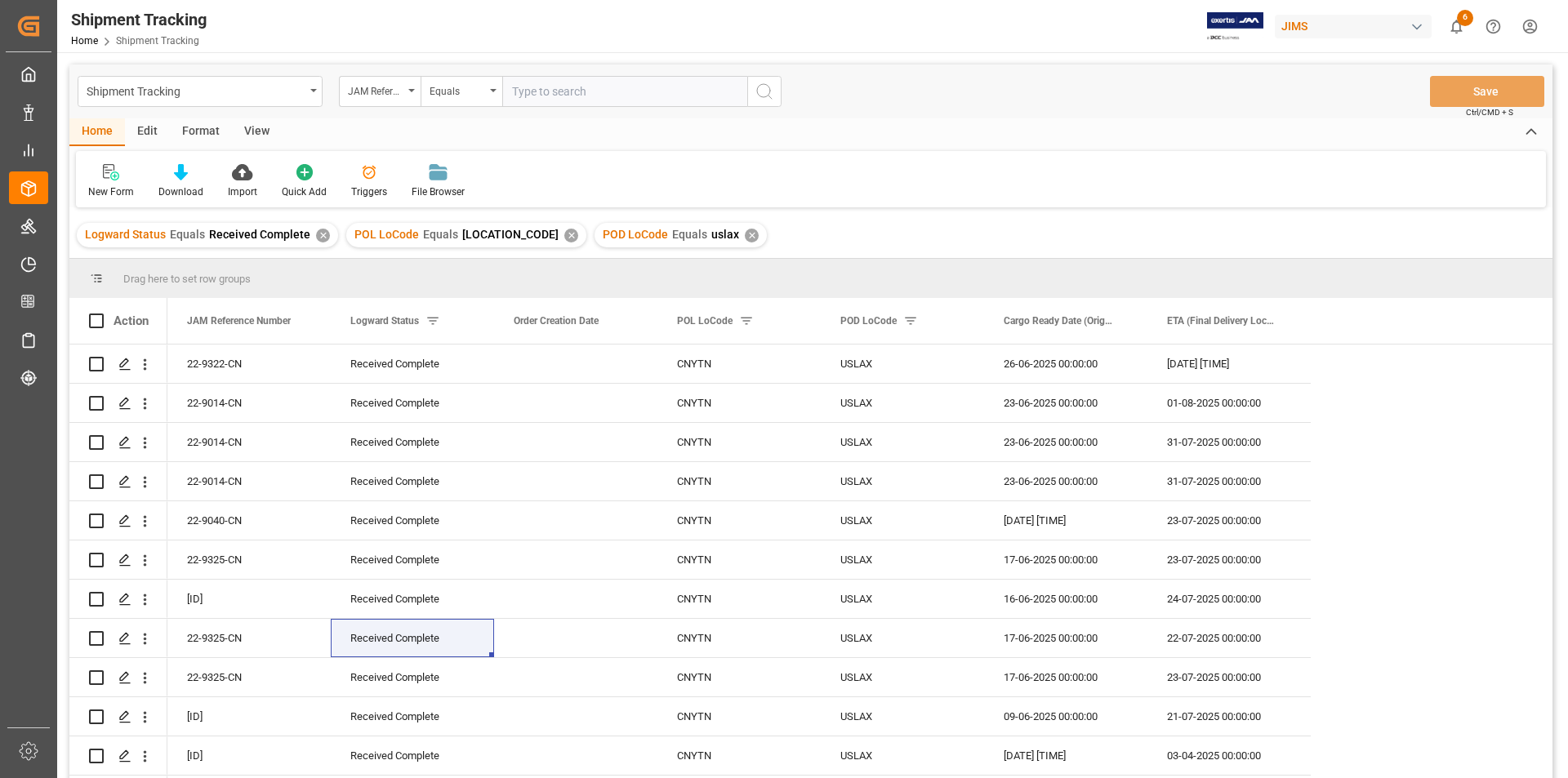 click on "Logward Status Equals Received Complete ✕ POL LoCode Equals [LOCATION_CODE] ✕ POD LoCode Equals [LOCATION_CODE] ✕" at bounding box center [811, 235] 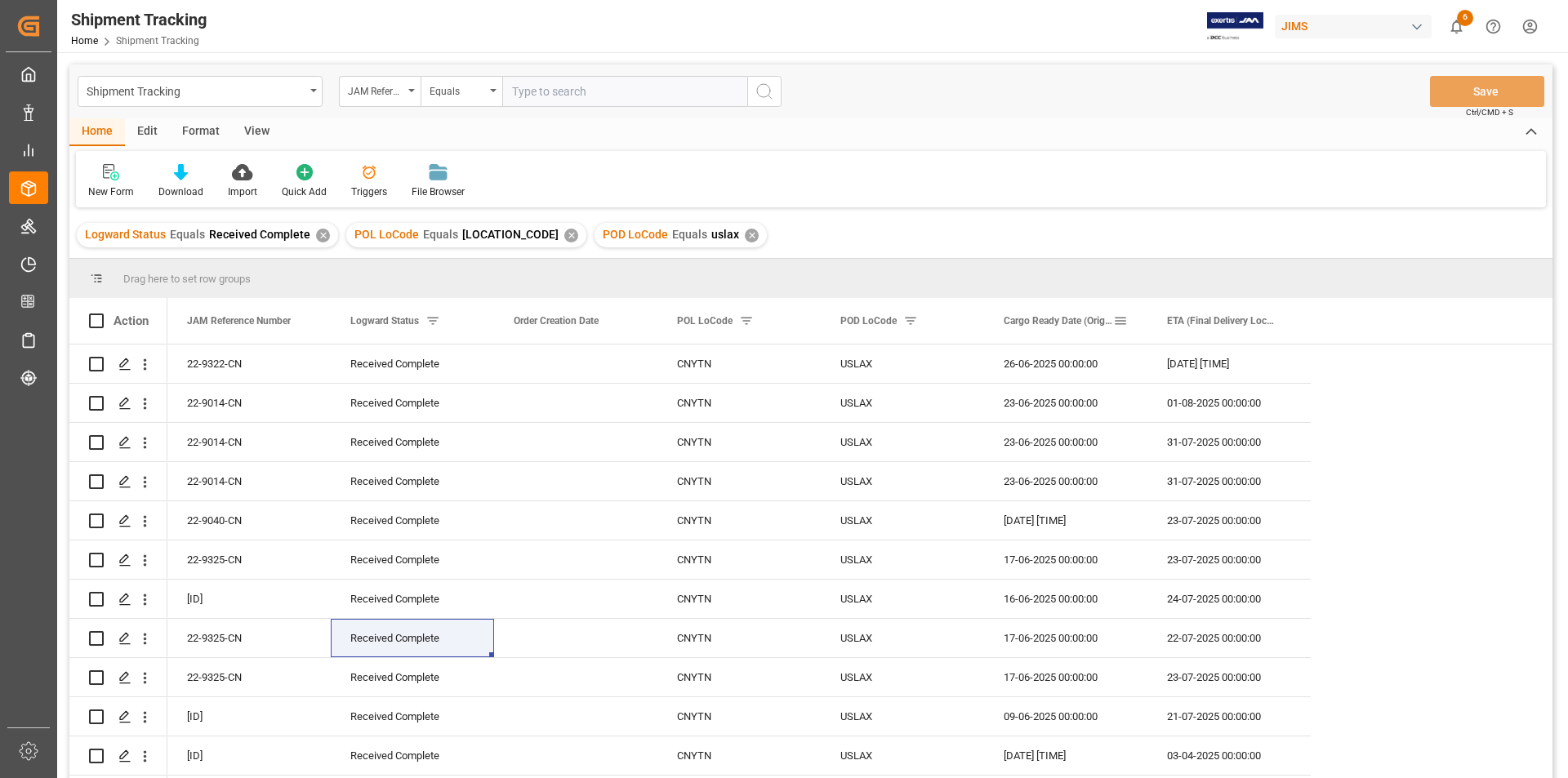 click at bounding box center [1120, 321] 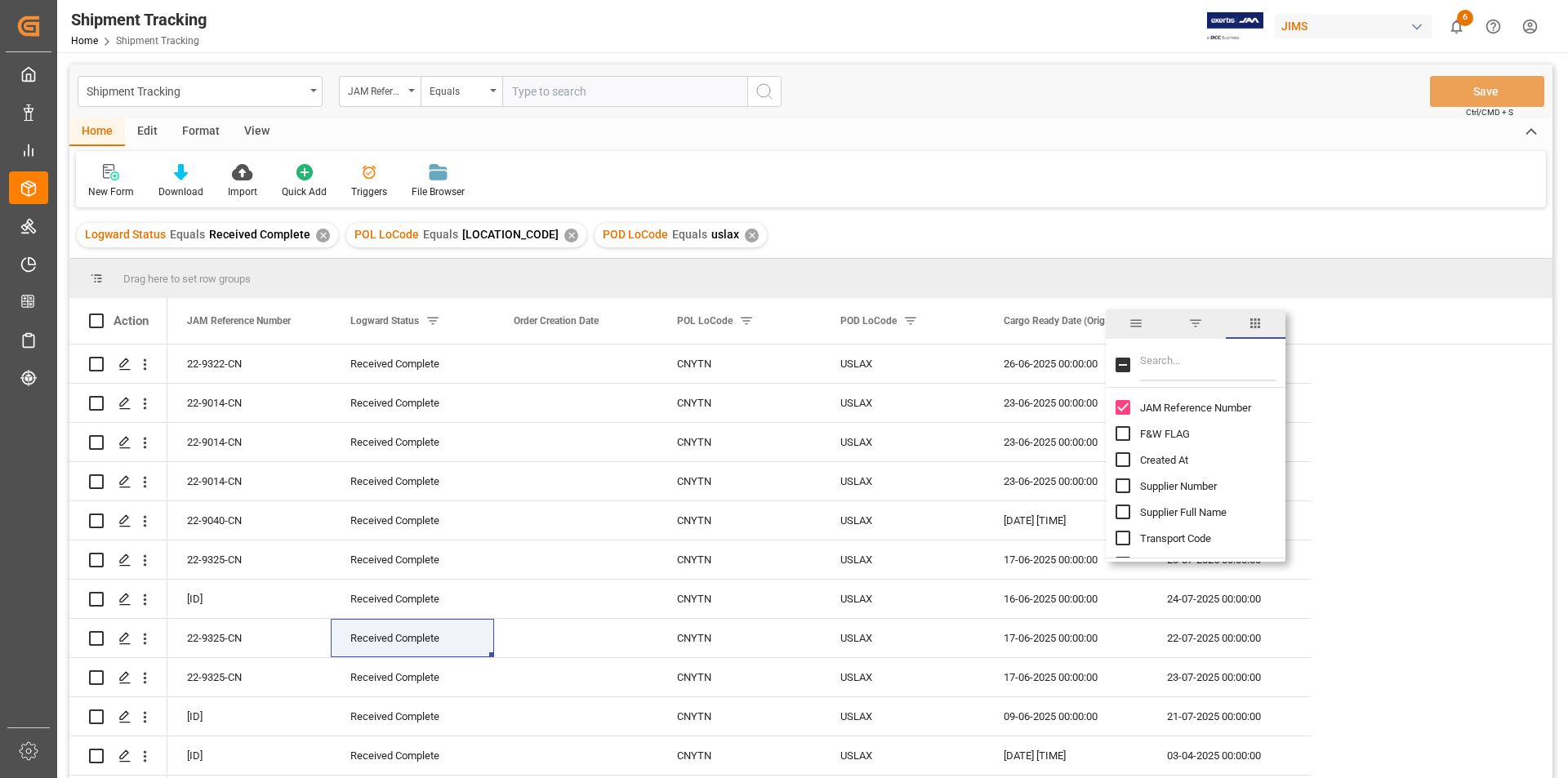 click at bounding box center [1208, 365] 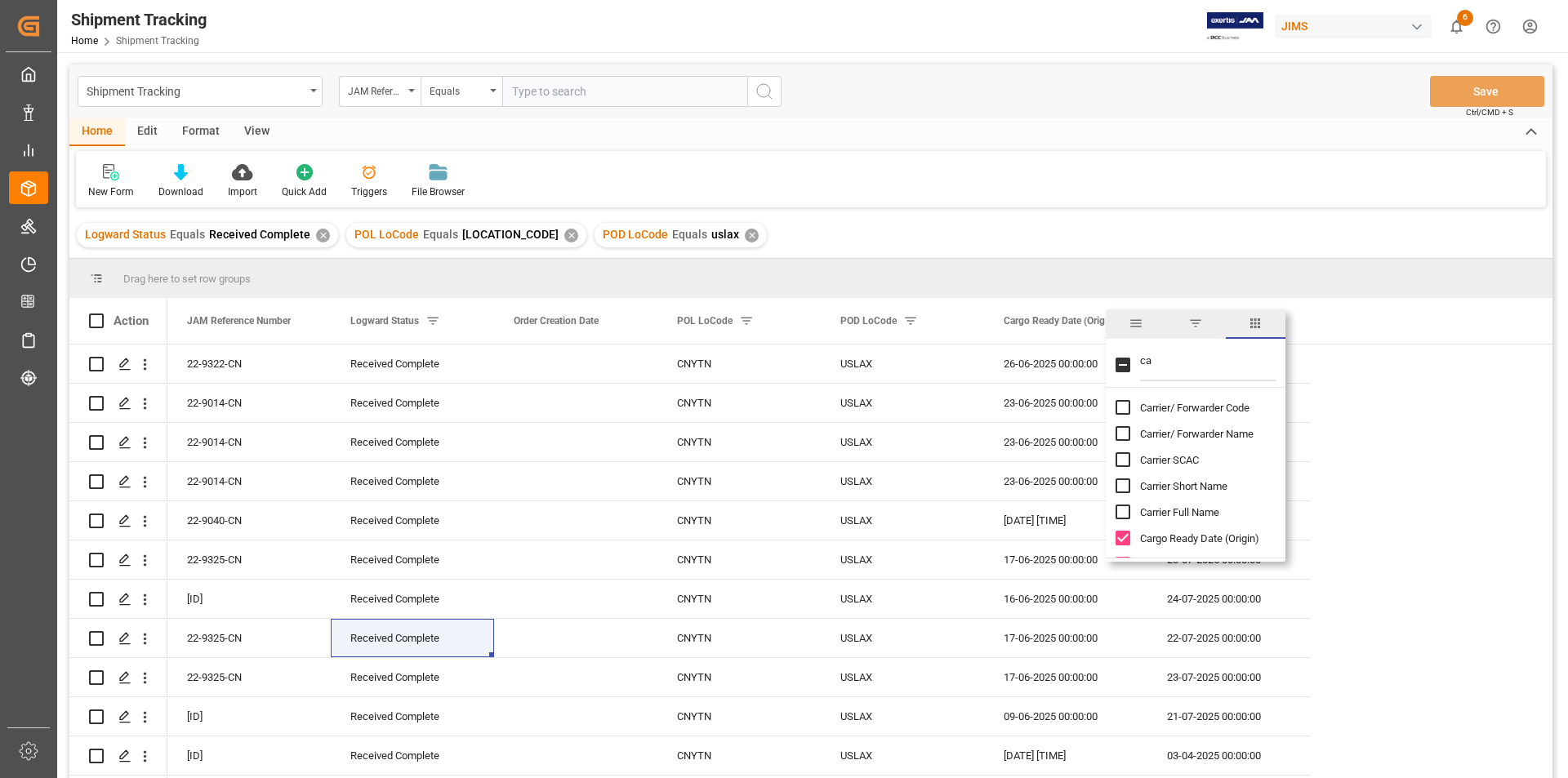type on "ca" 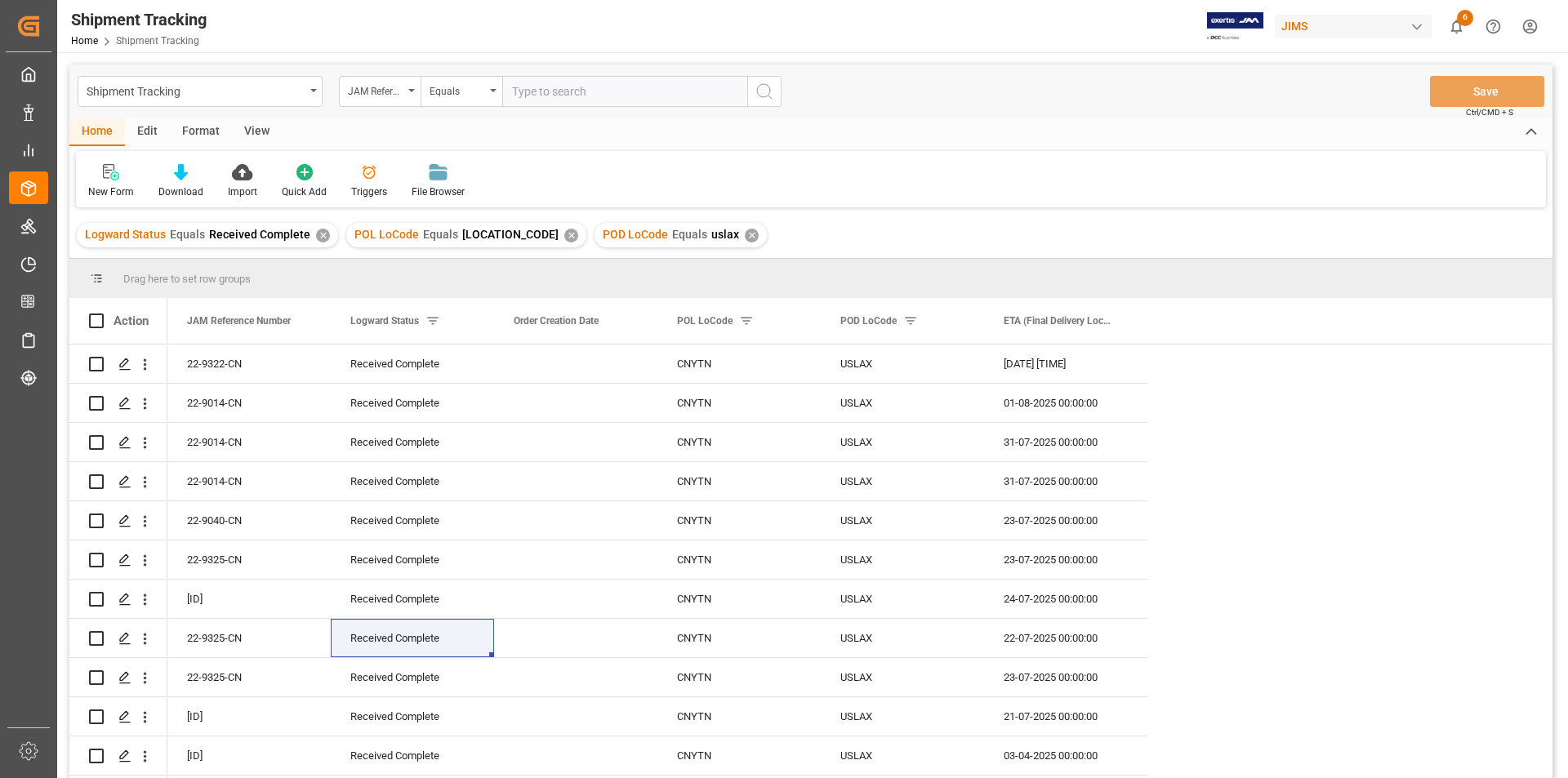 click on "Drag here to set row groups" at bounding box center (811, 278) 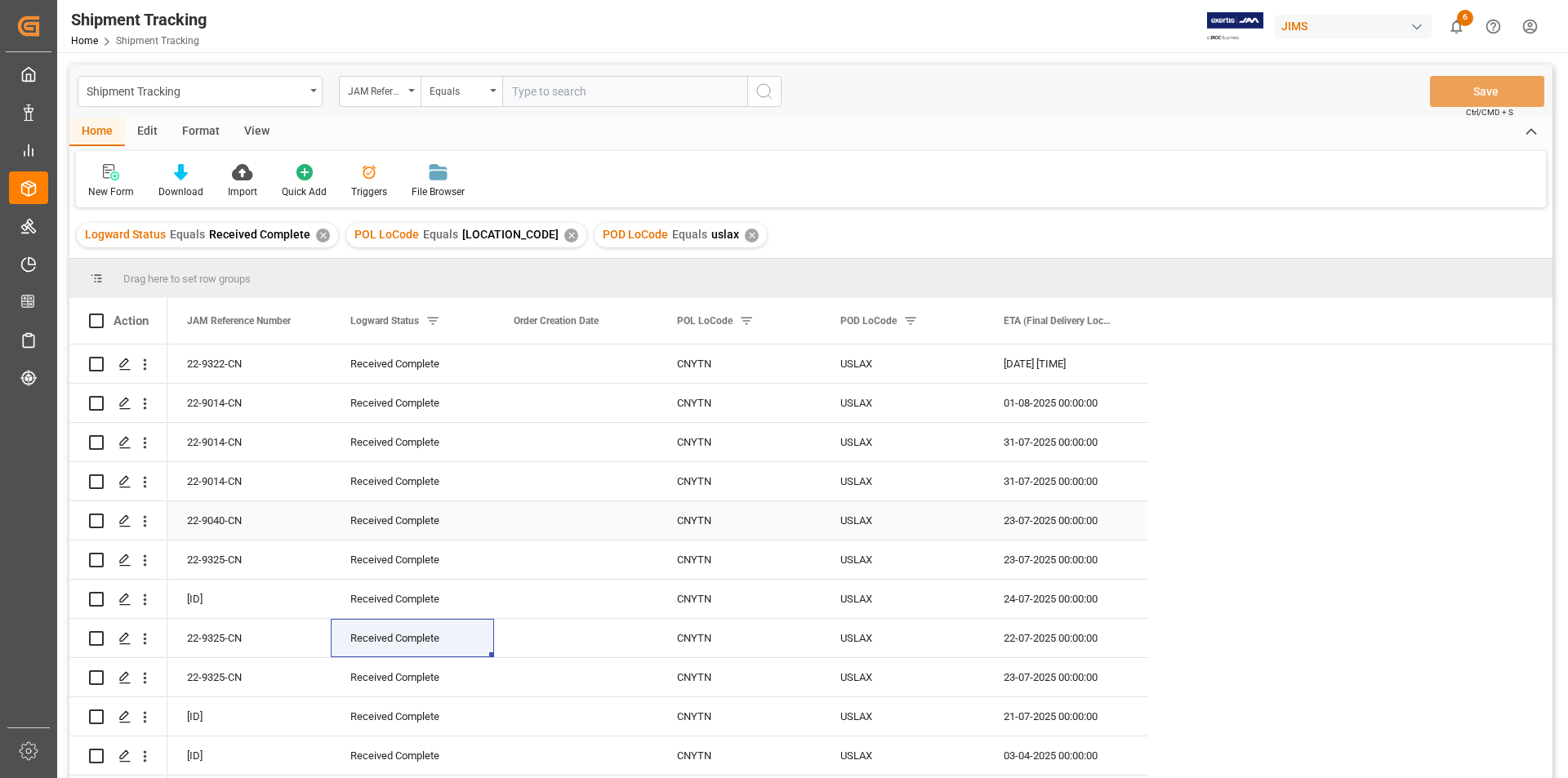 scroll, scrollTop: 6, scrollLeft: 0, axis: vertical 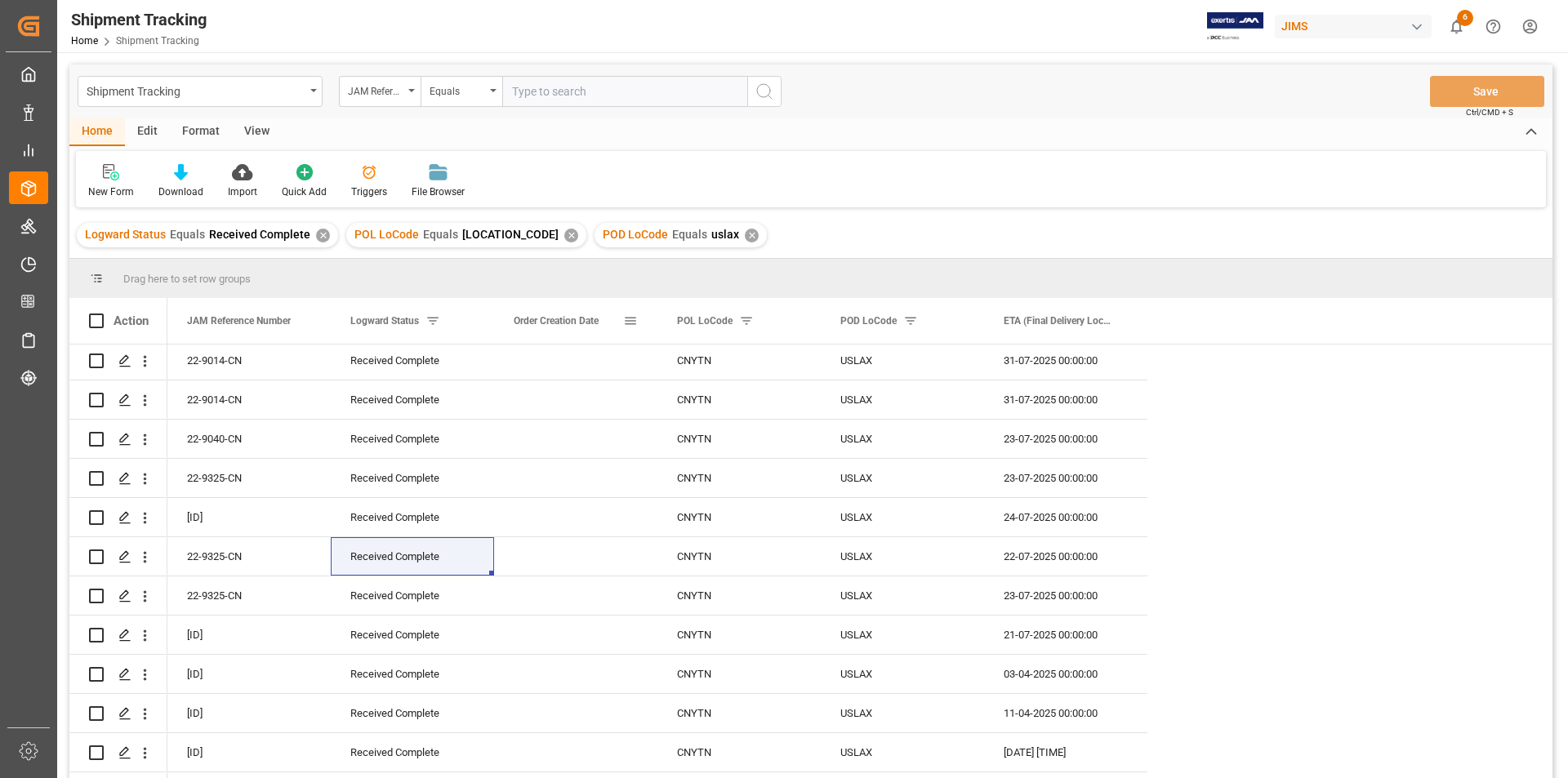 click at bounding box center (630, 321) 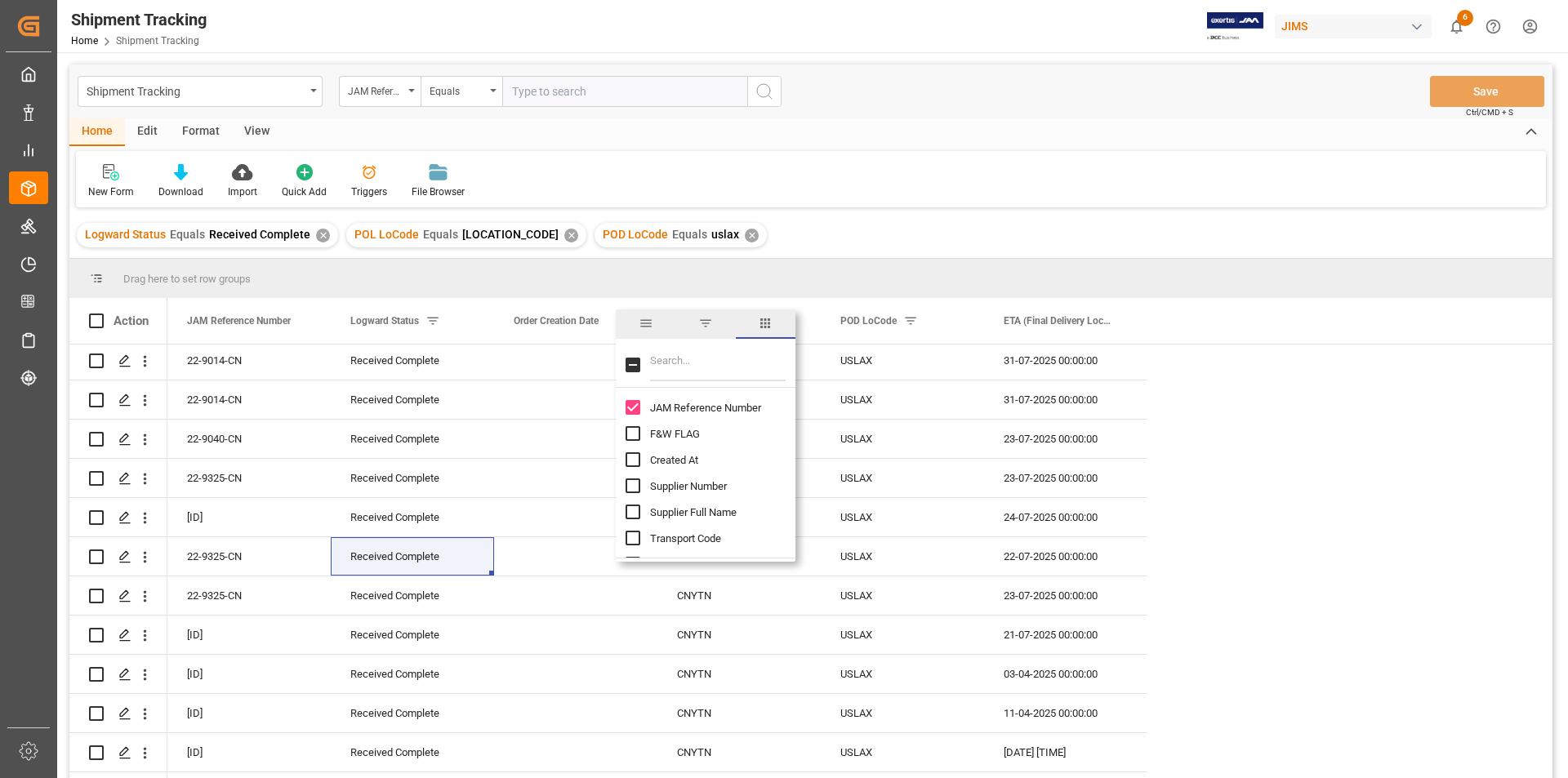 click at bounding box center [706, 323] 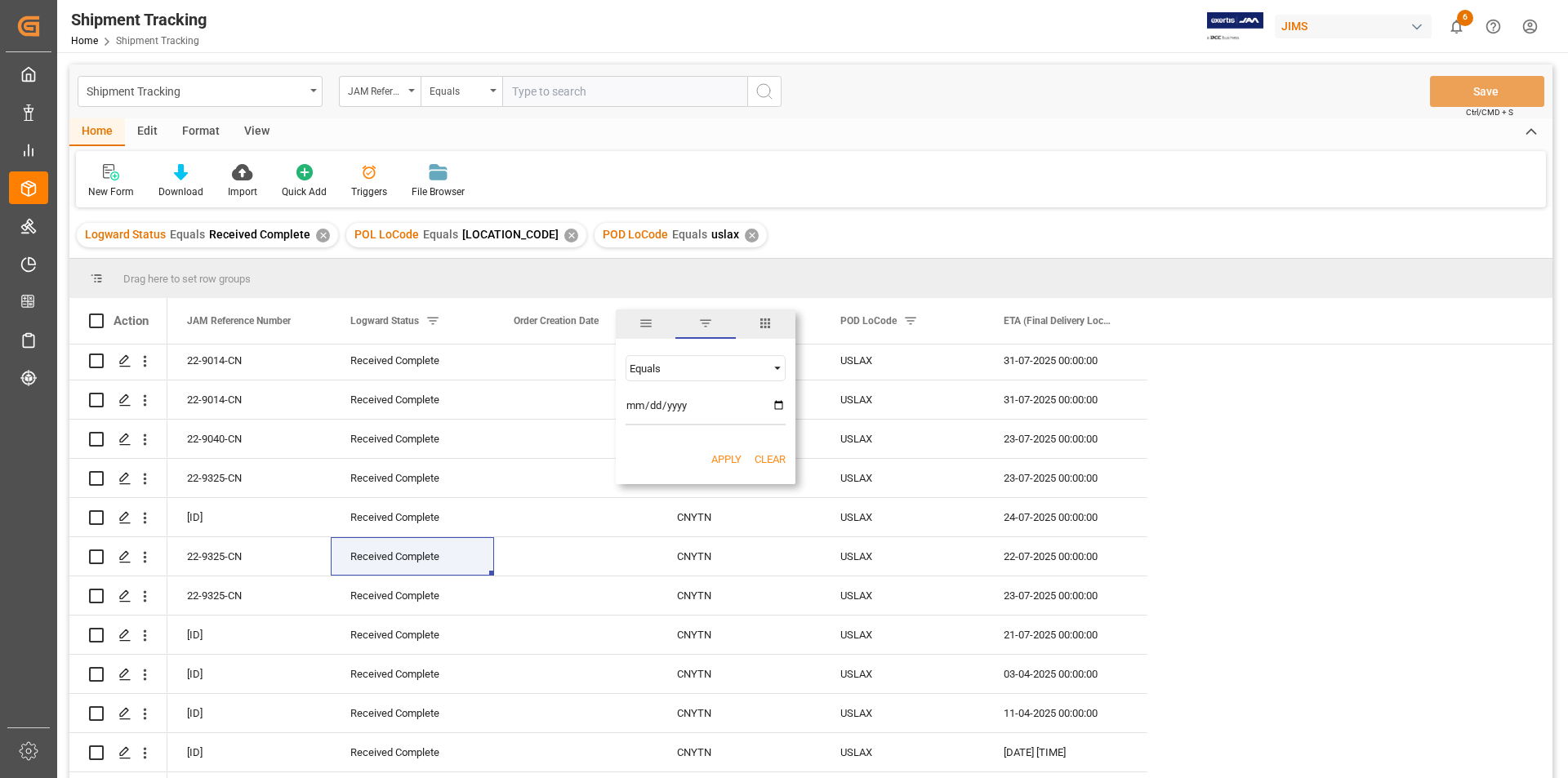 click on "Equals" at bounding box center [698, 368] 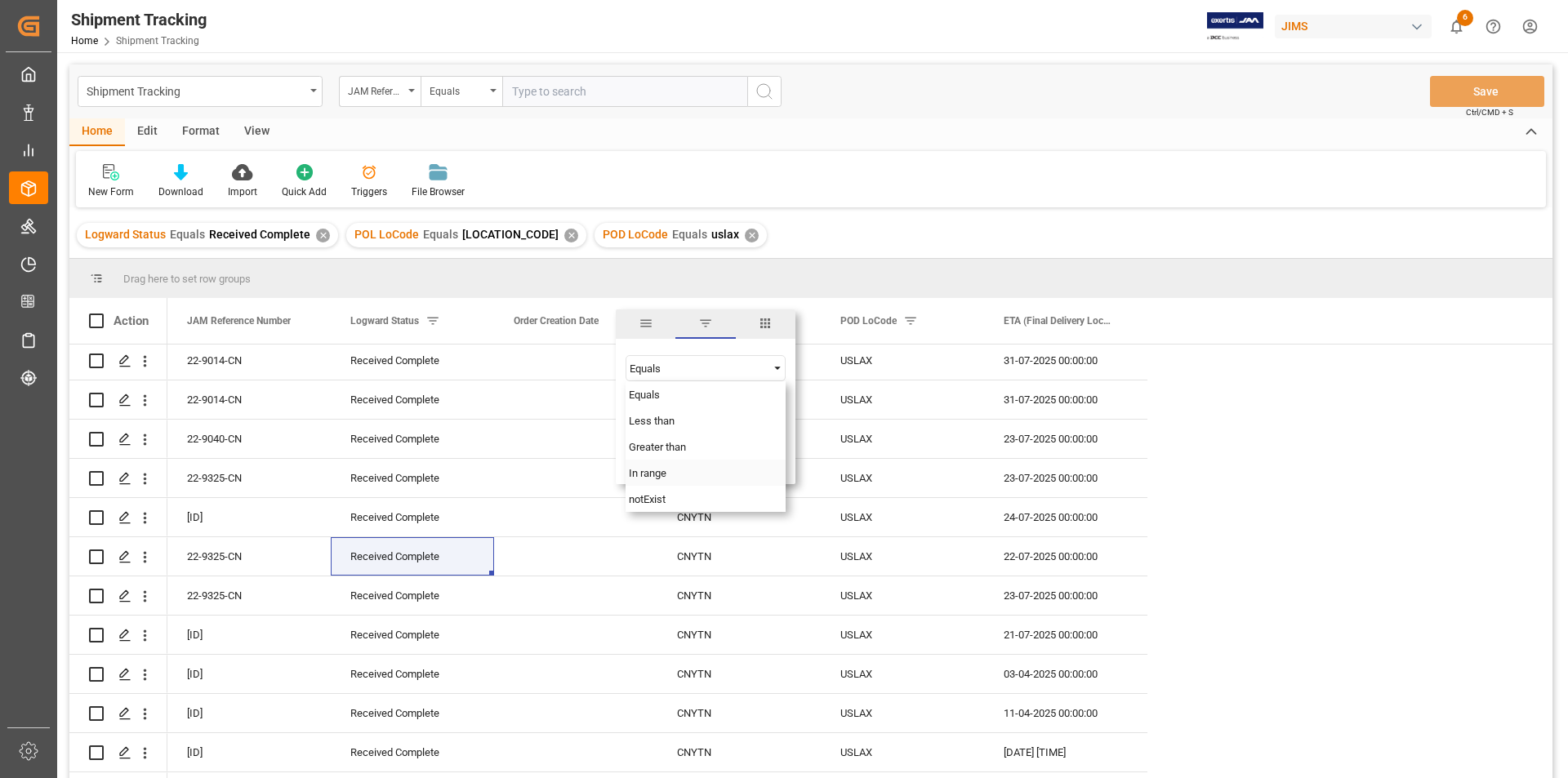 click on "In range" at bounding box center (706, 473) 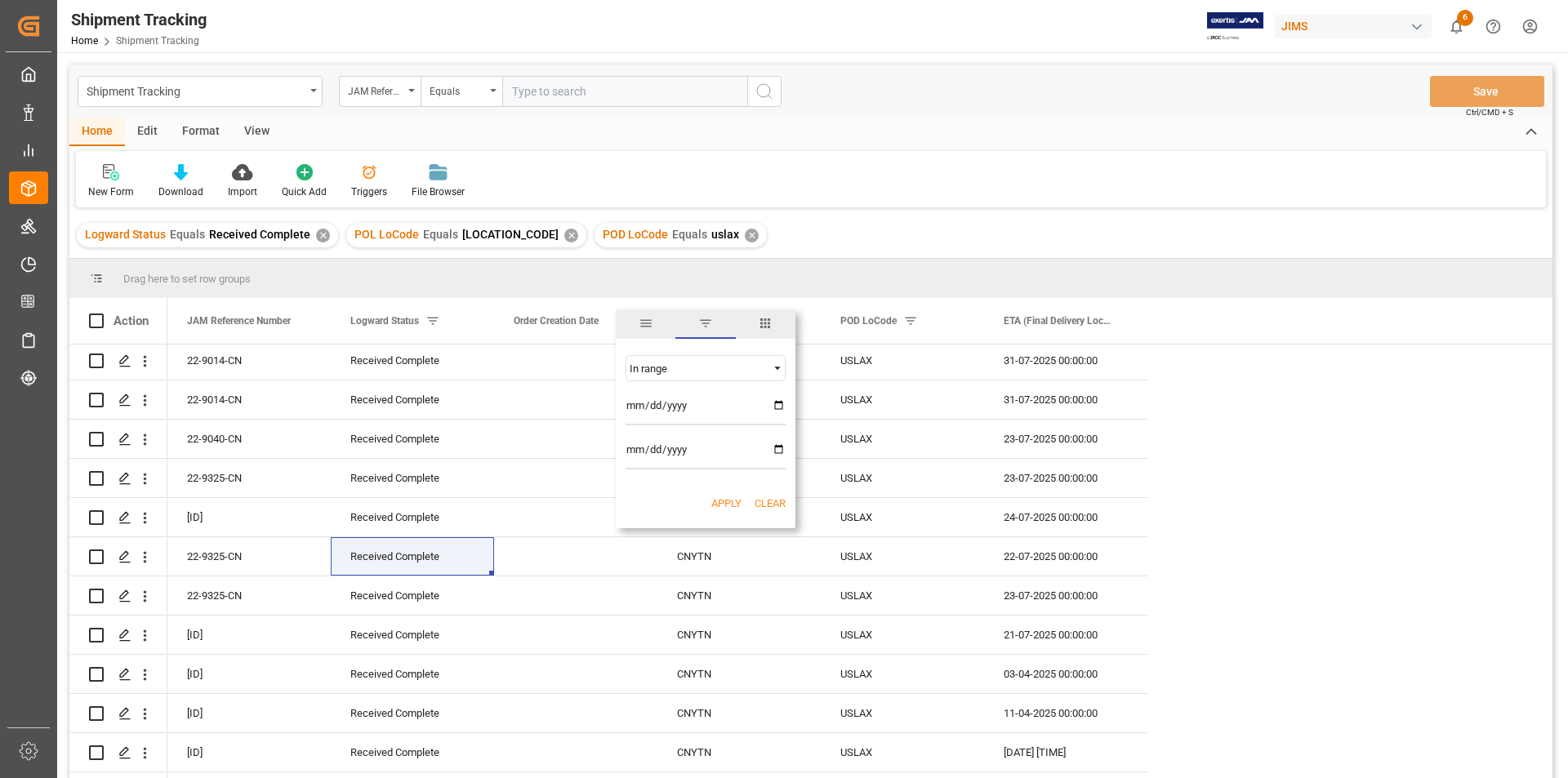 click at bounding box center [706, 409] 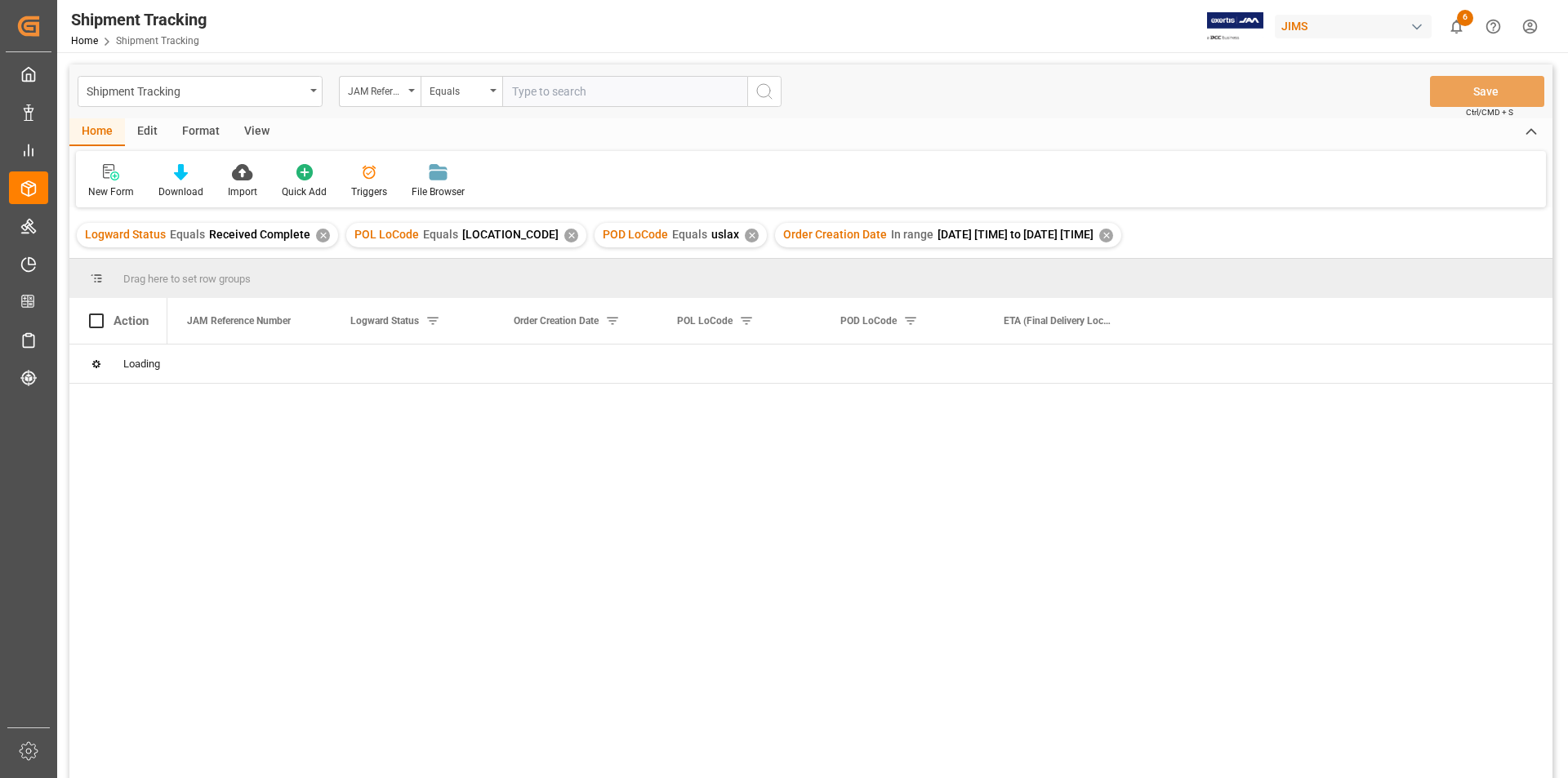 scroll, scrollTop: 0, scrollLeft: 0, axis: both 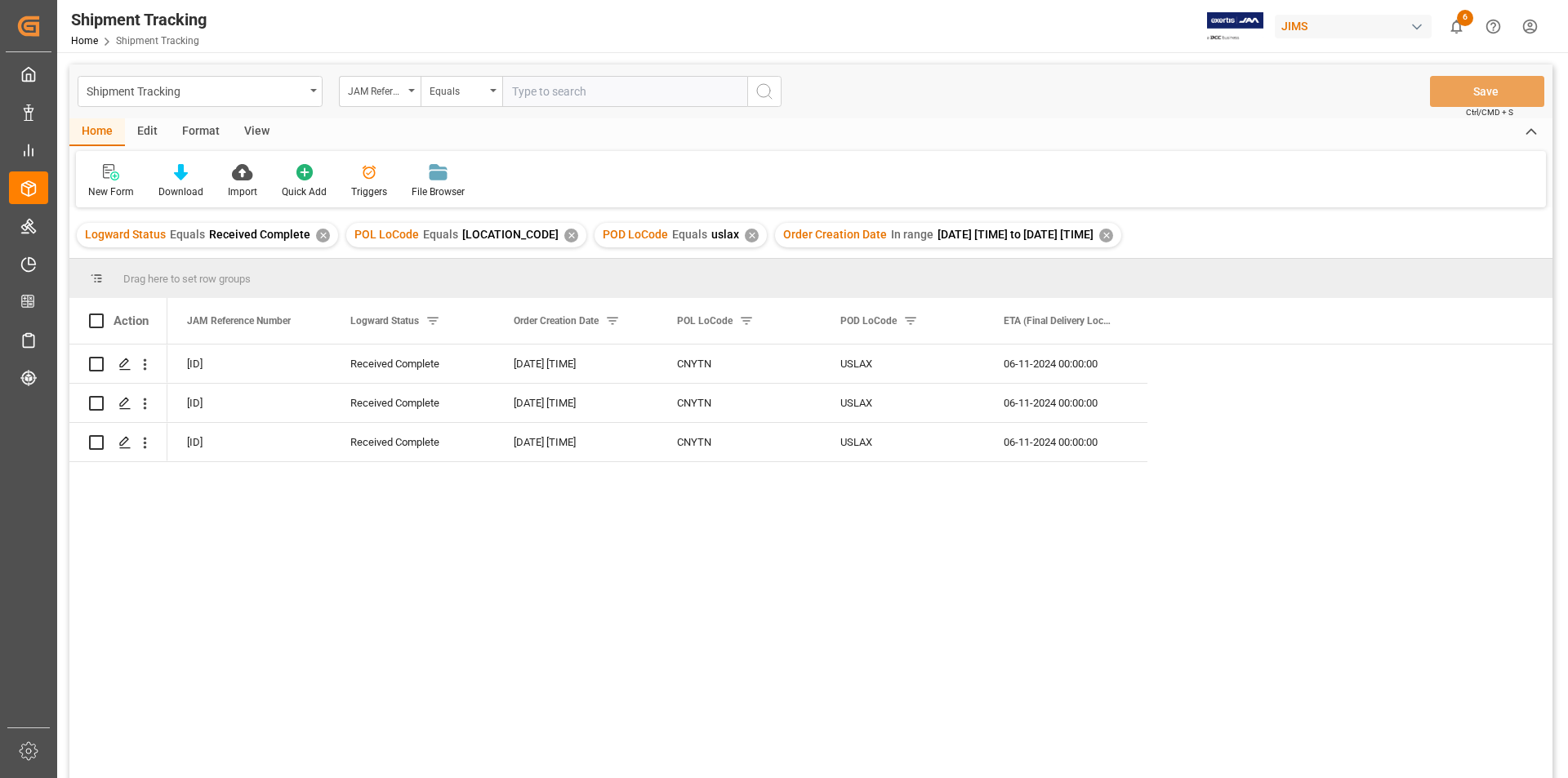 click on "✕" at bounding box center (1106, 235) 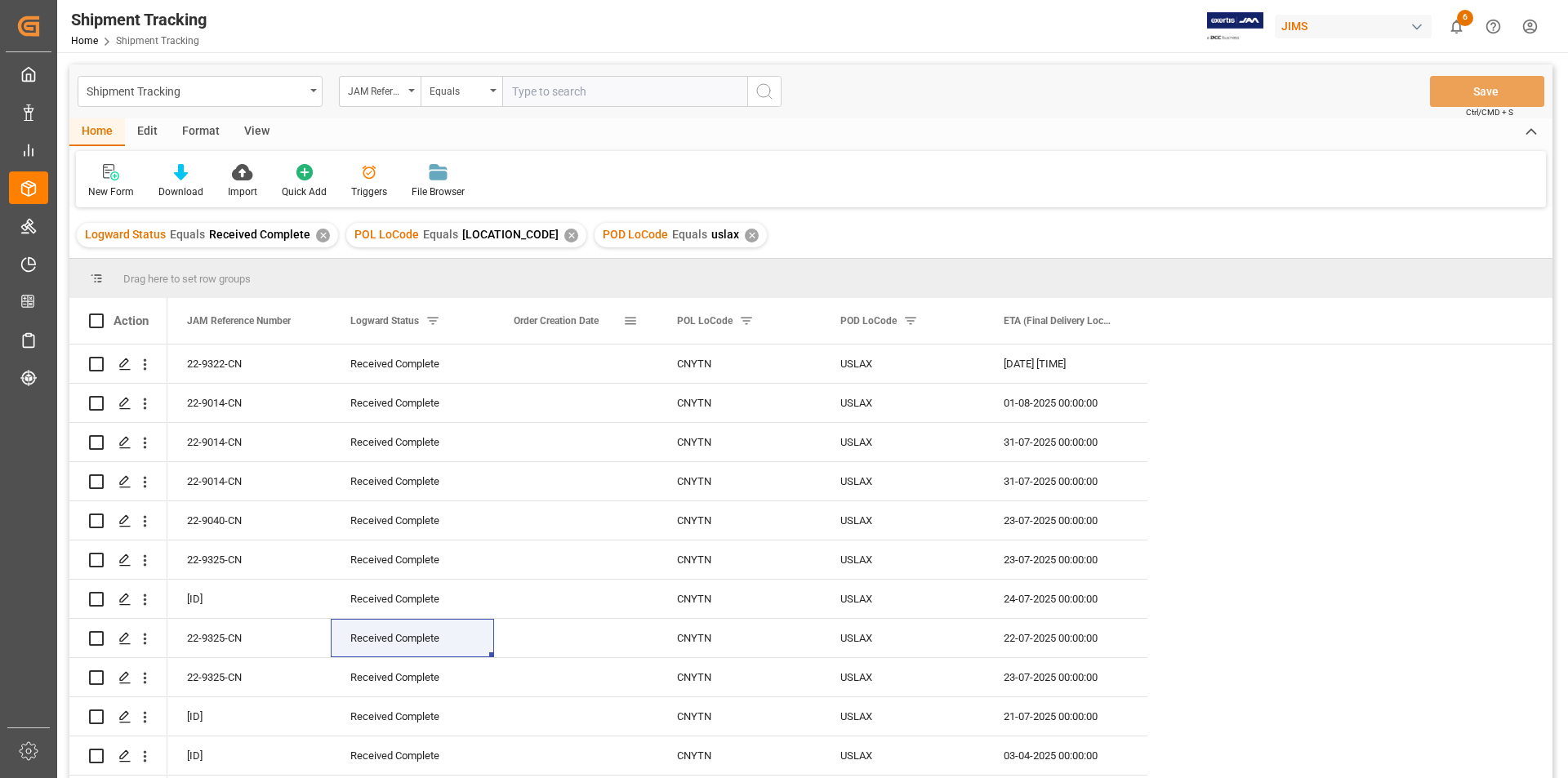 click at bounding box center [630, 321] 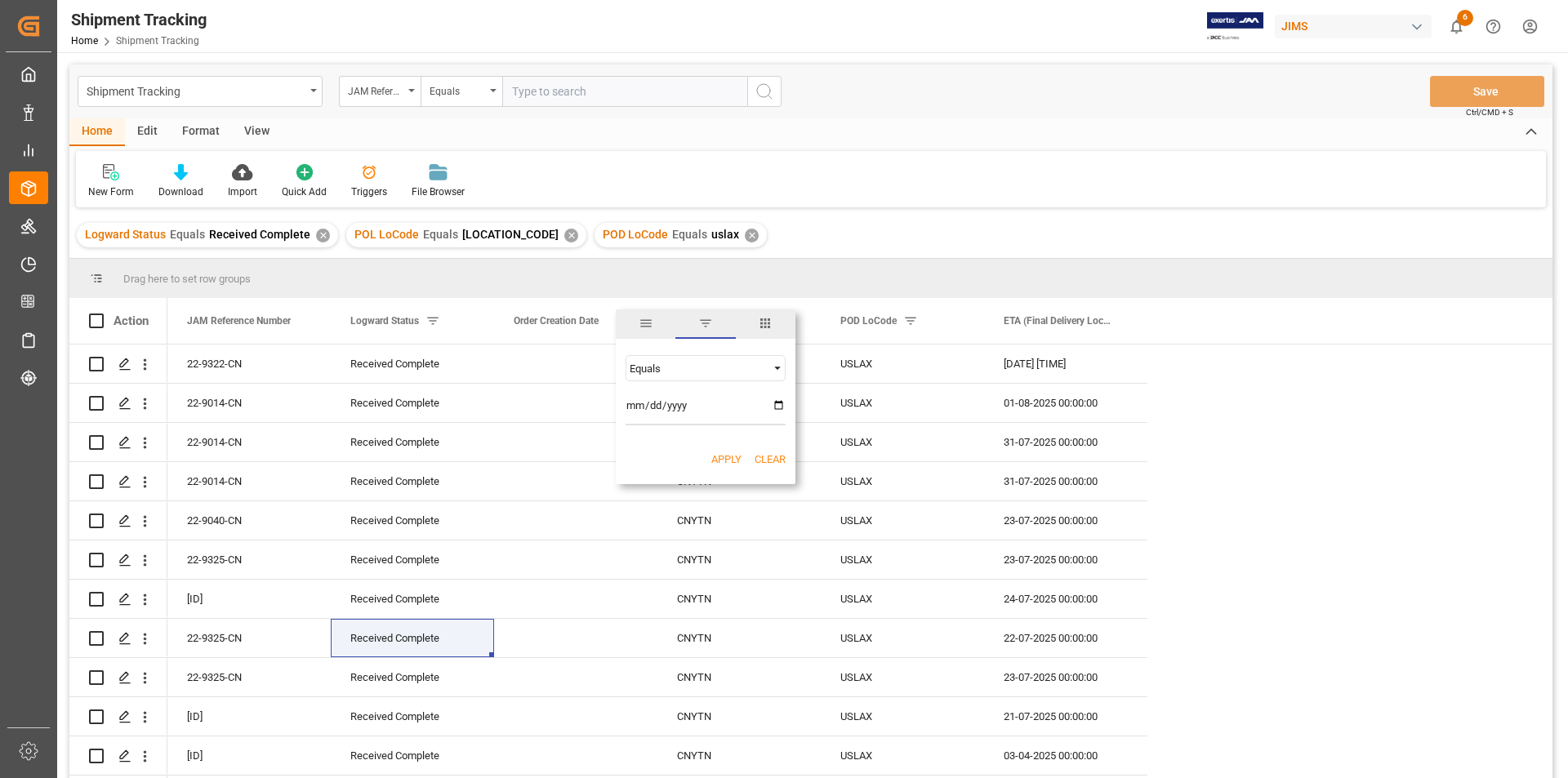 click at bounding box center [765, 323] 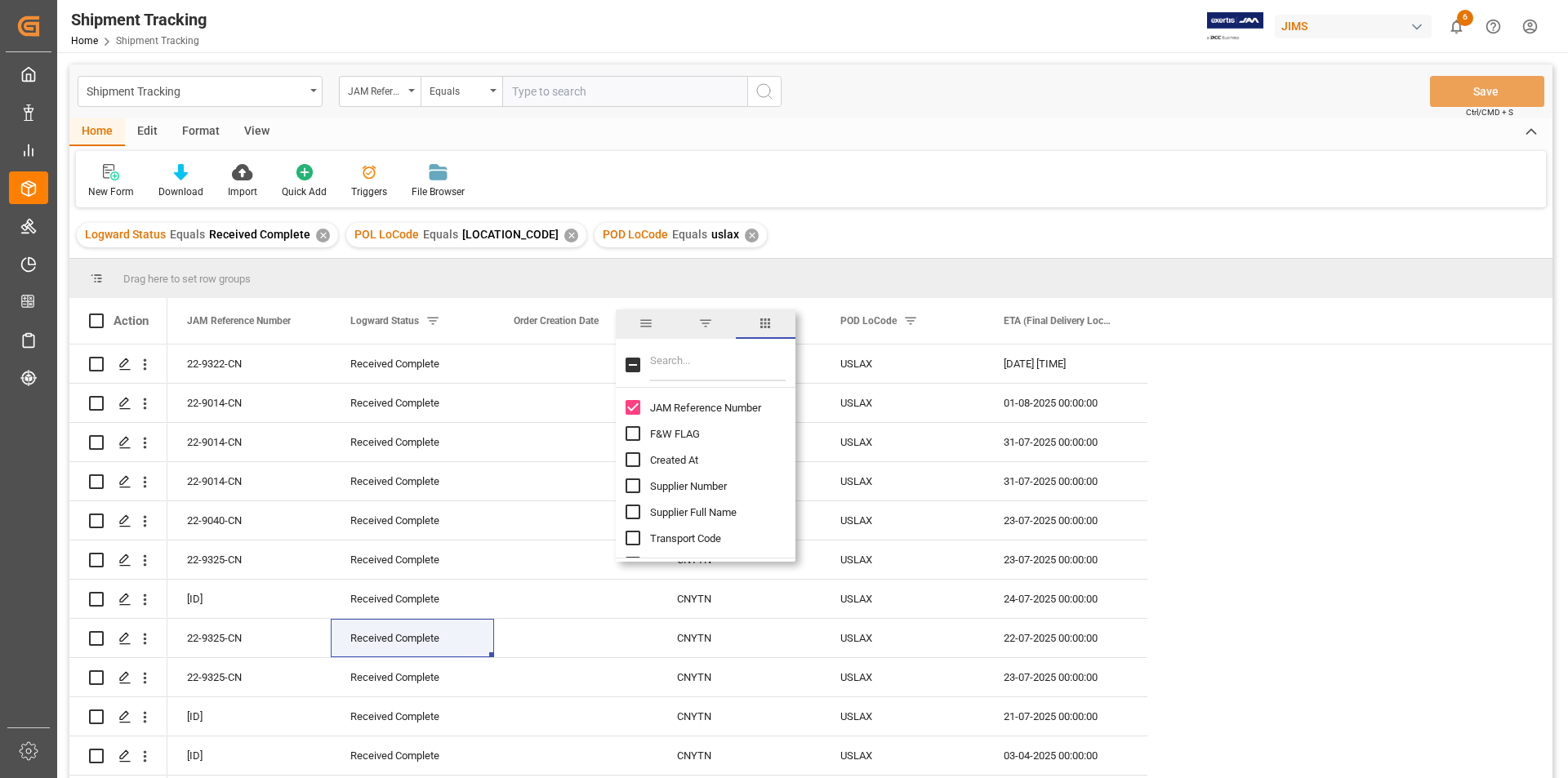 click at bounding box center [718, 365] 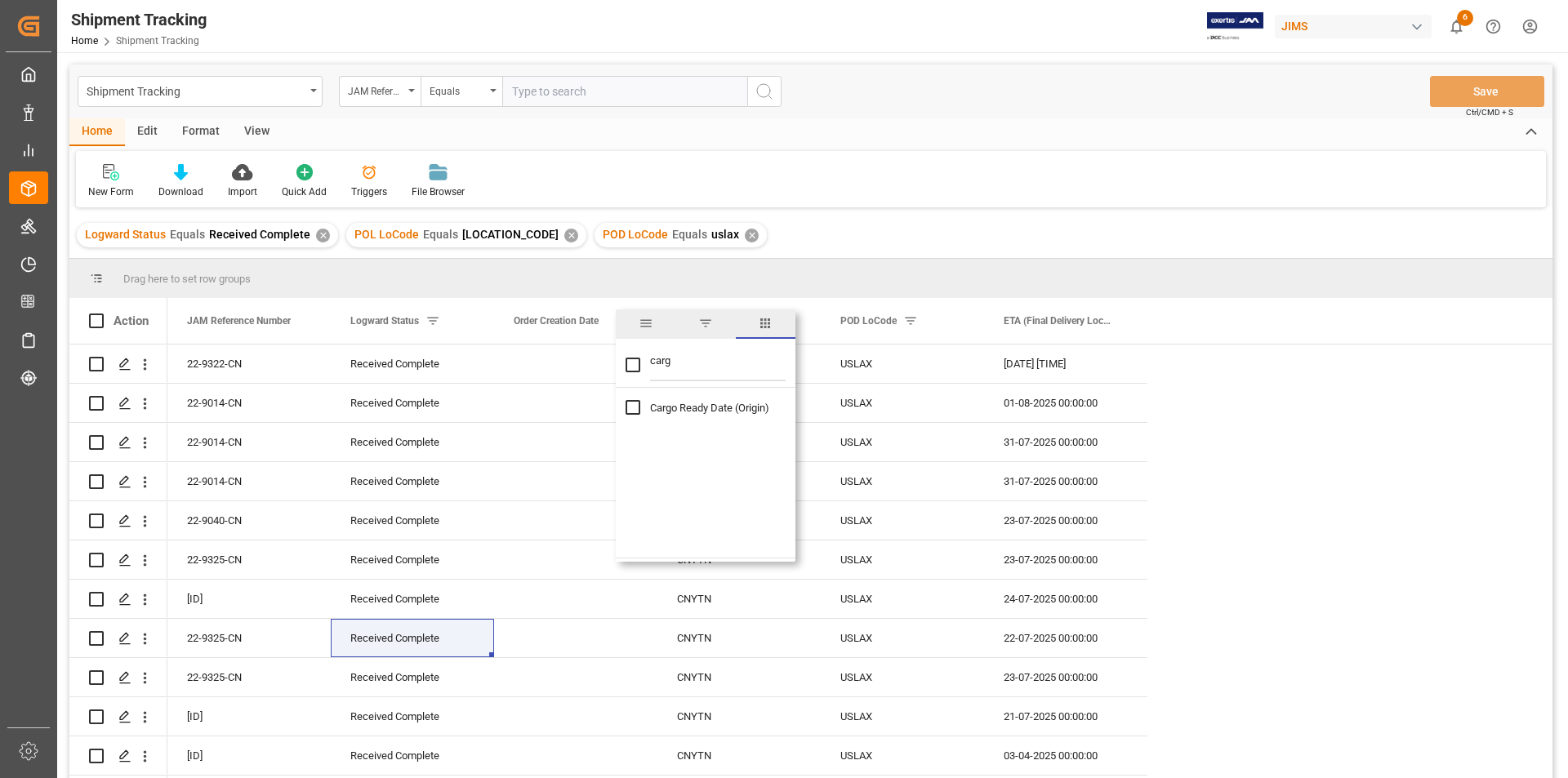type on "carg" 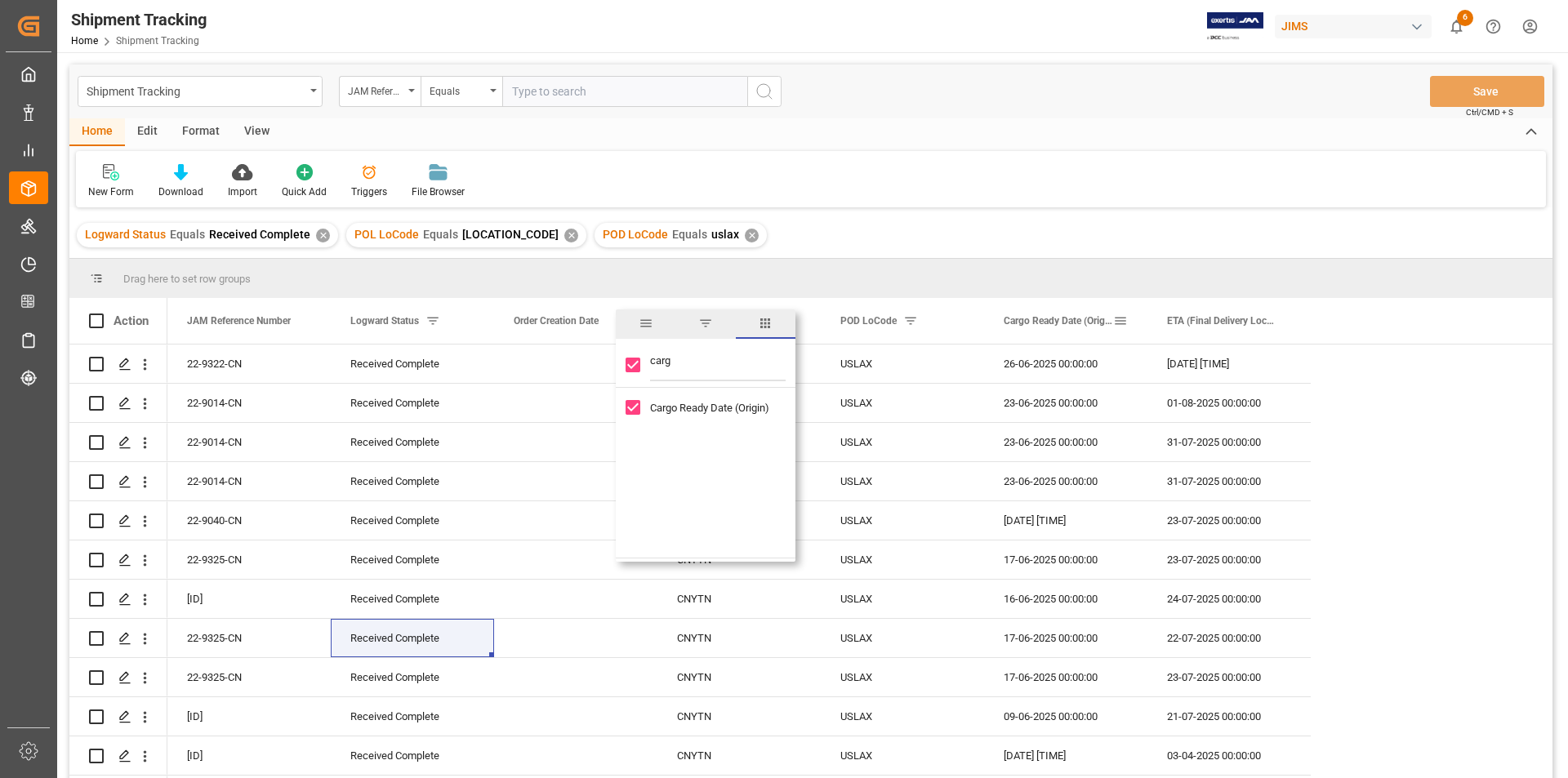 click at bounding box center [1120, 321] 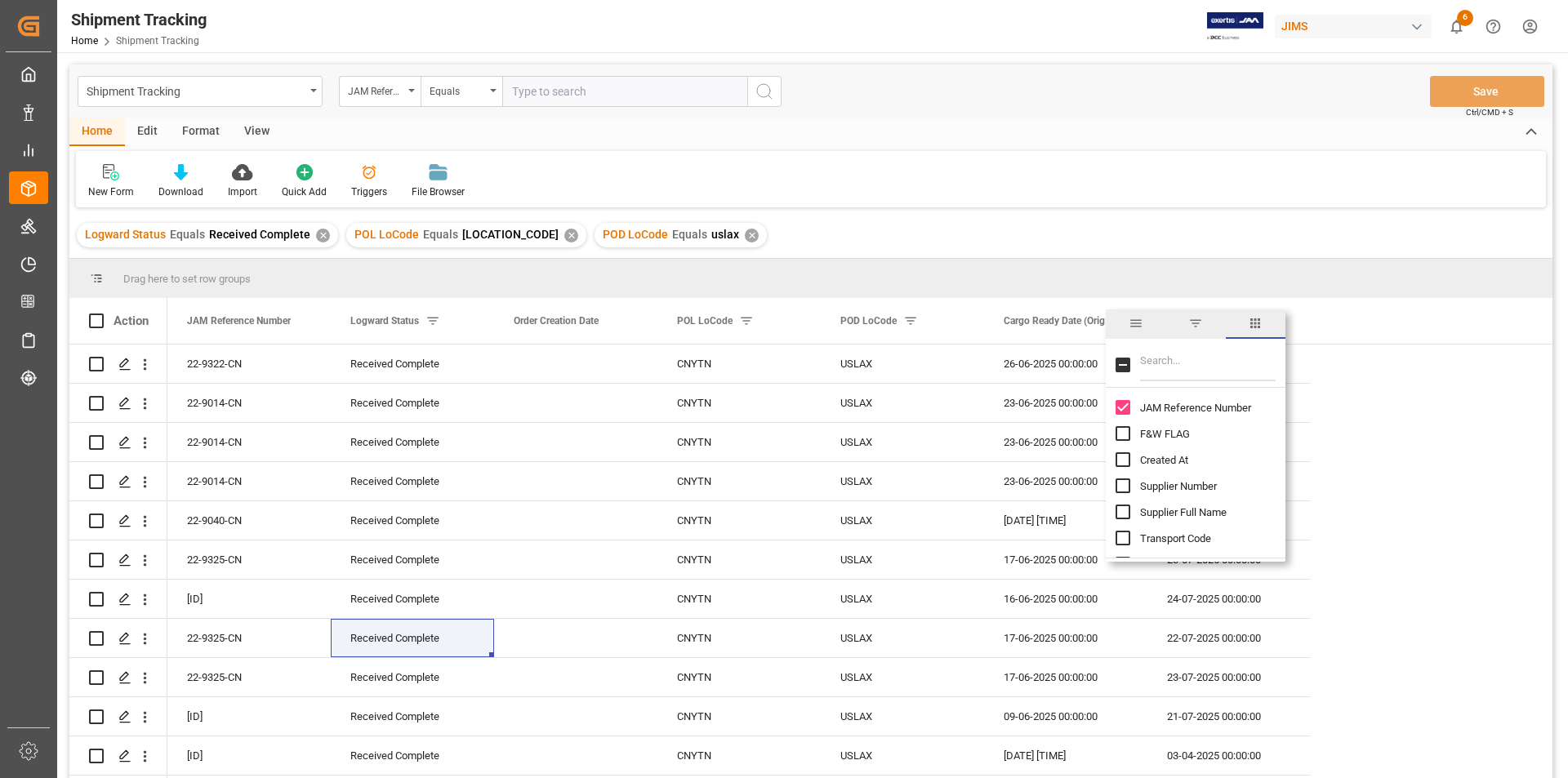 click at bounding box center [1196, 323] 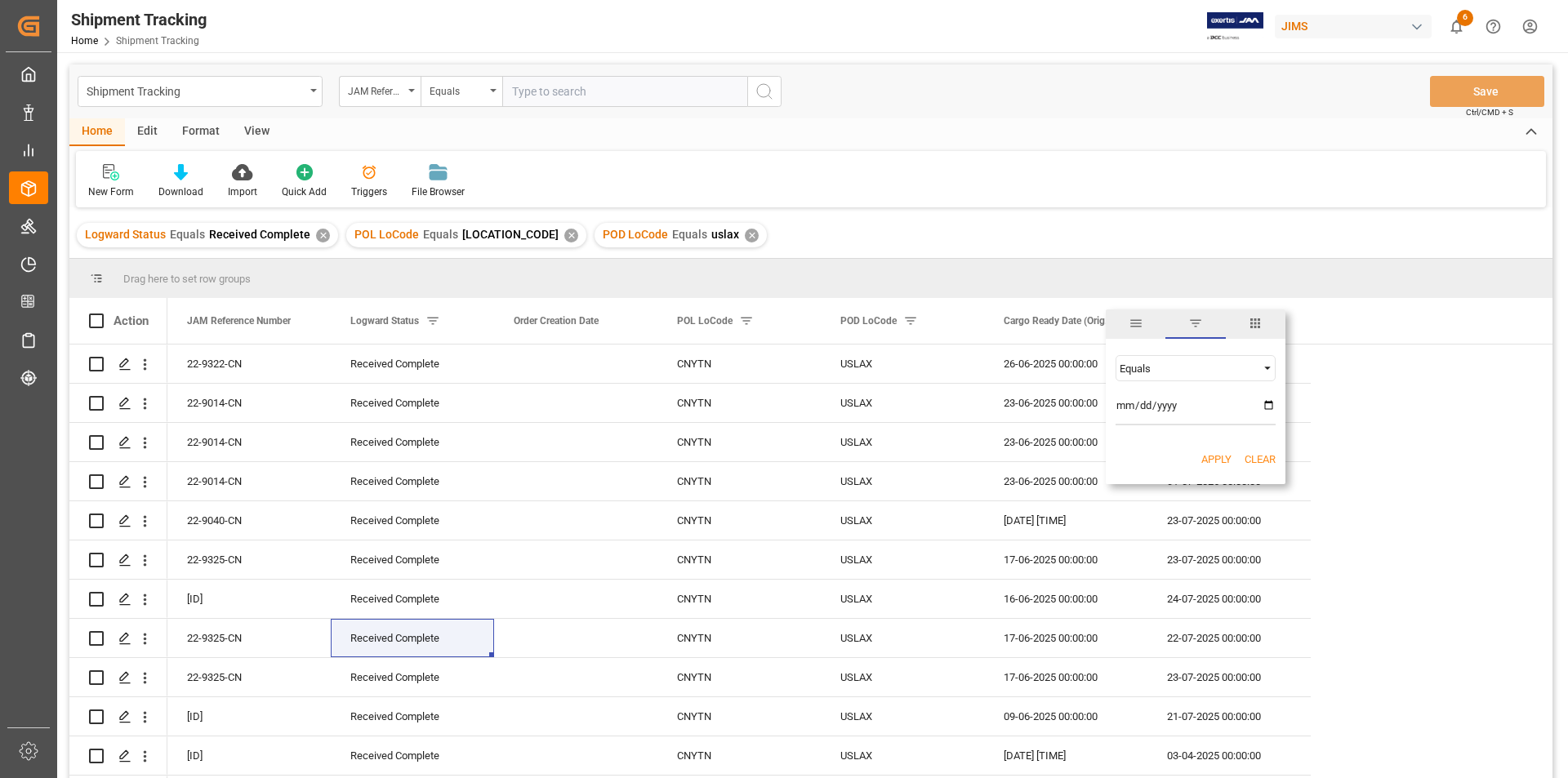 click on "Equals" at bounding box center [1188, 368] 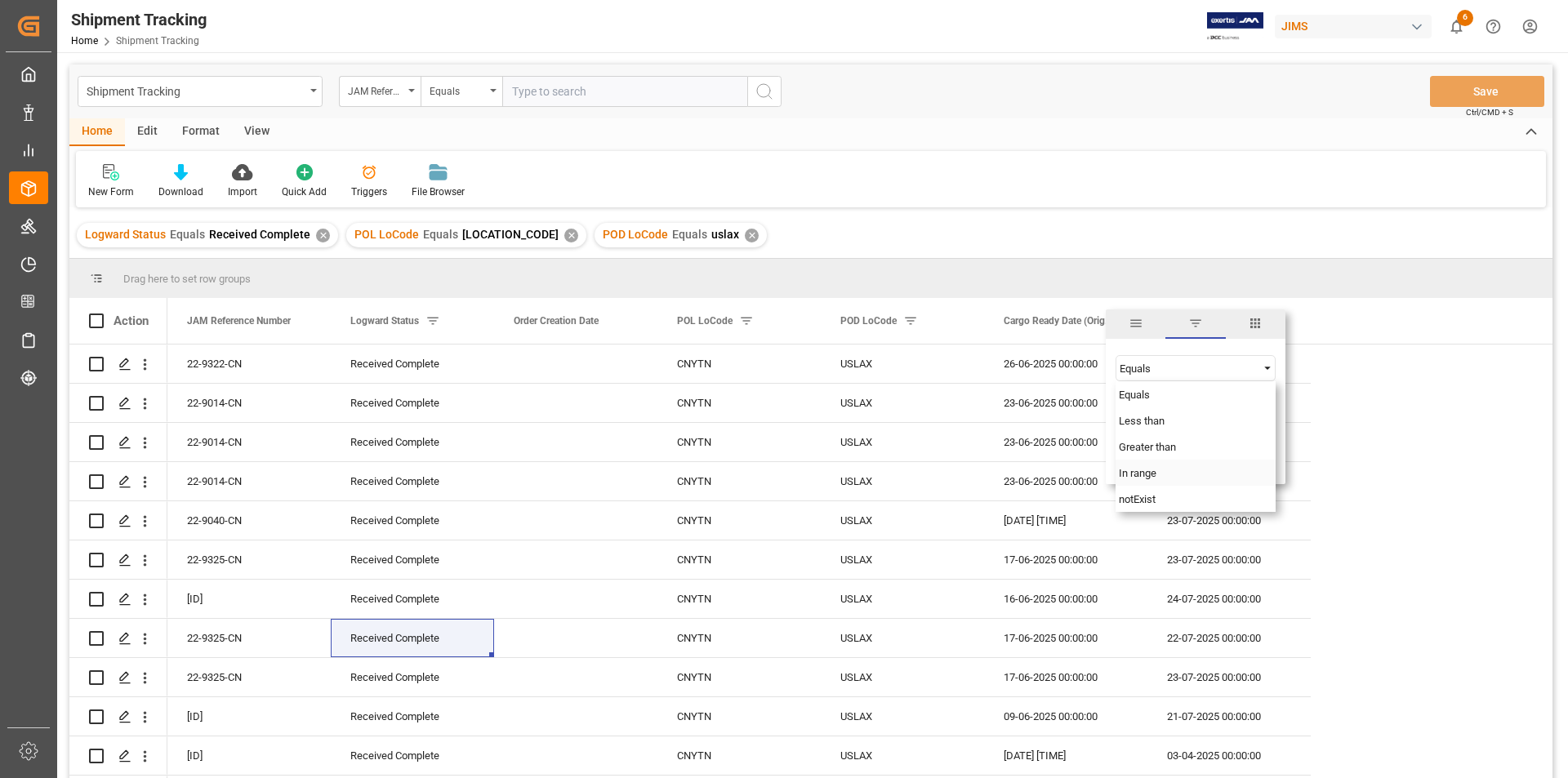 click on "In range" at bounding box center (1196, 473) 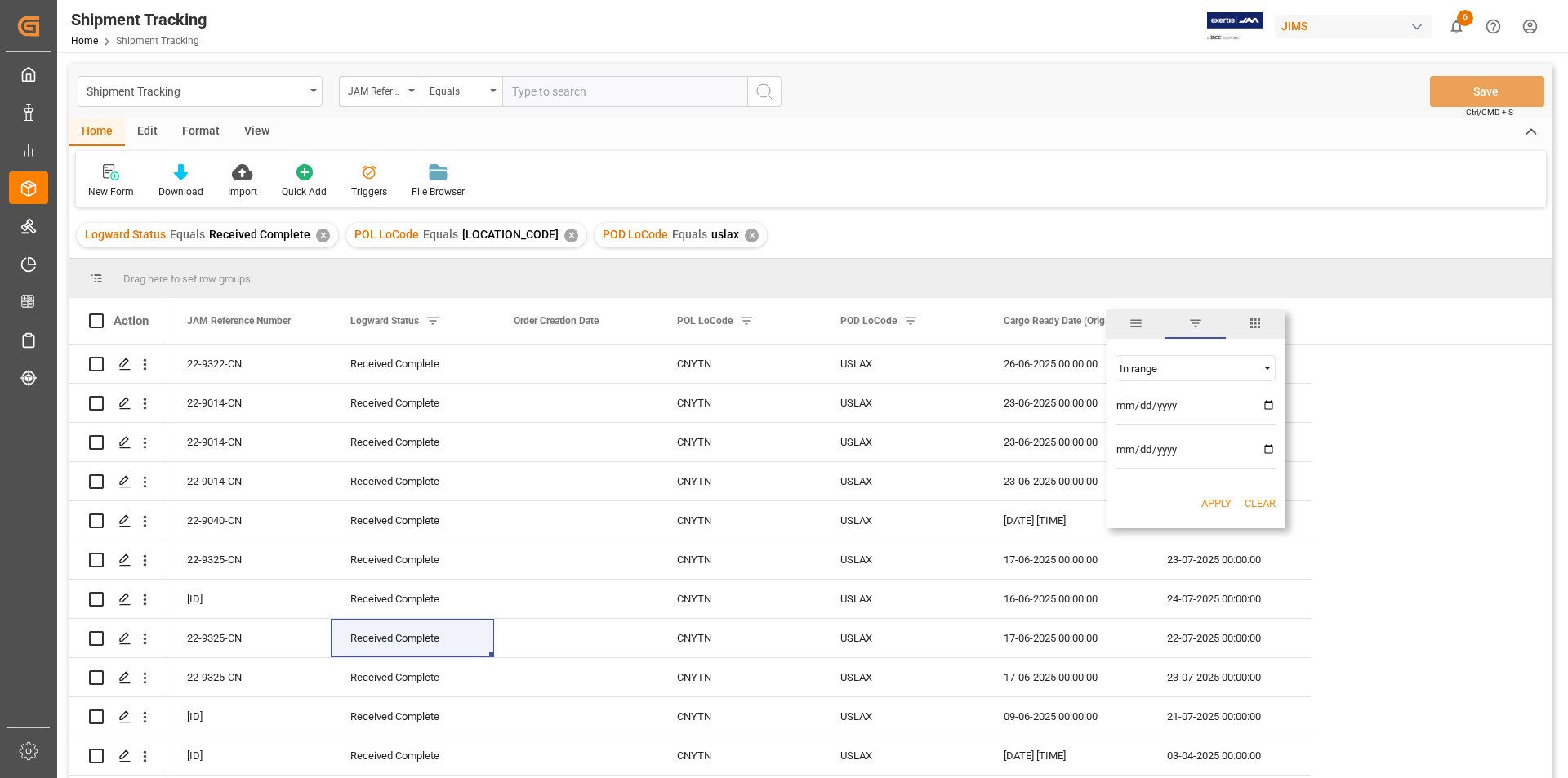click at bounding box center (1196, 409) 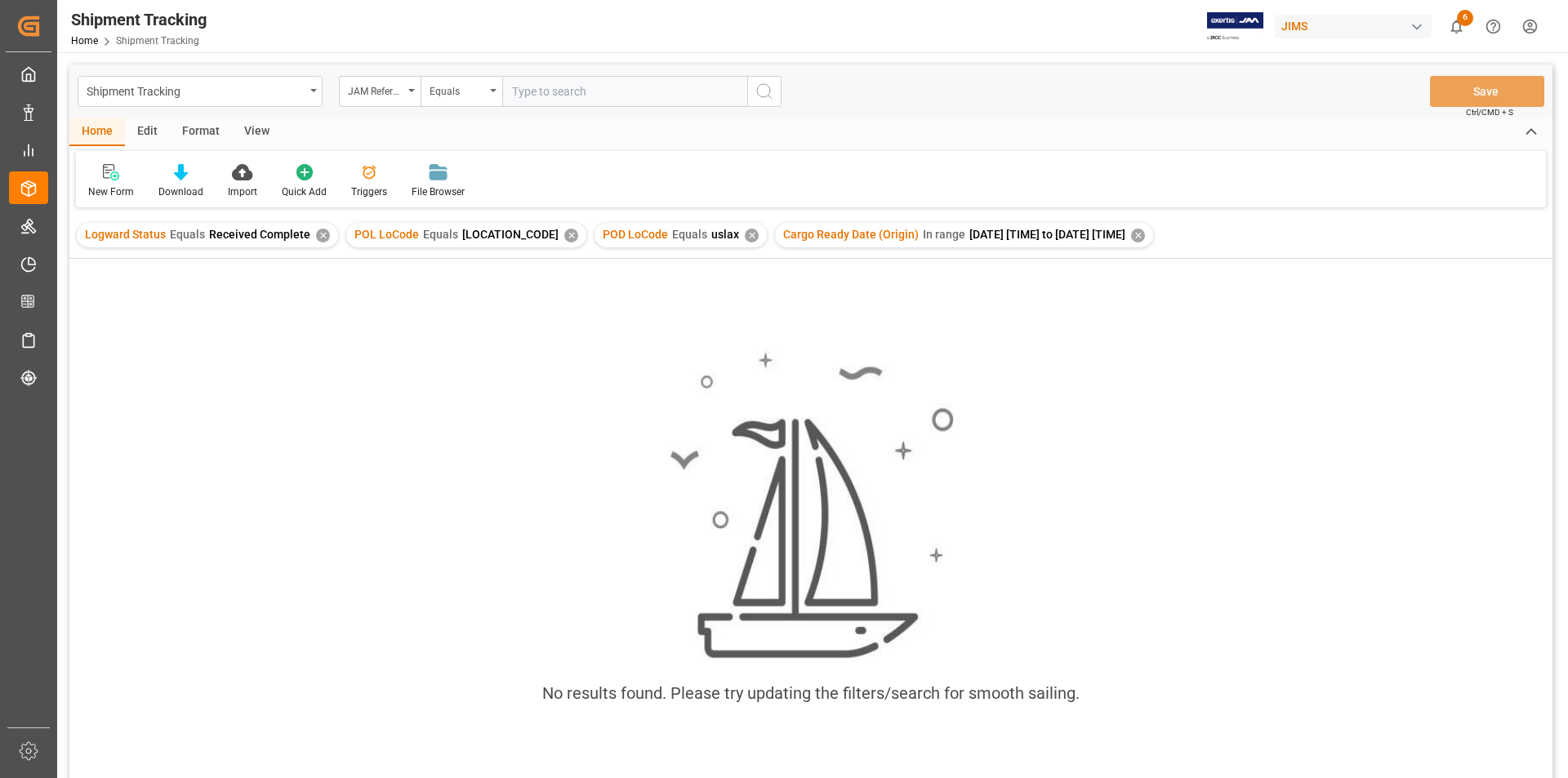 click on "✕" at bounding box center [1138, 235] 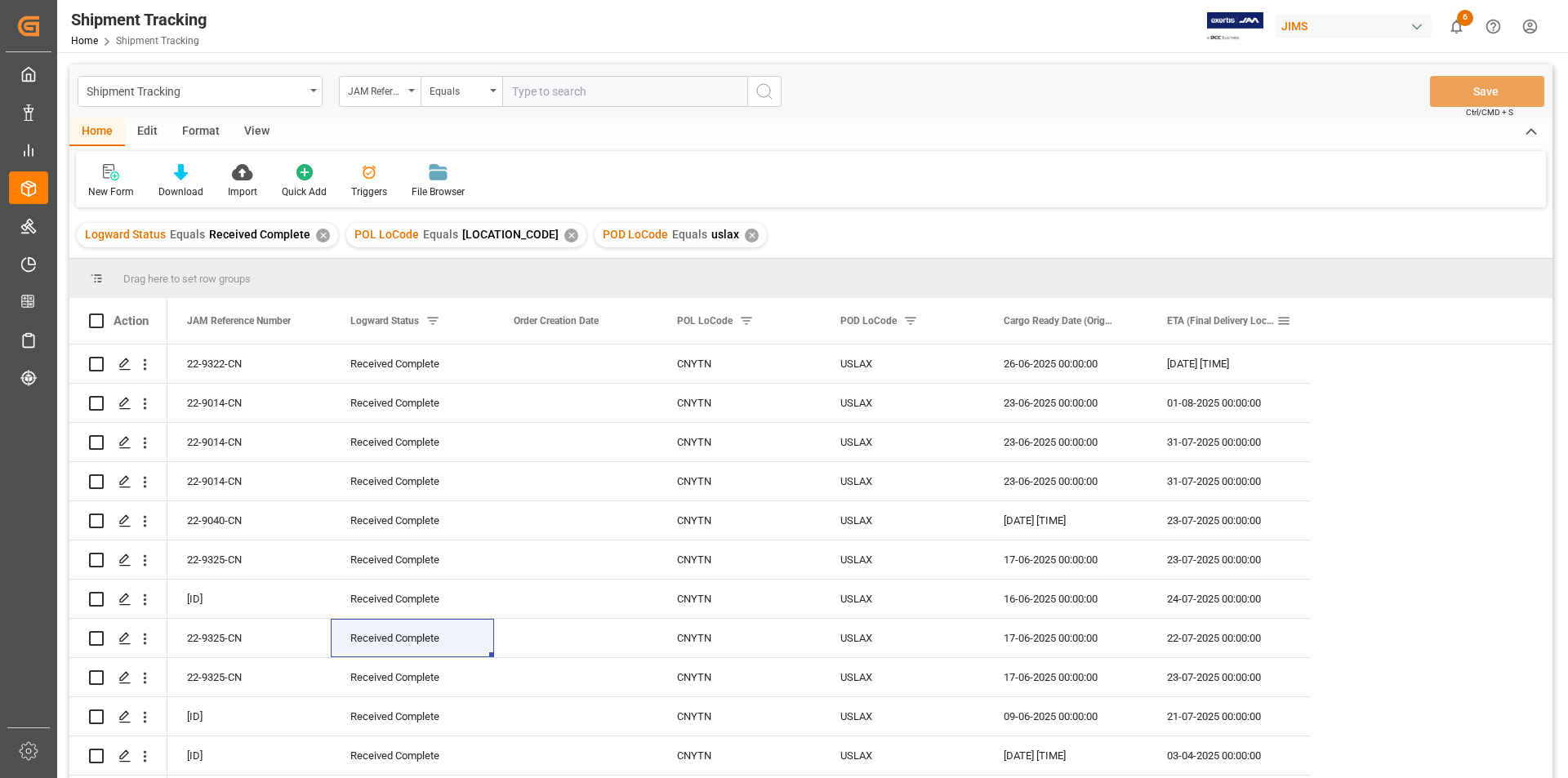 click at bounding box center (1284, 321) 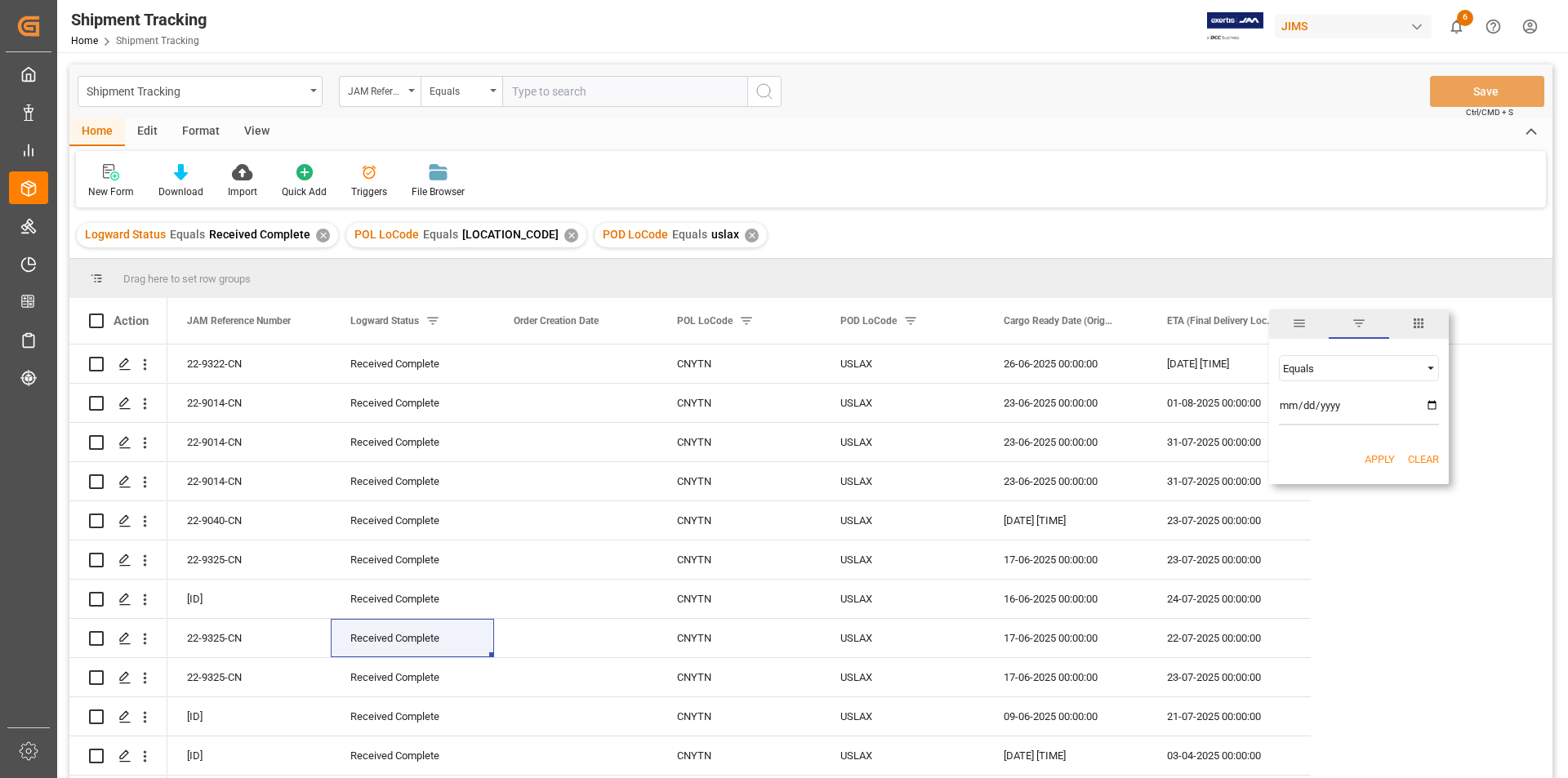 type on "[DATE]" 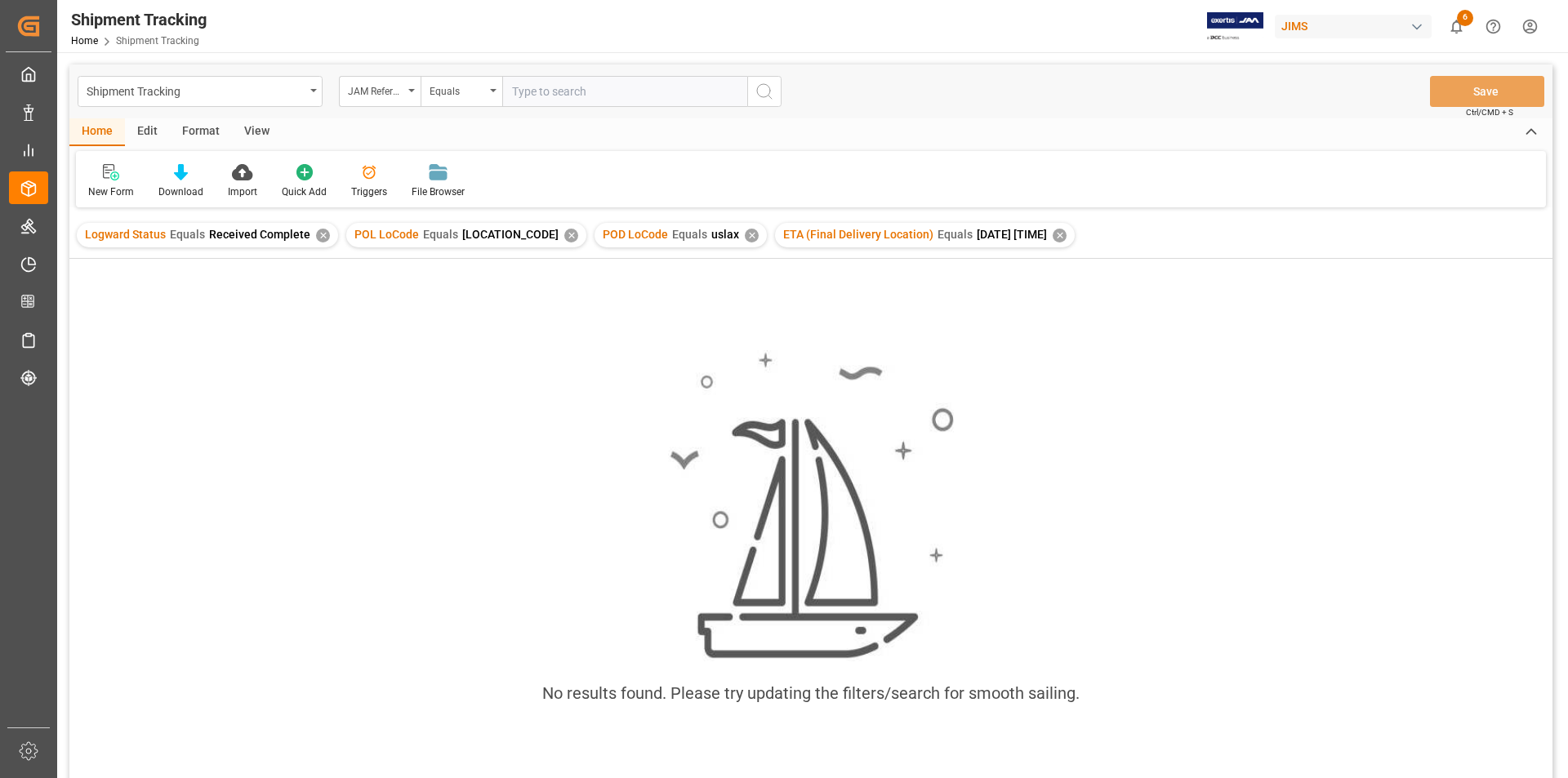 click on "✕" at bounding box center (1059, 235) 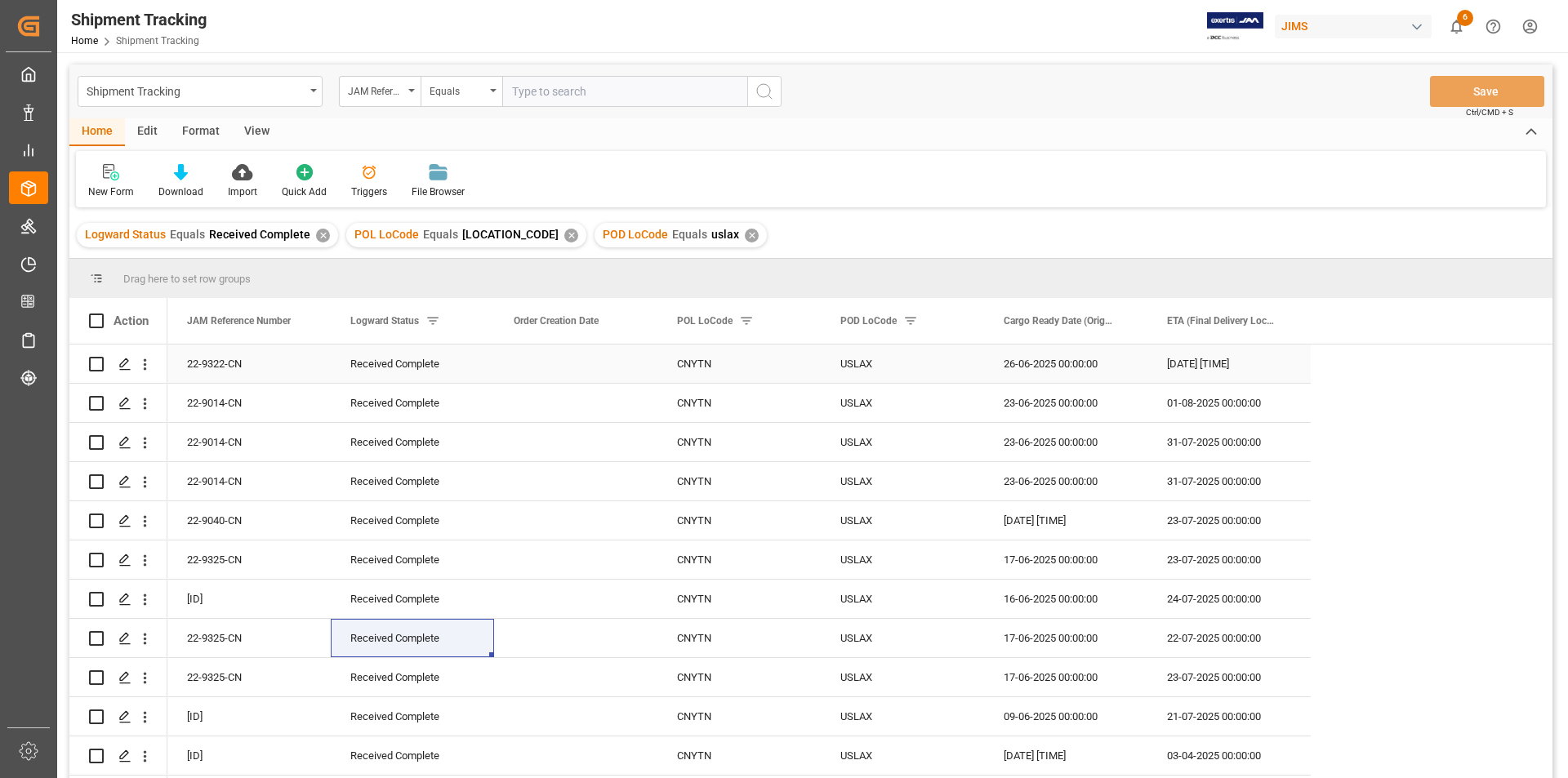 scroll, scrollTop: 6, scrollLeft: 0, axis: vertical 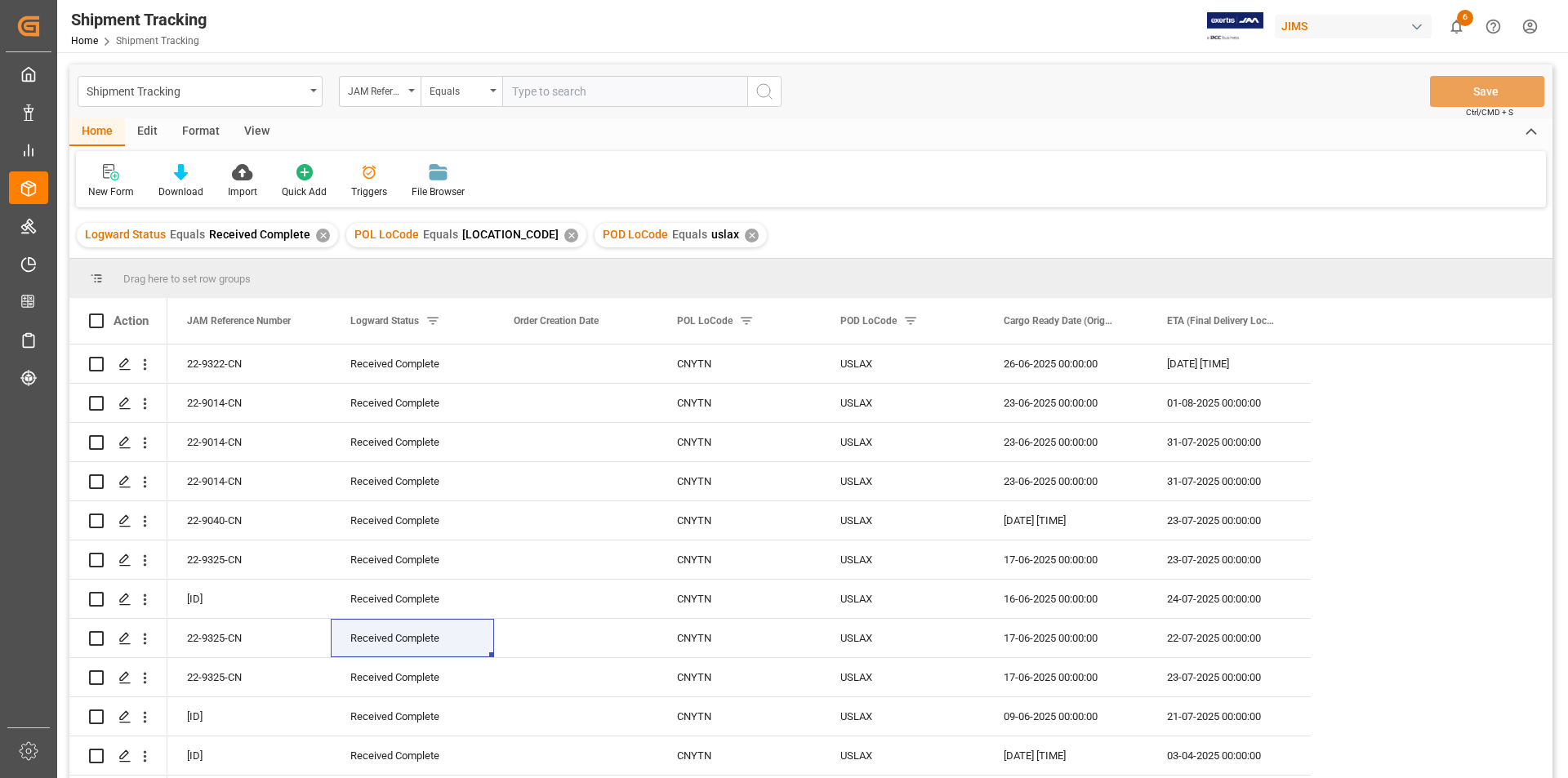 click on "✕" at bounding box center (751, 235) 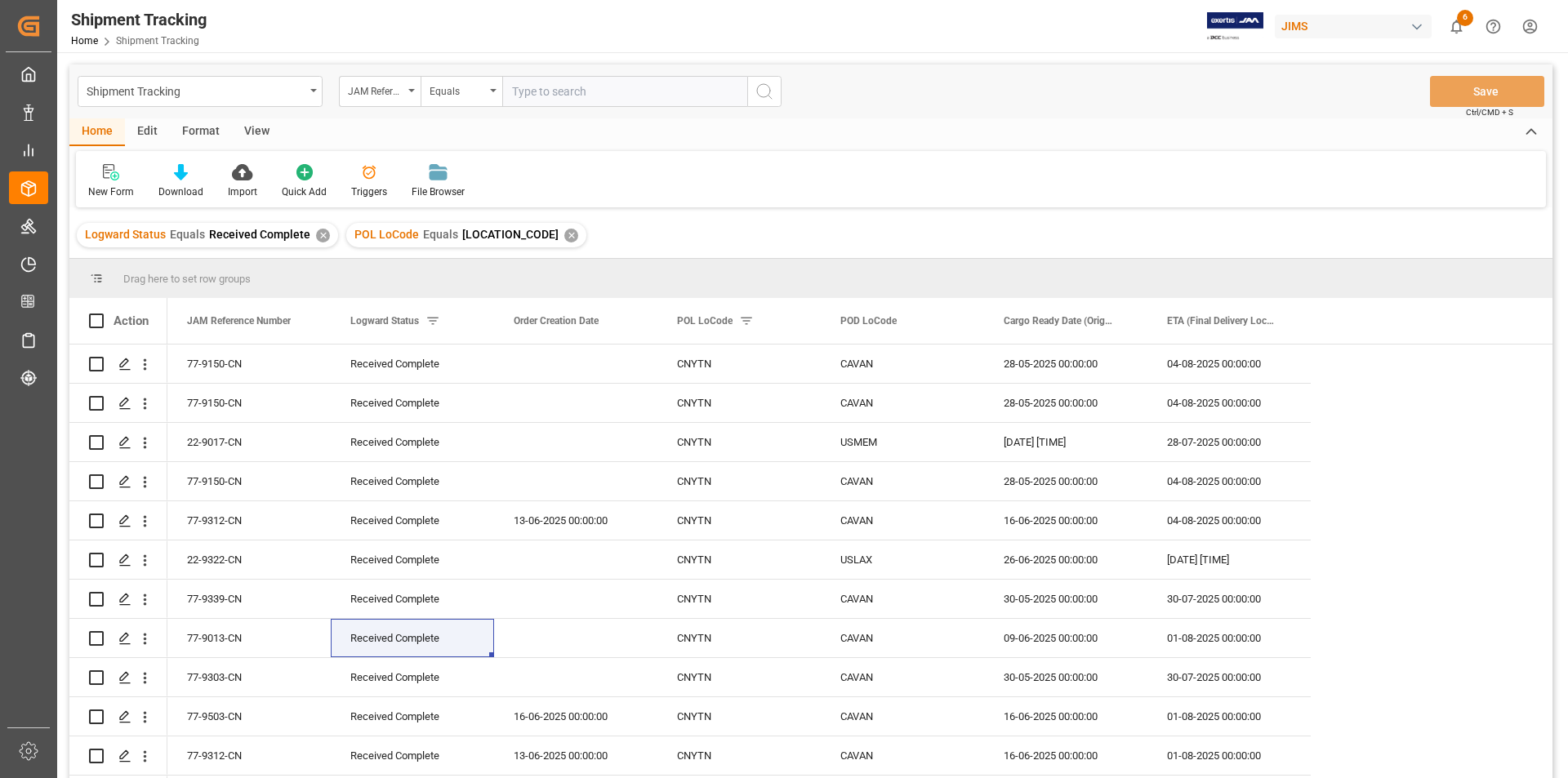 click on "✕" at bounding box center [571, 235] 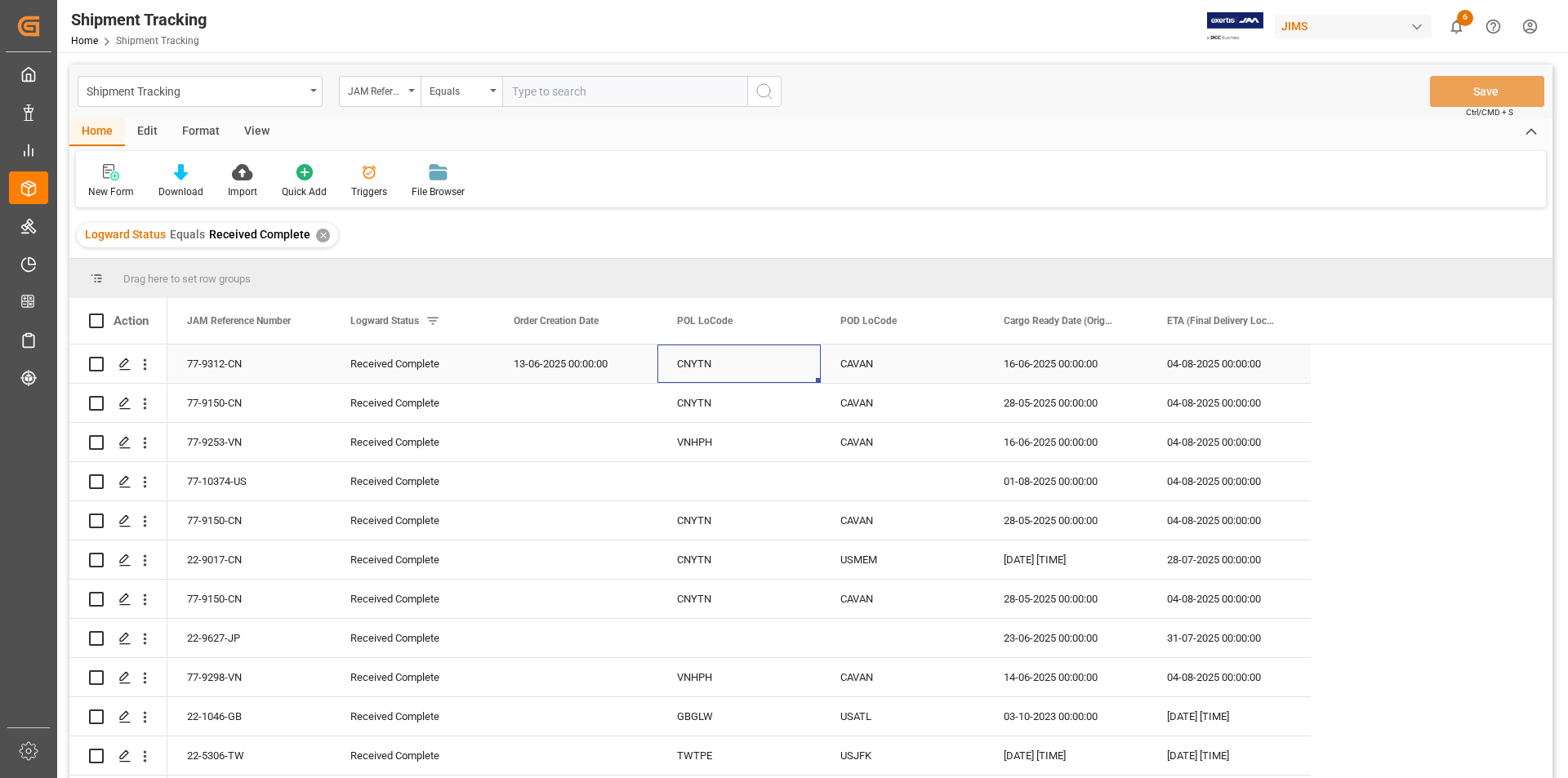 click on "CNYTN" at bounding box center [739, 363] 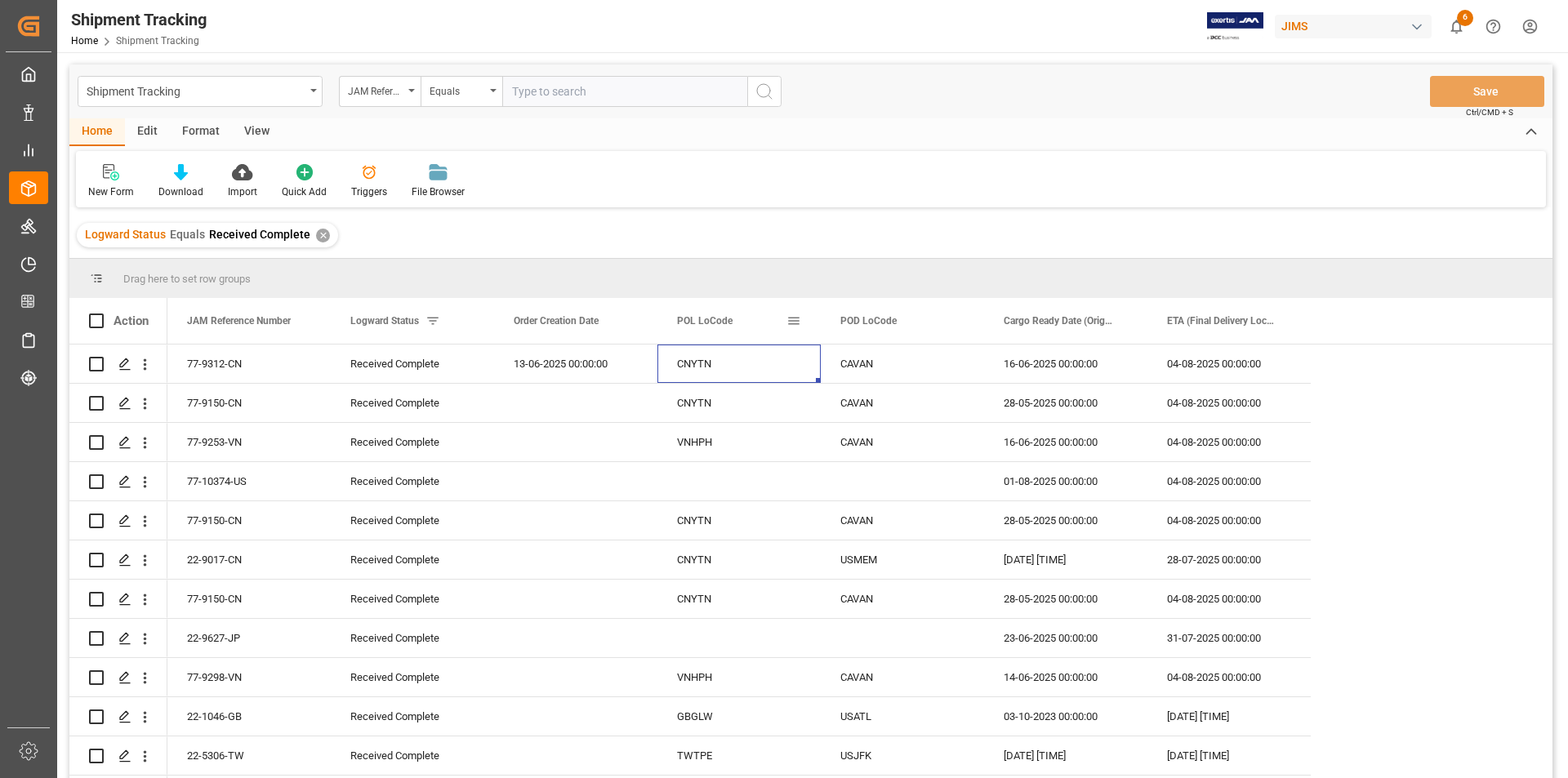 click at bounding box center [794, 321] 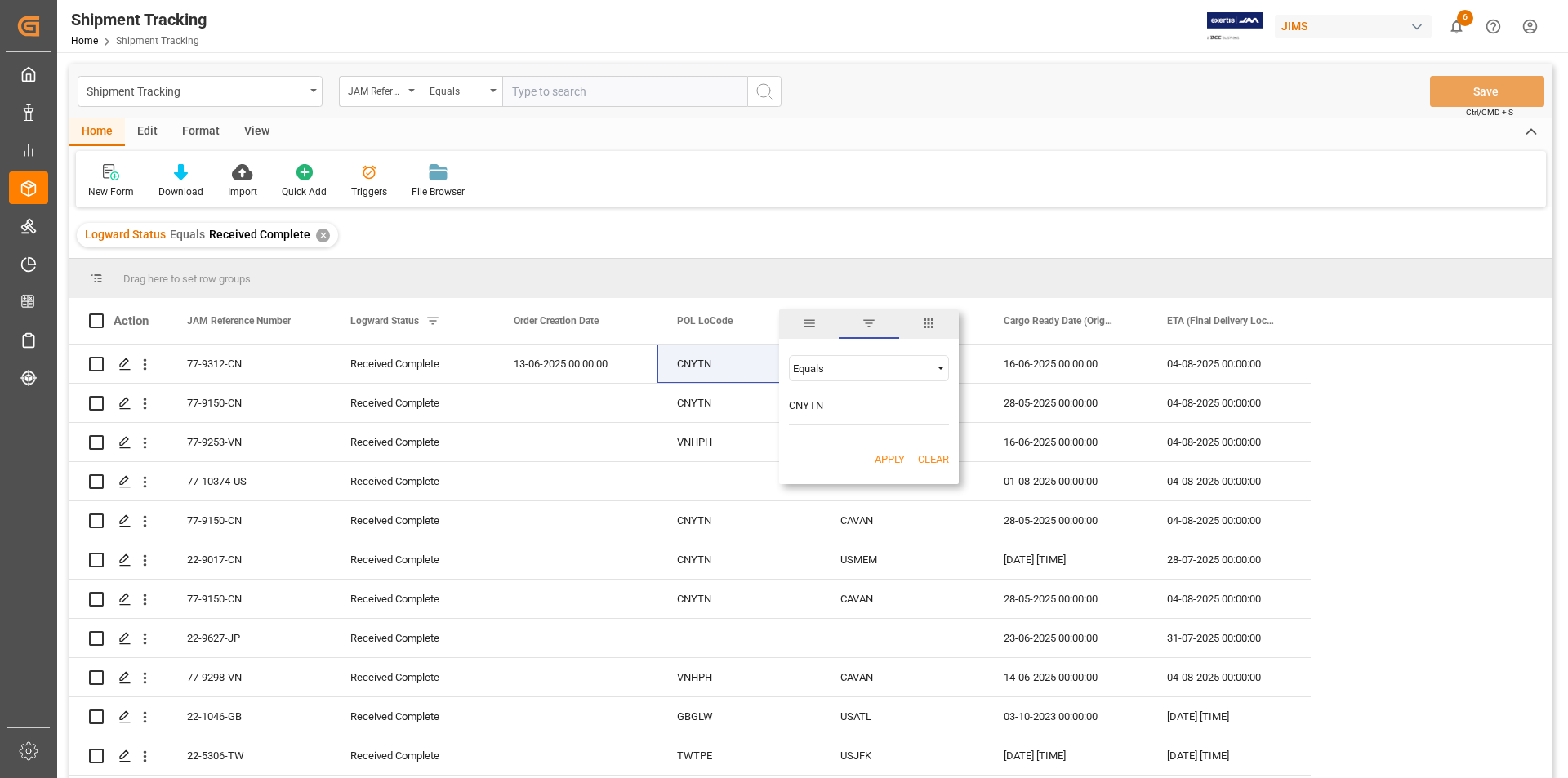 type on "CNYTN" 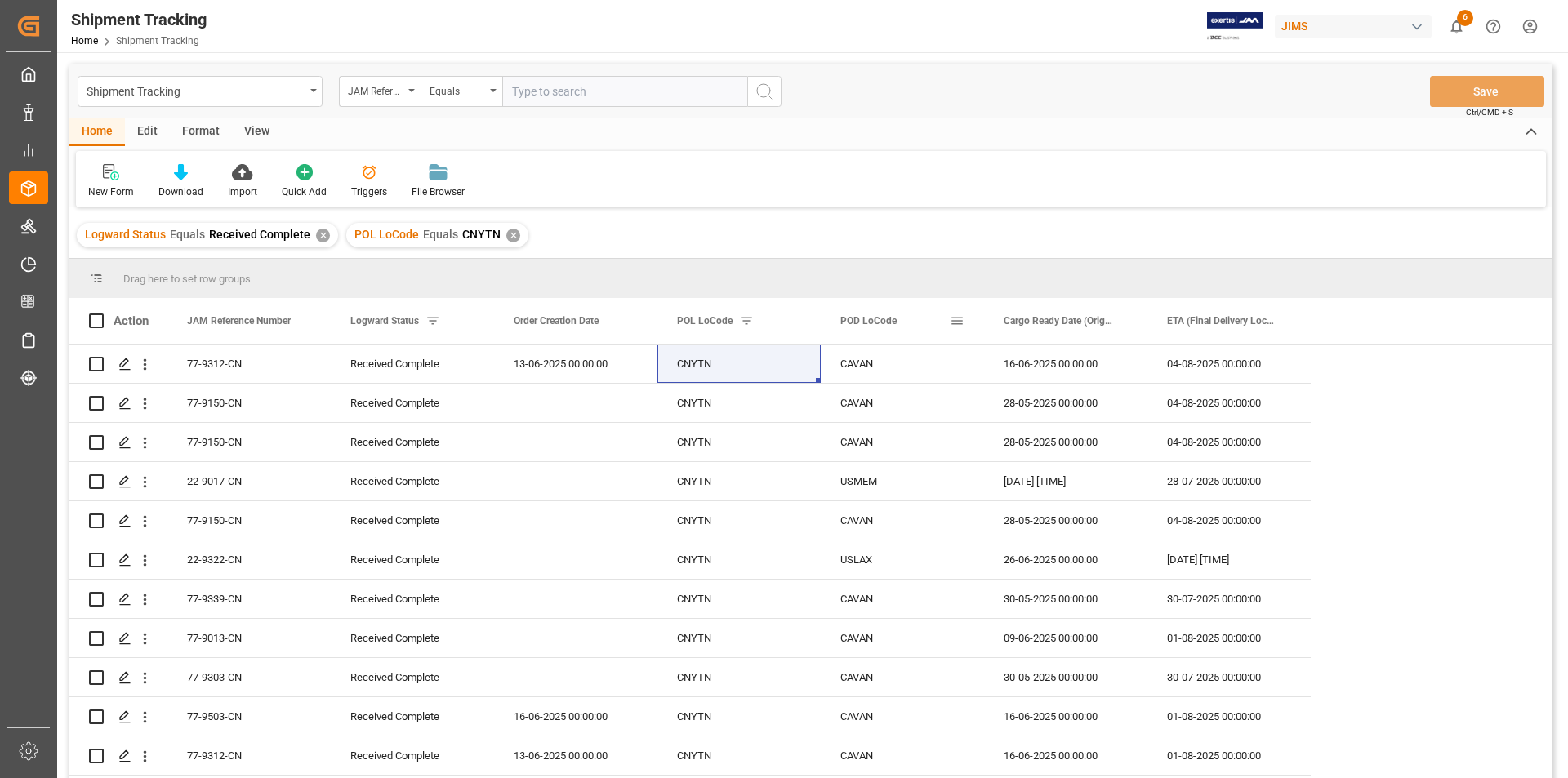 click at bounding box center (957, 321) 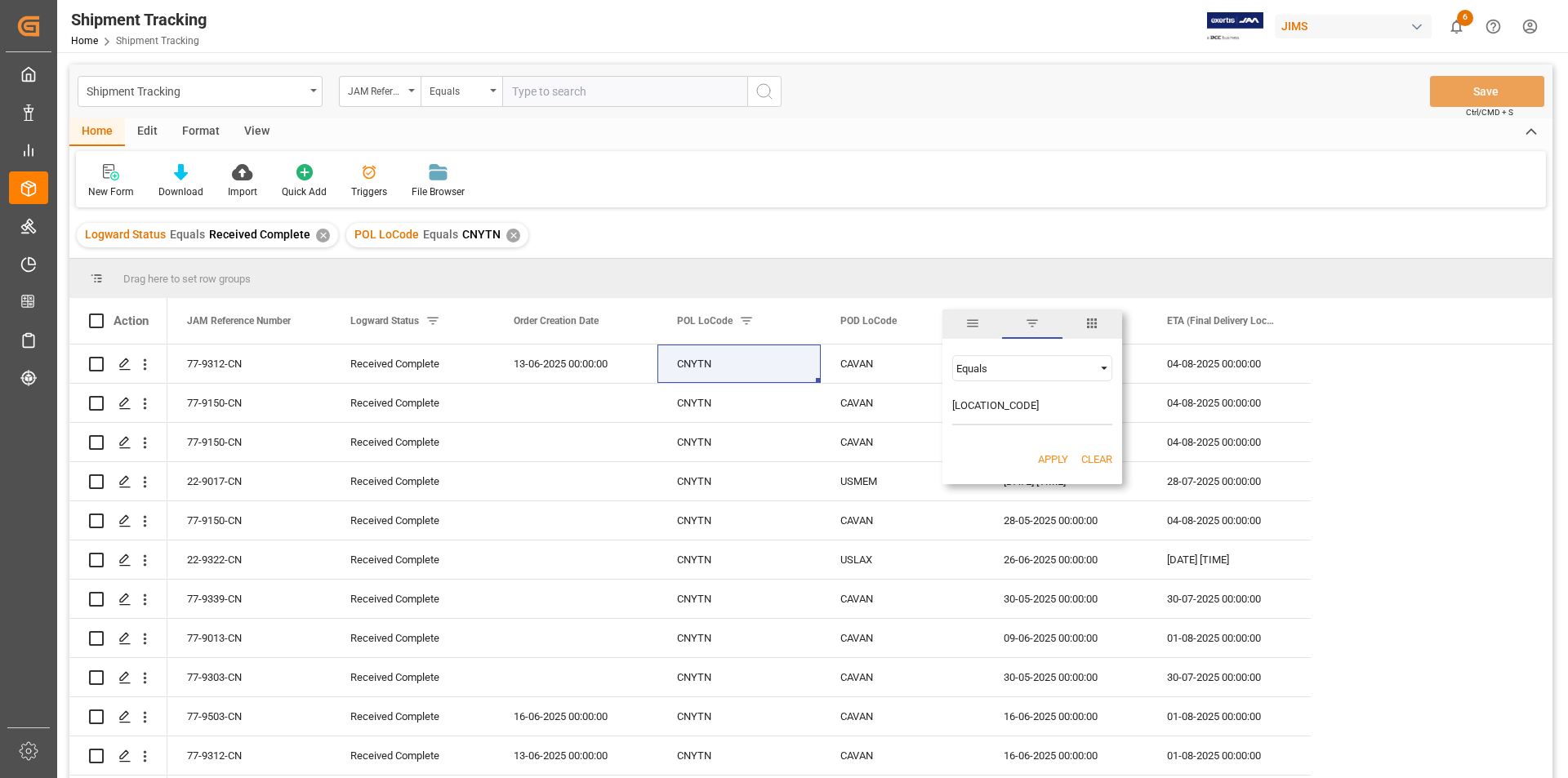 type on "USLAX" 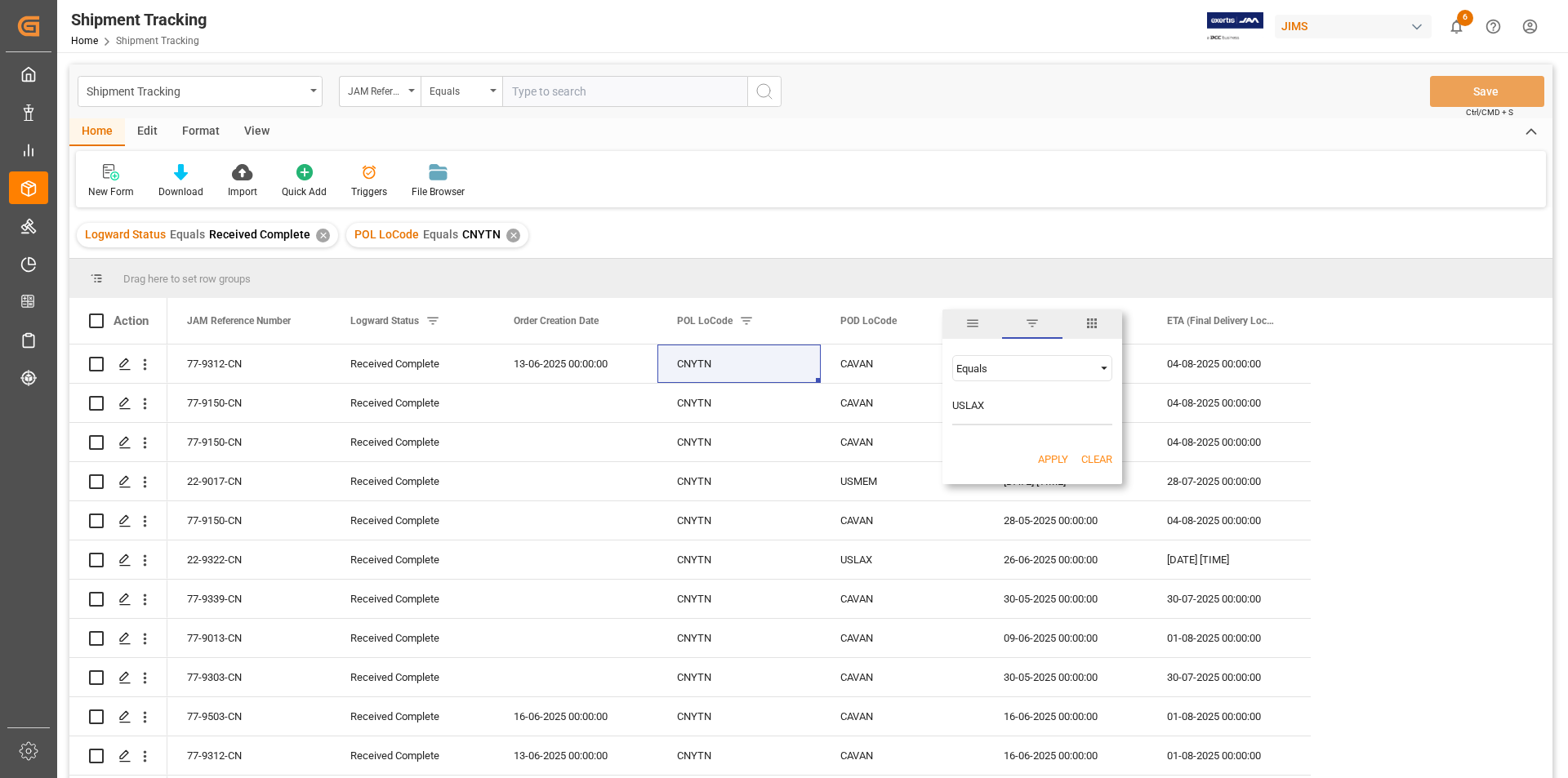 scroll, scrollTop: 0, scrollLeft: 0, axis: both 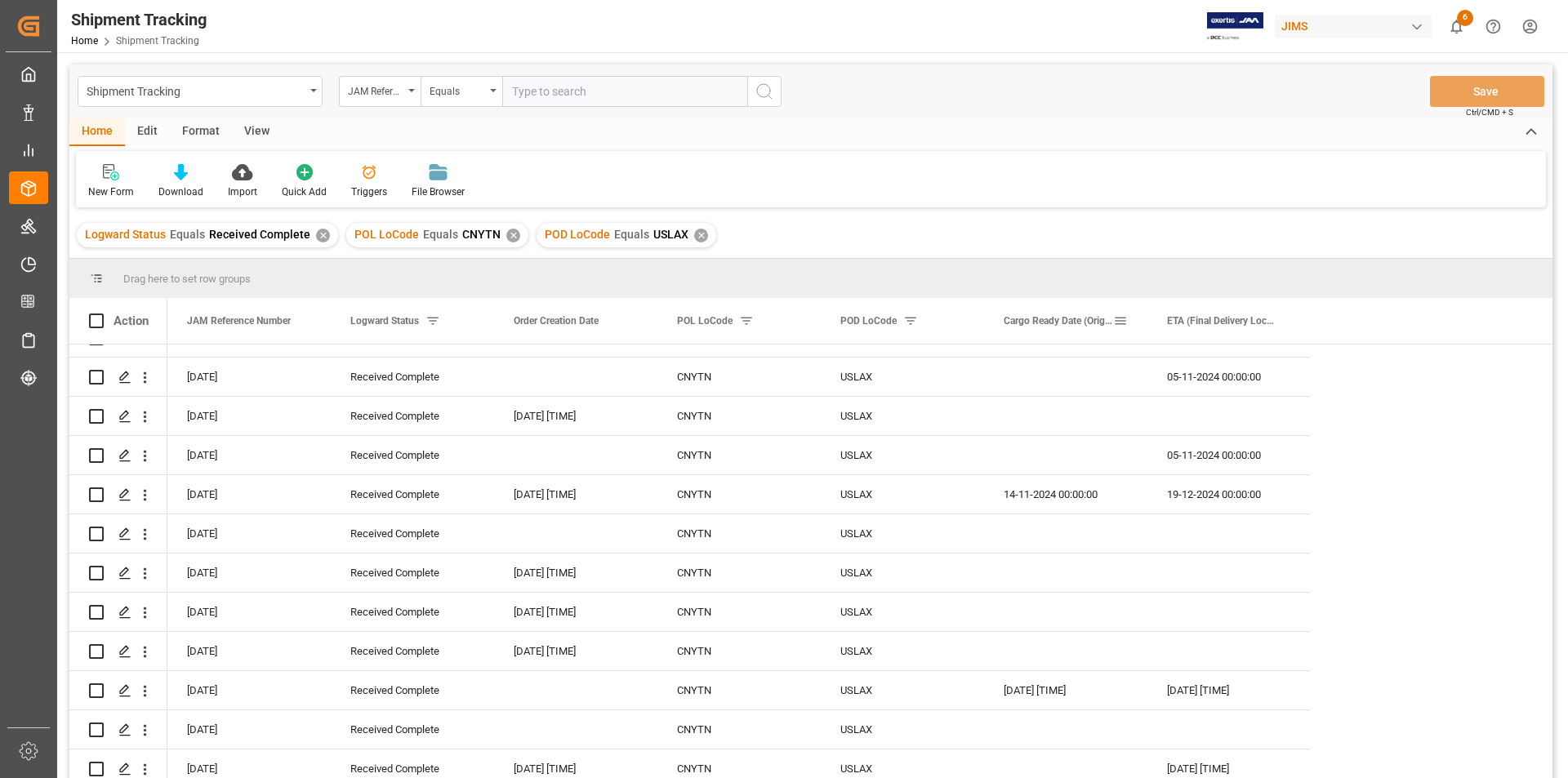 click at bounding box center (1120, 321) 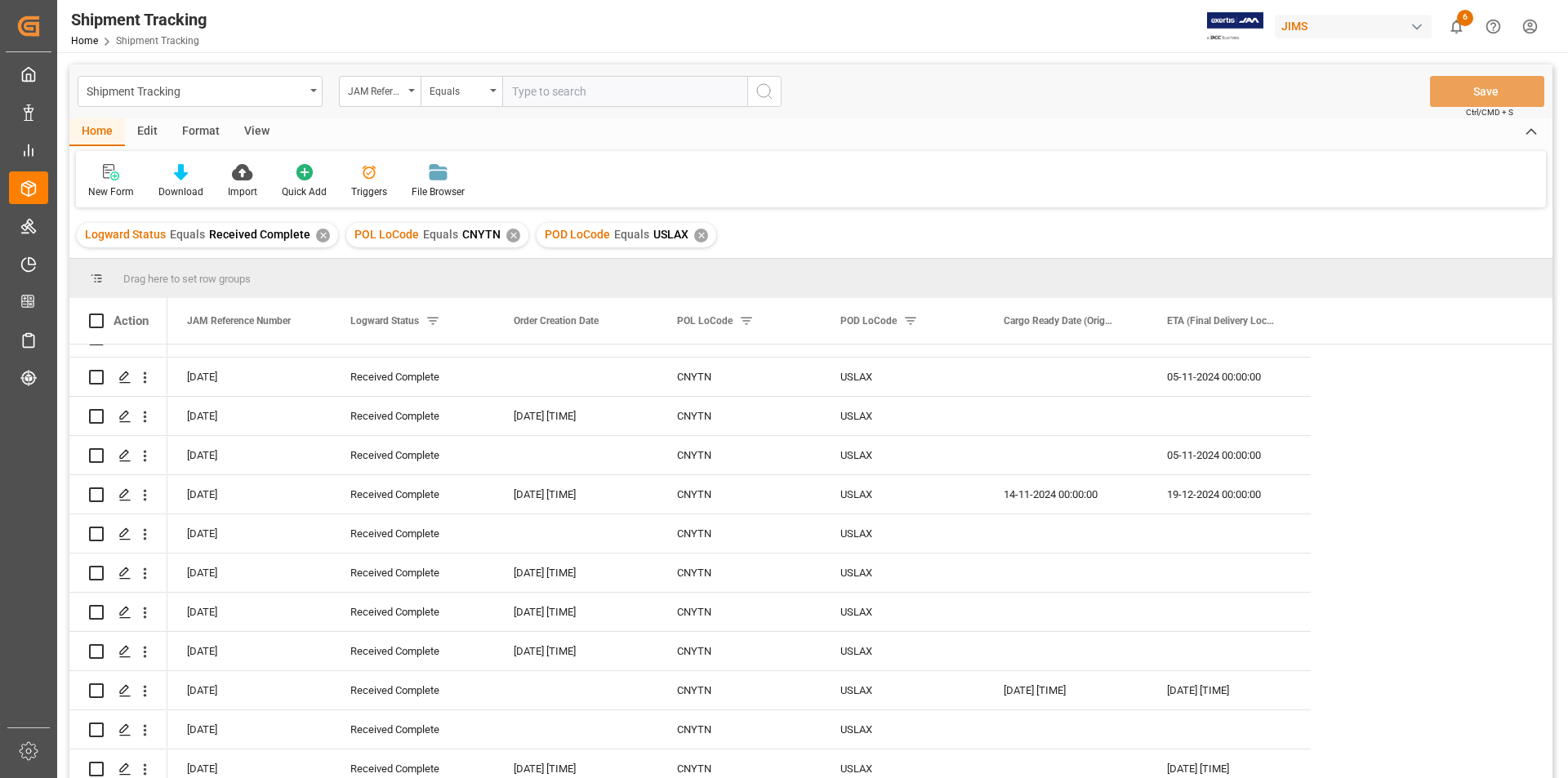 click on "Drag here to set row groups" at bounding box center [811, 278] 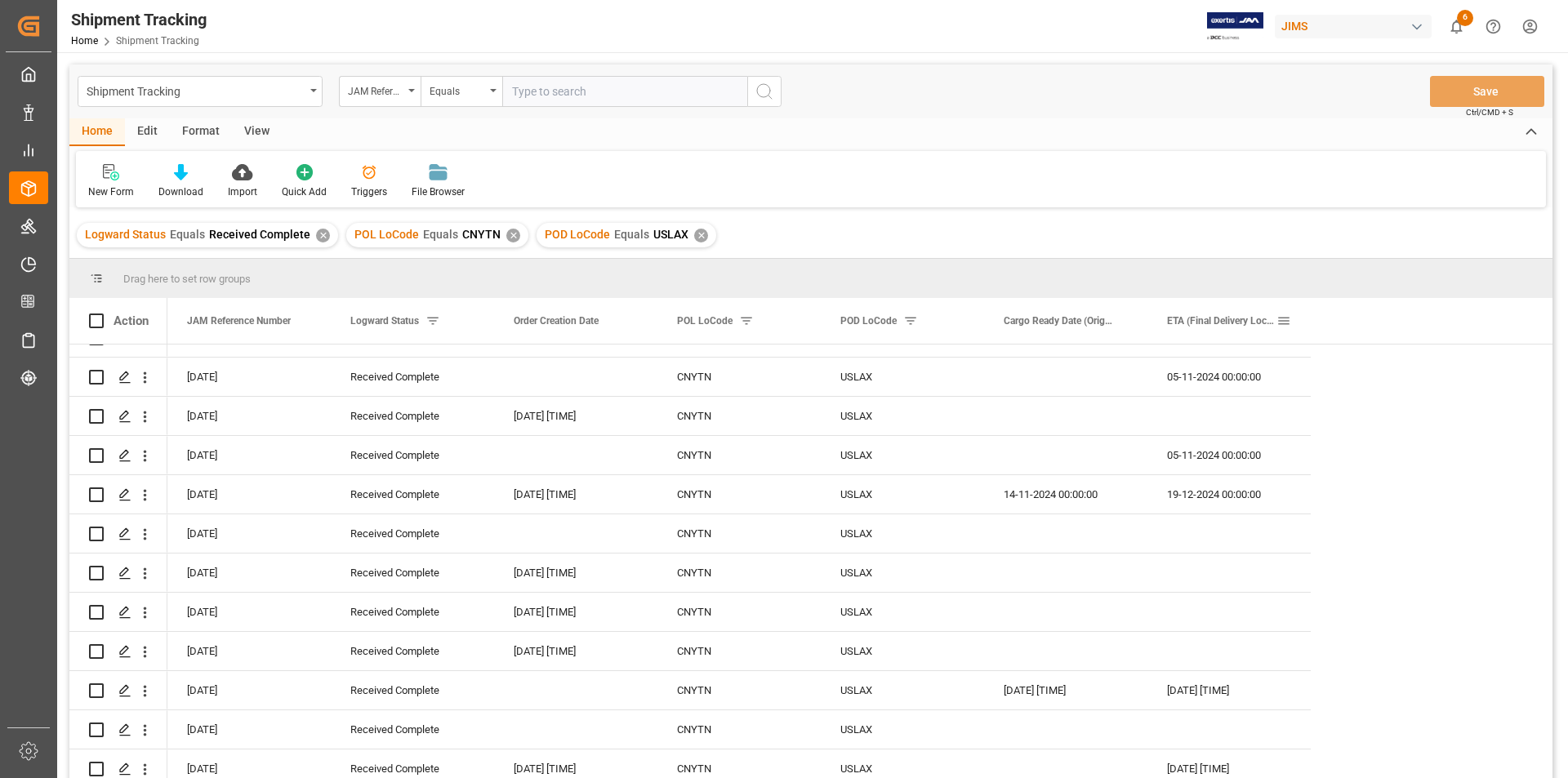 click at bounding box center (1284, 321) 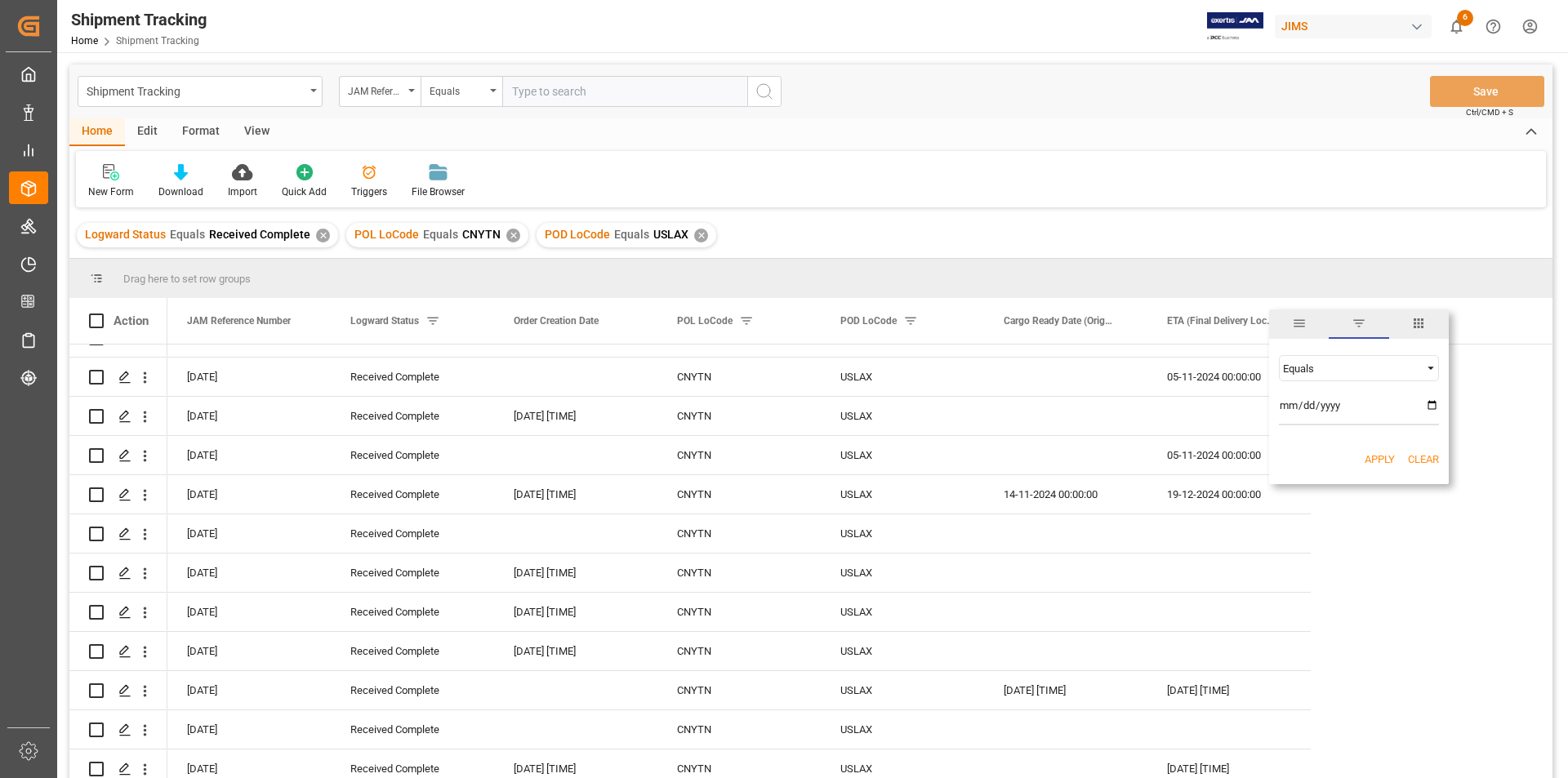type on "[DATE]" 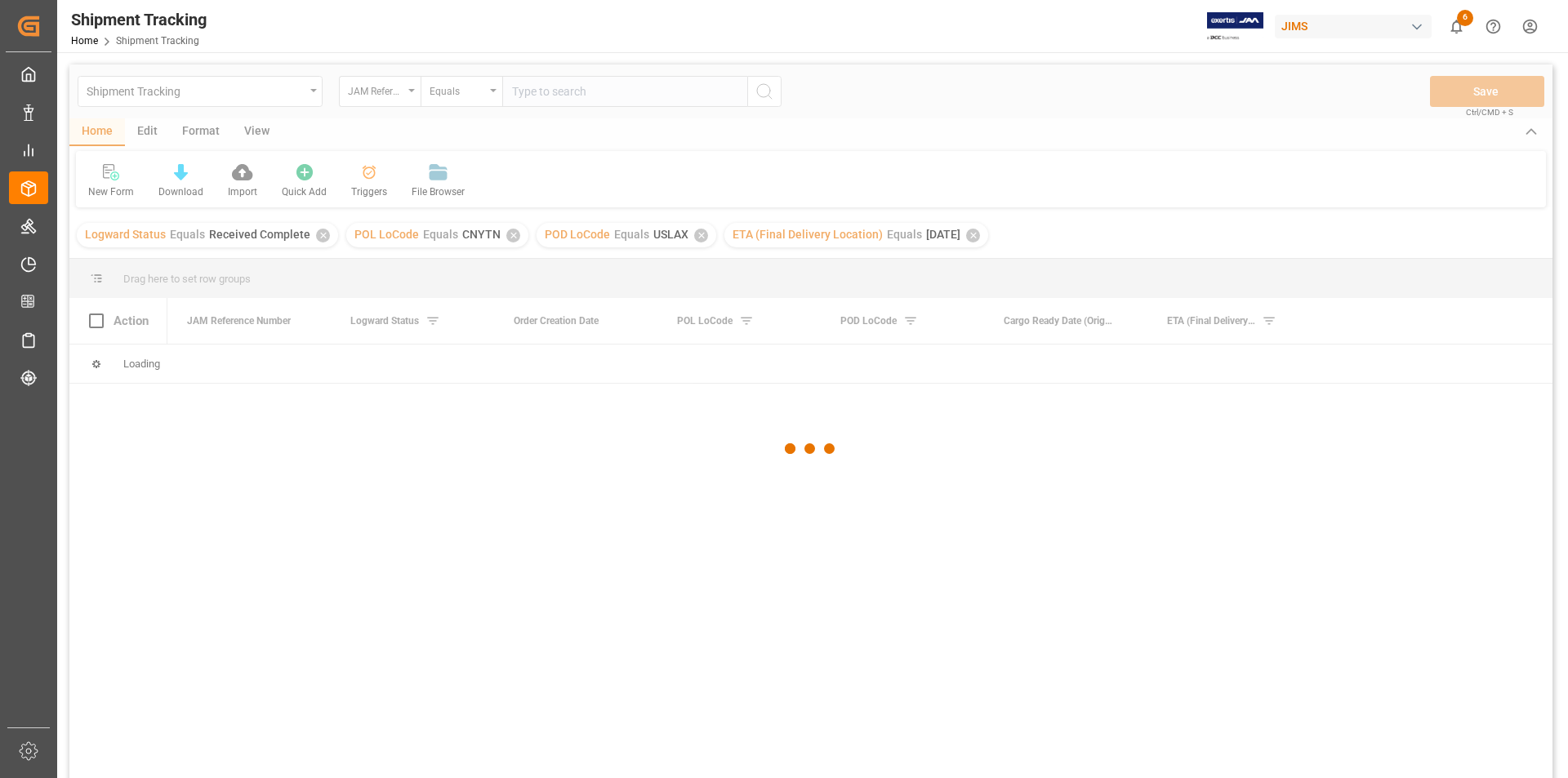 scroll, scrollTop: 0, scrollLeft: 0, axis: both 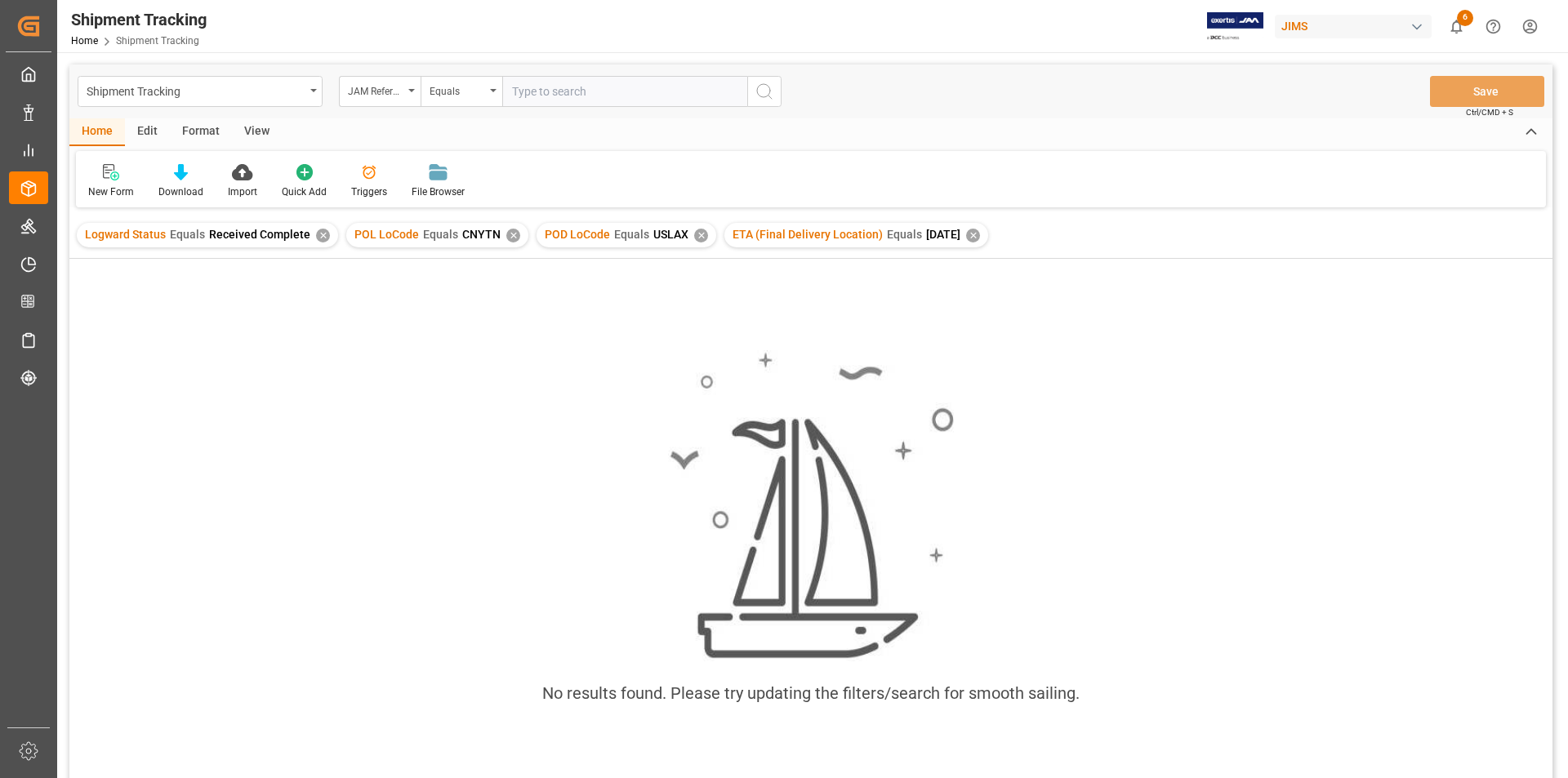 click on "✕" at bounding box center (973, 235) 